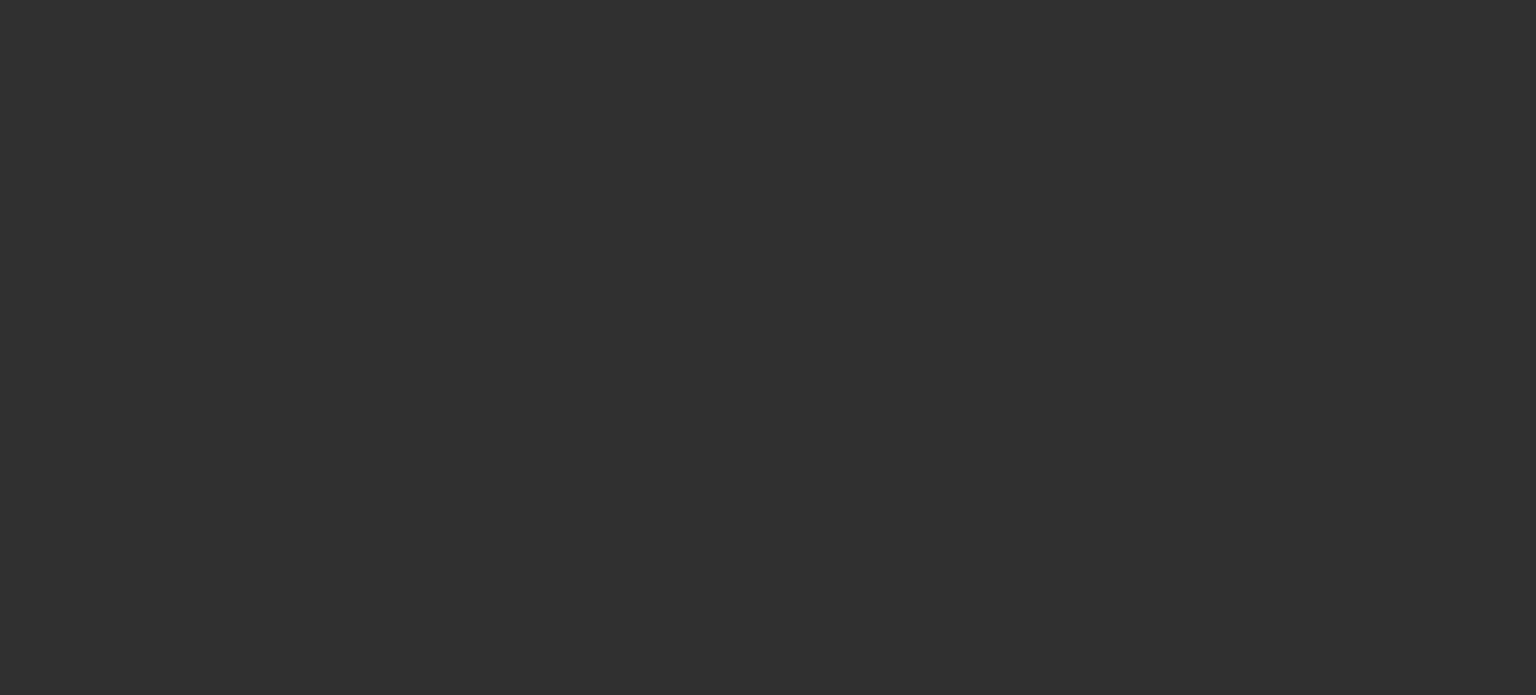 scroll, scrollTop: 0, scrollLeft: 0, axis: both 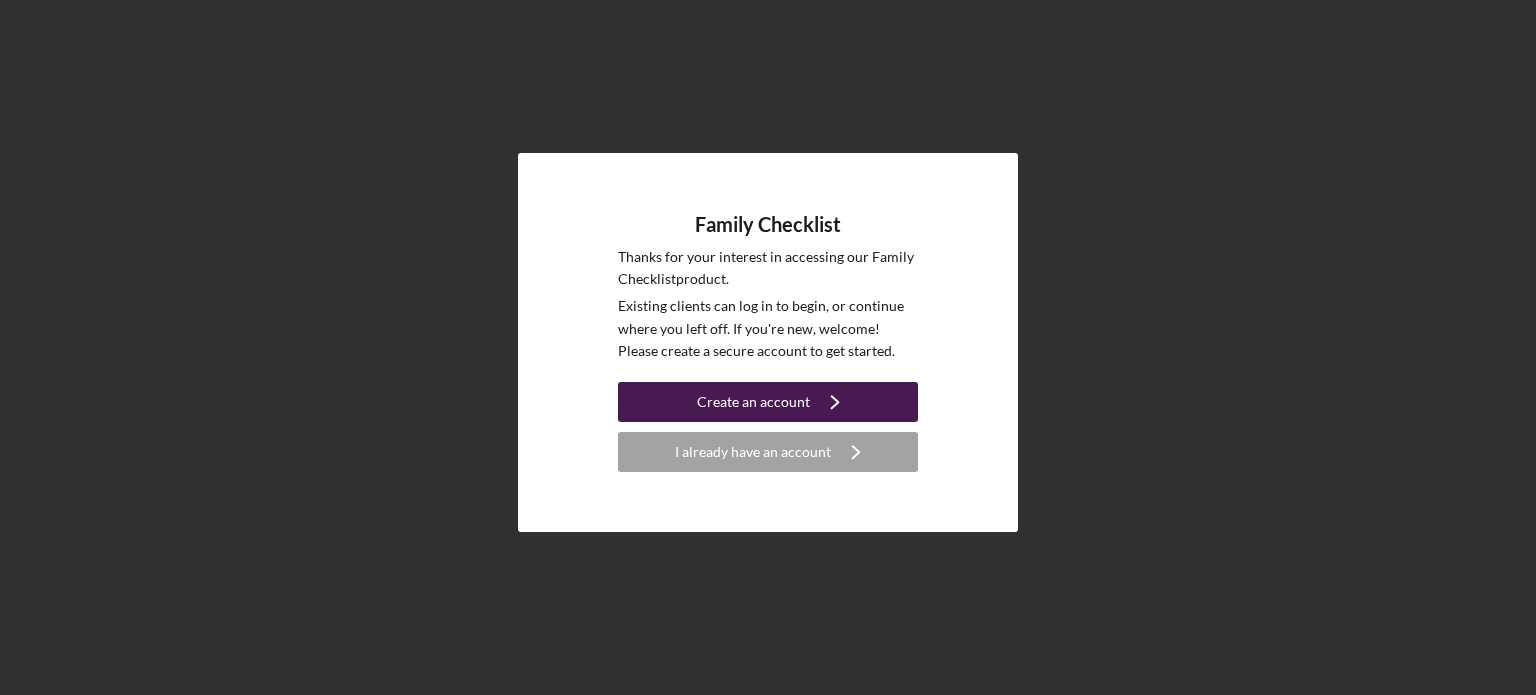 click on "Create an account" at bounding box center (753, 402) 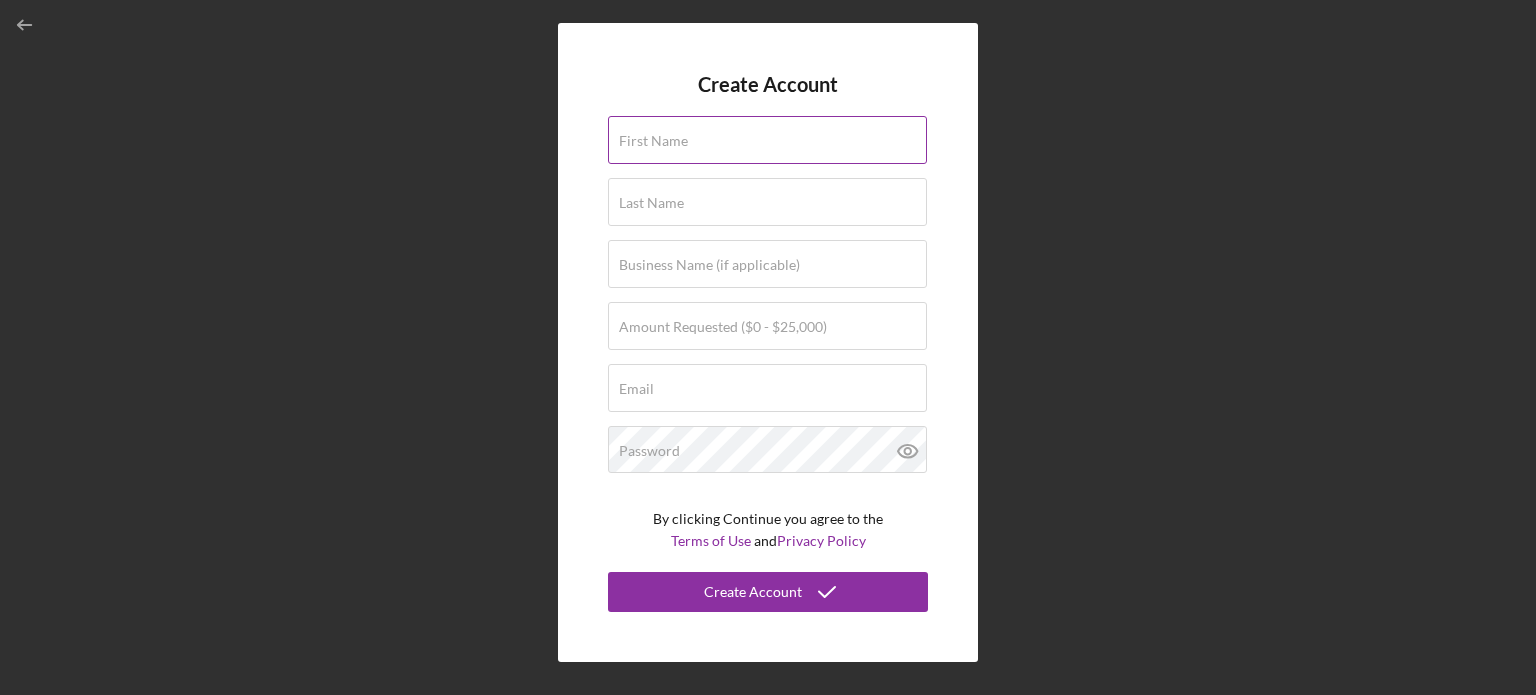click on "First Name" at bounding box center [653, 141] 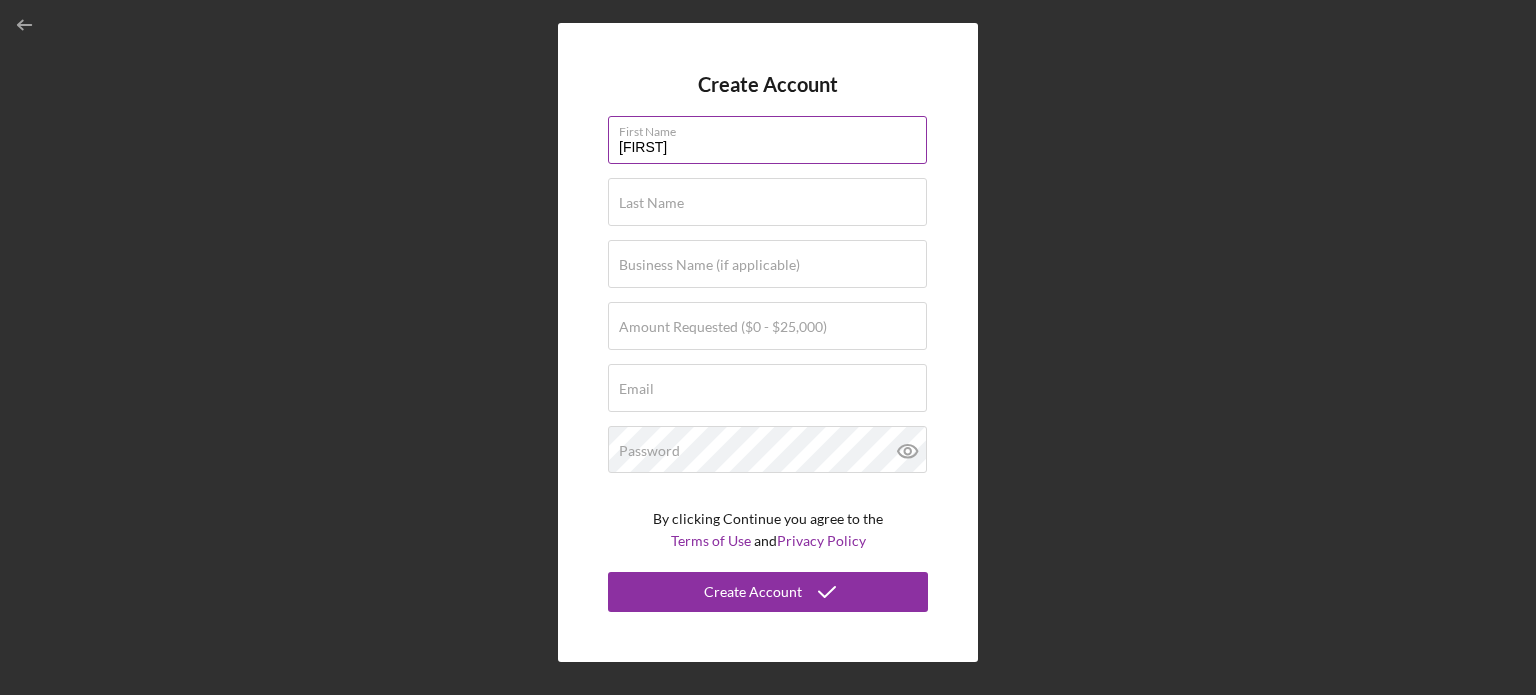 type on "[FIRST]" 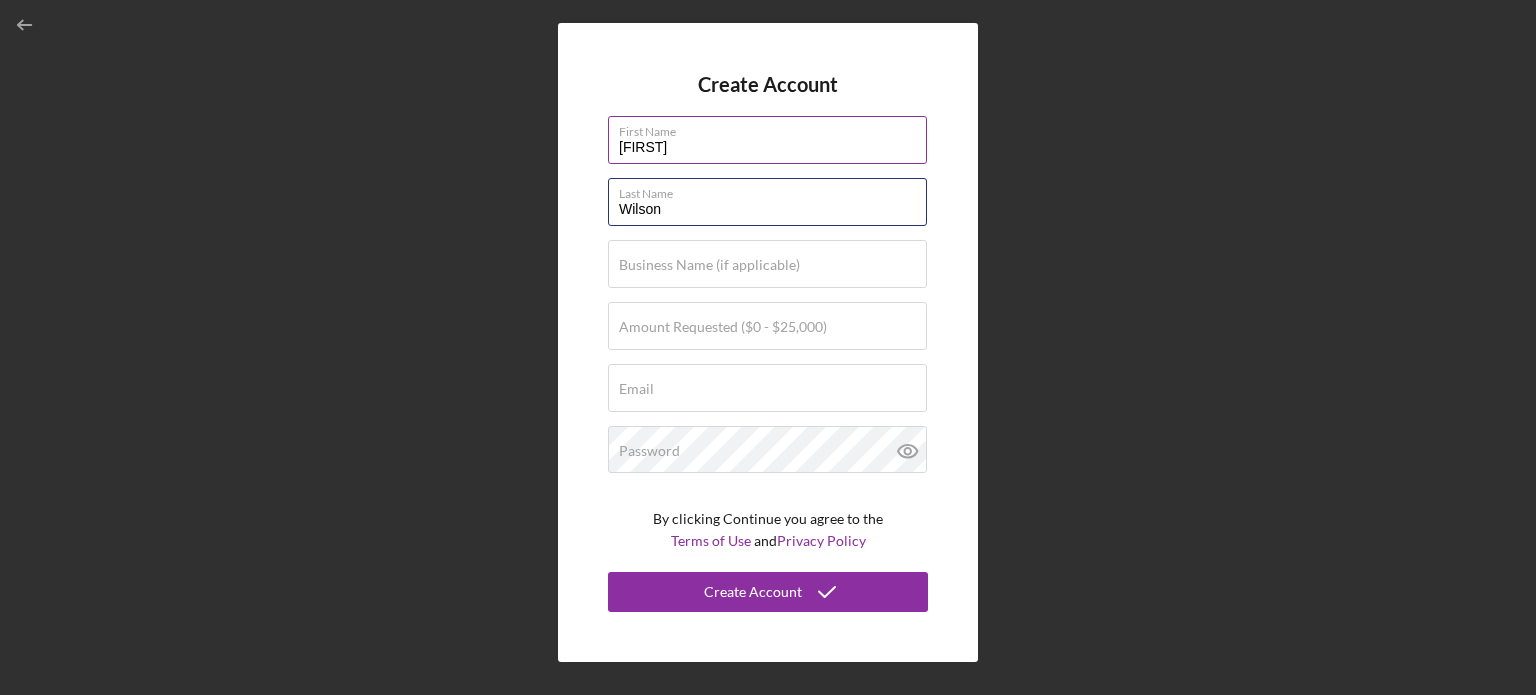 type on "Wilson" 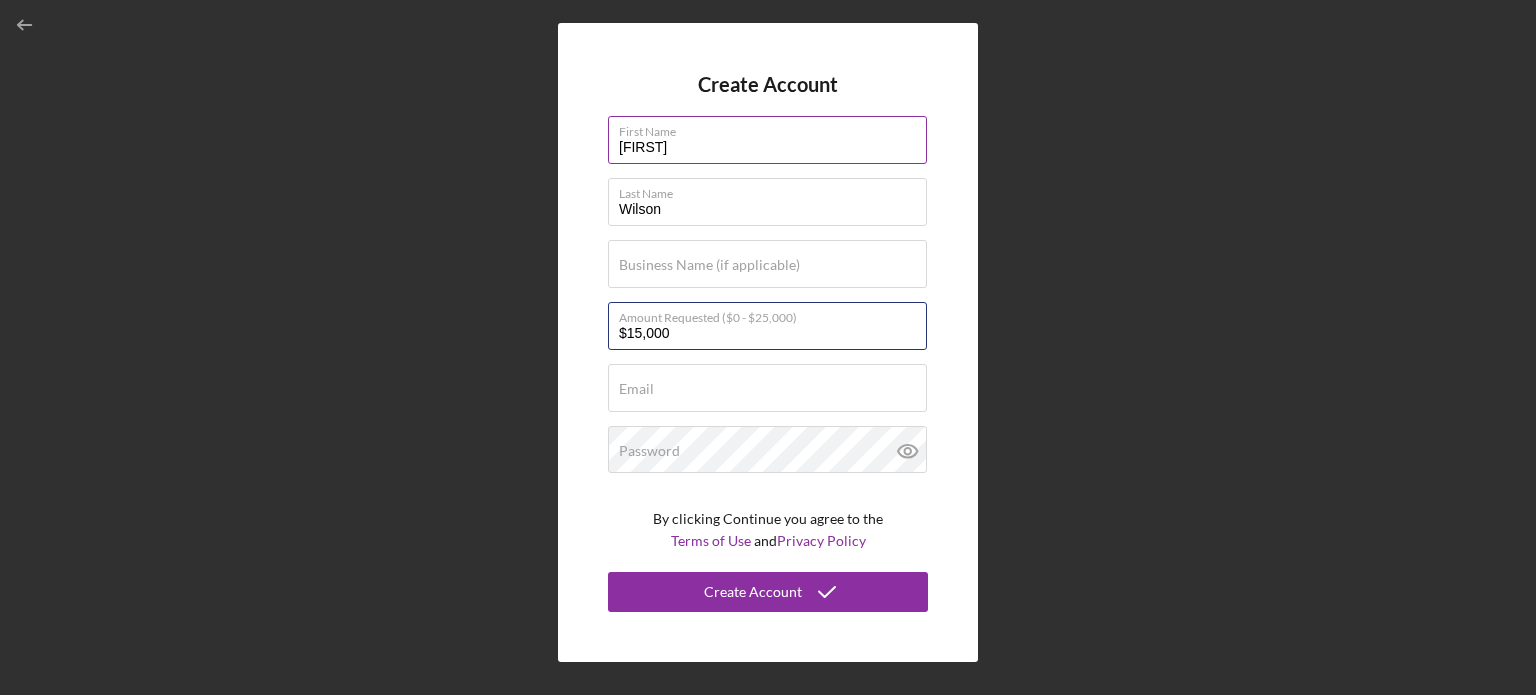 type on "$15,000" 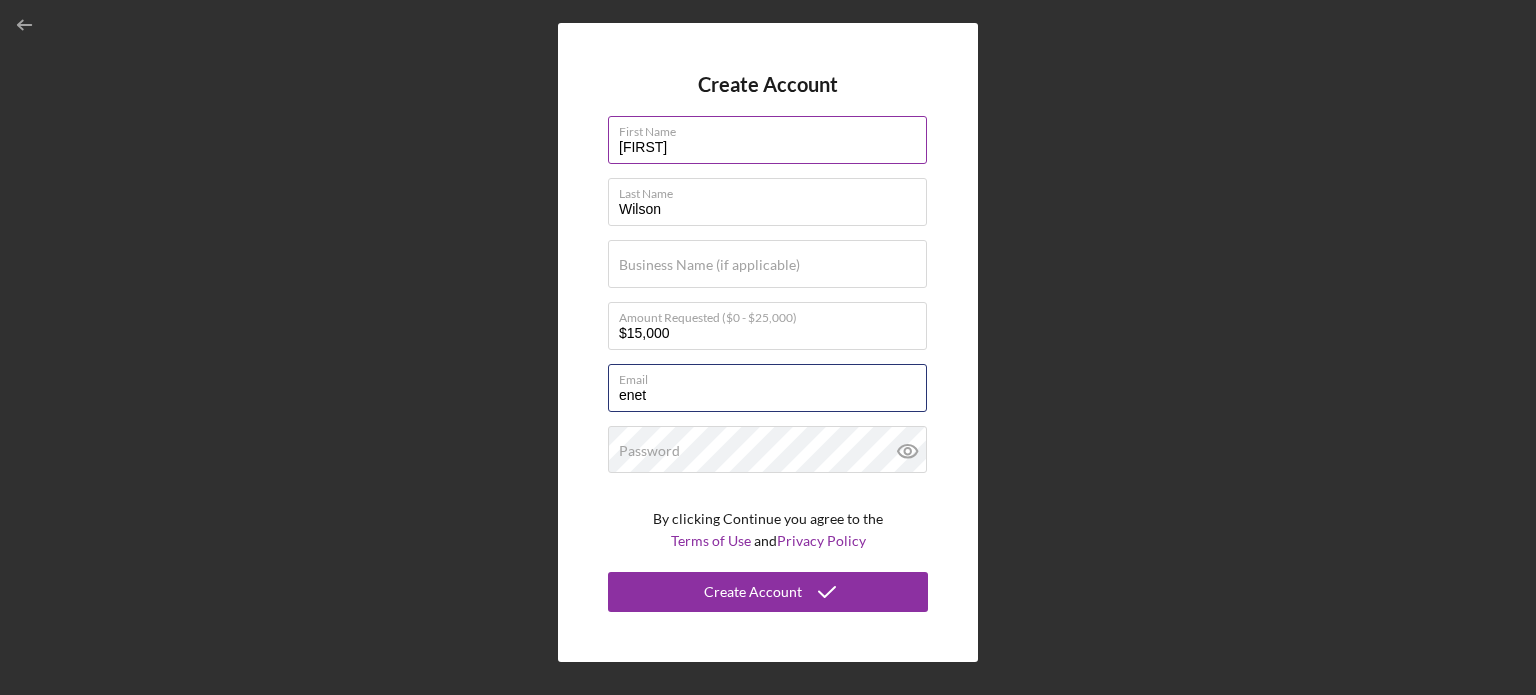 type on "[EMAIL]" 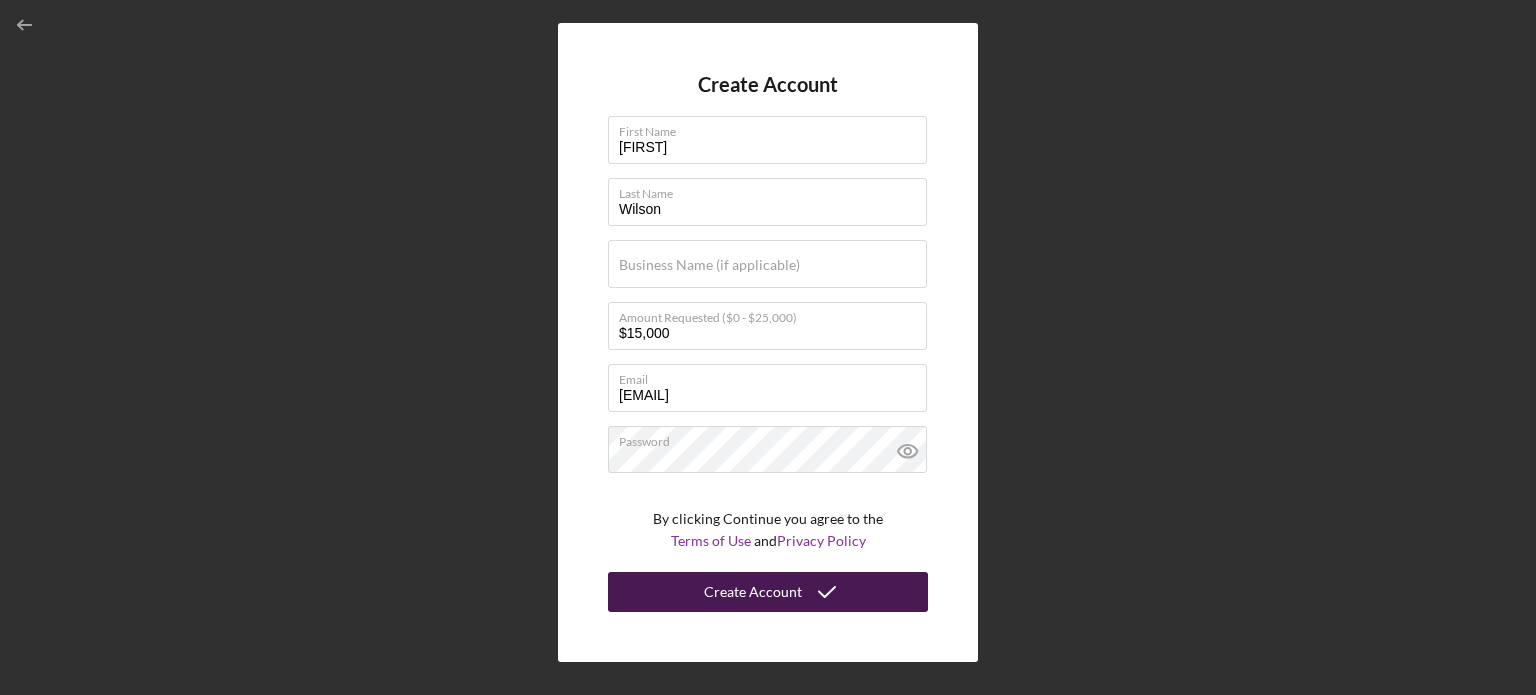 click on "Create Account" at bounding box center [768, 592] 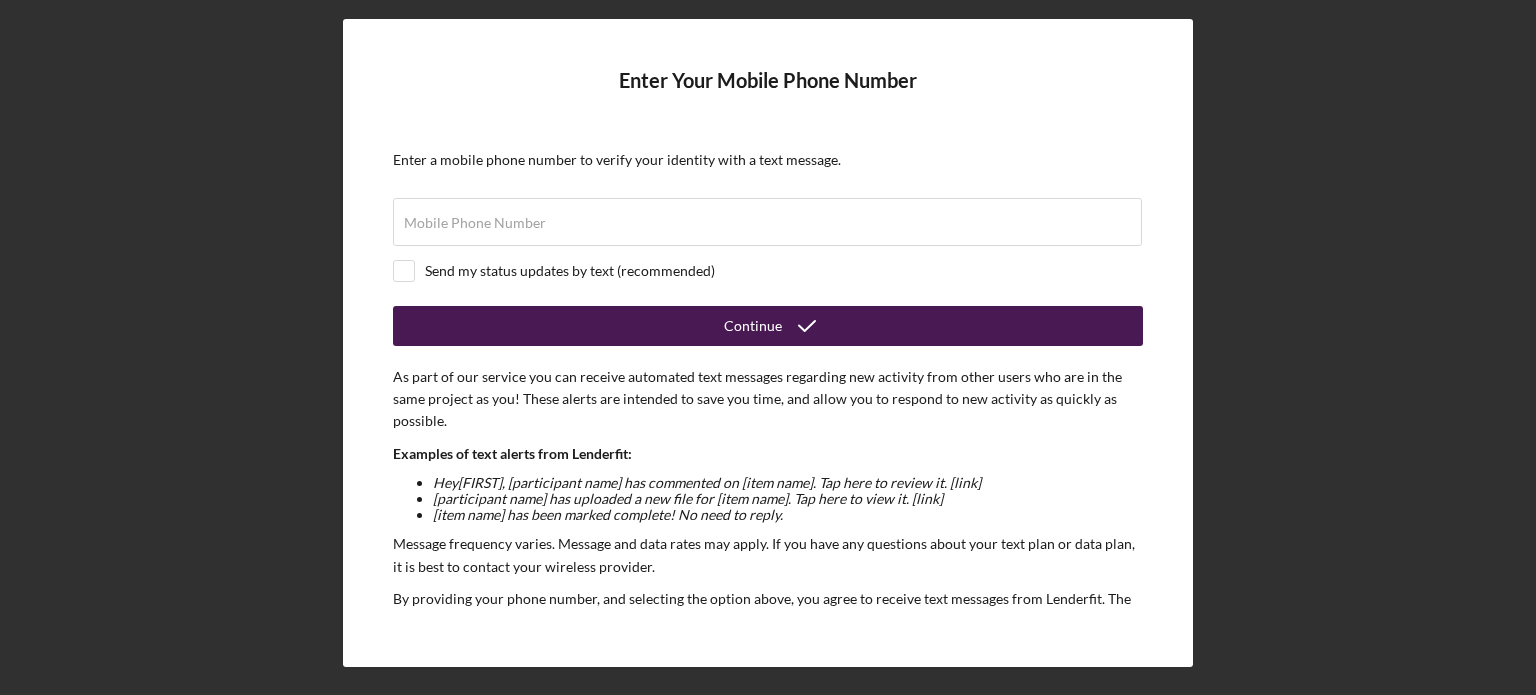 click on "Continue" at bounding box center (768, 326) 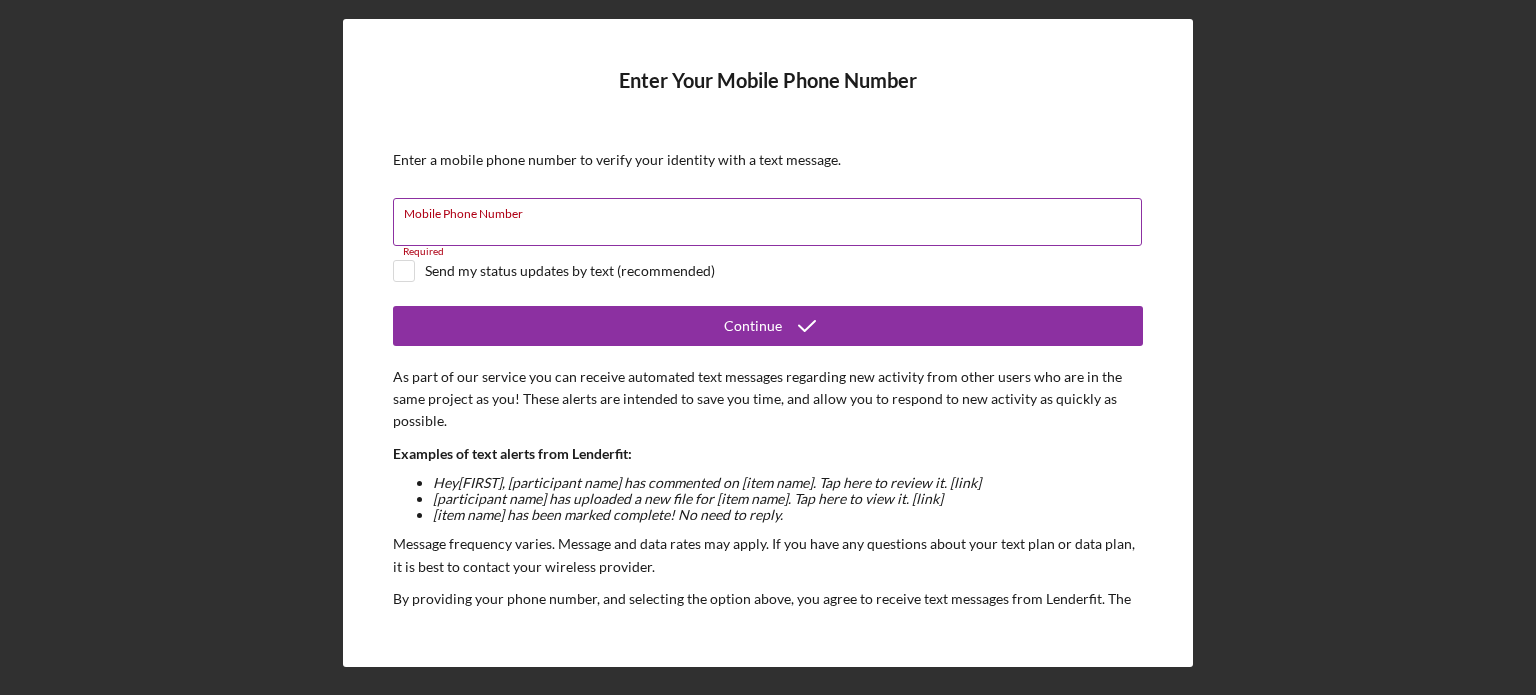 click on "Mobile Phone Number Required" at bounding box center [768, 223] 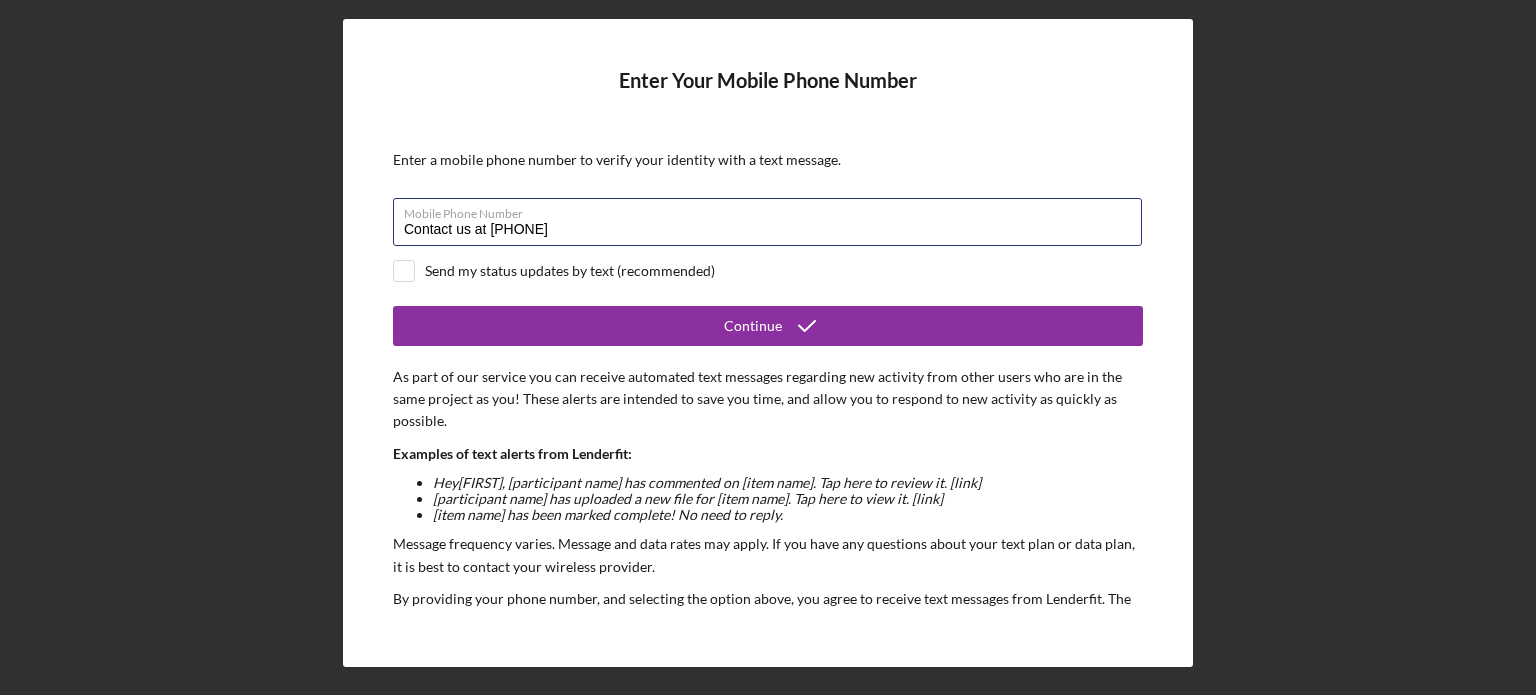 drag, startPoint x: 527, startPoint y: 230, endPoint x: 319, endPoint y: 257, distance: 209.74509 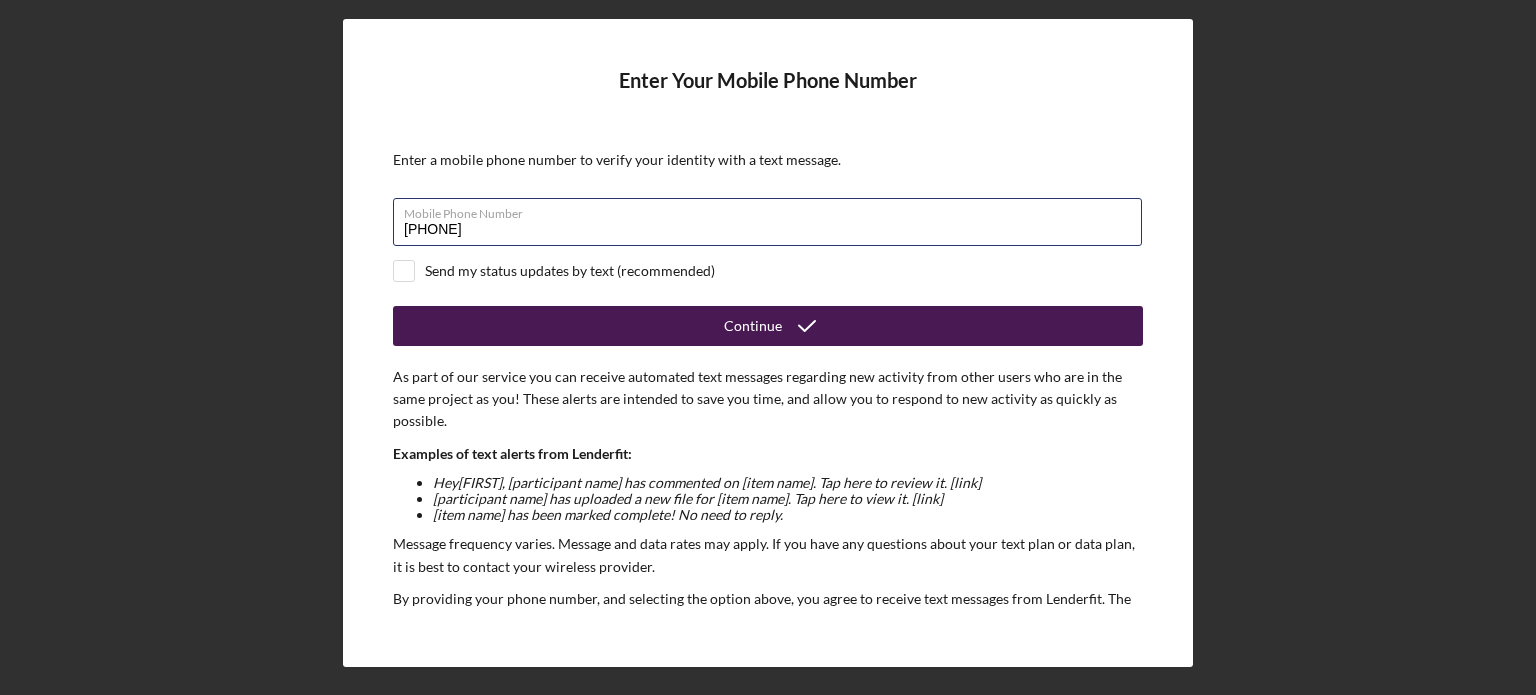 type on "[PHONE]" 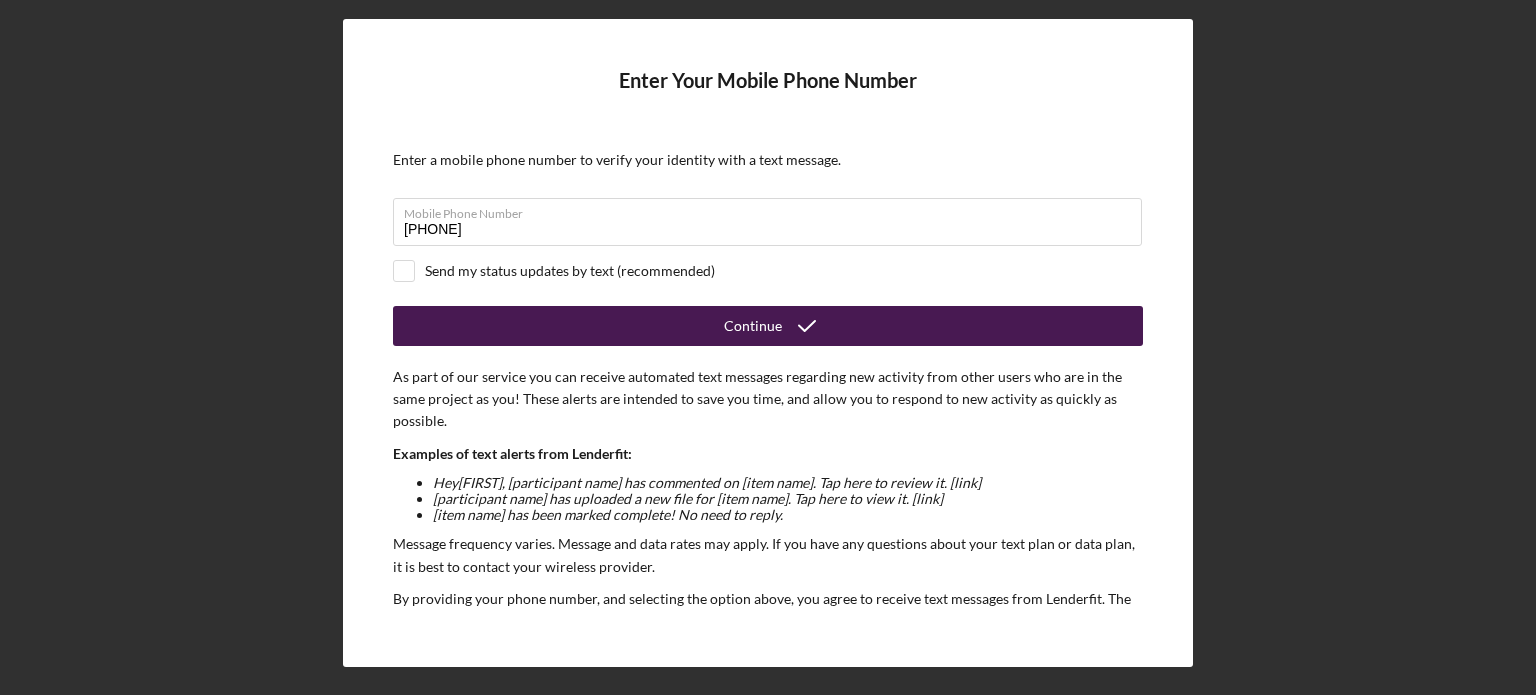 click on "Continue" at bounding box center [768, 326] 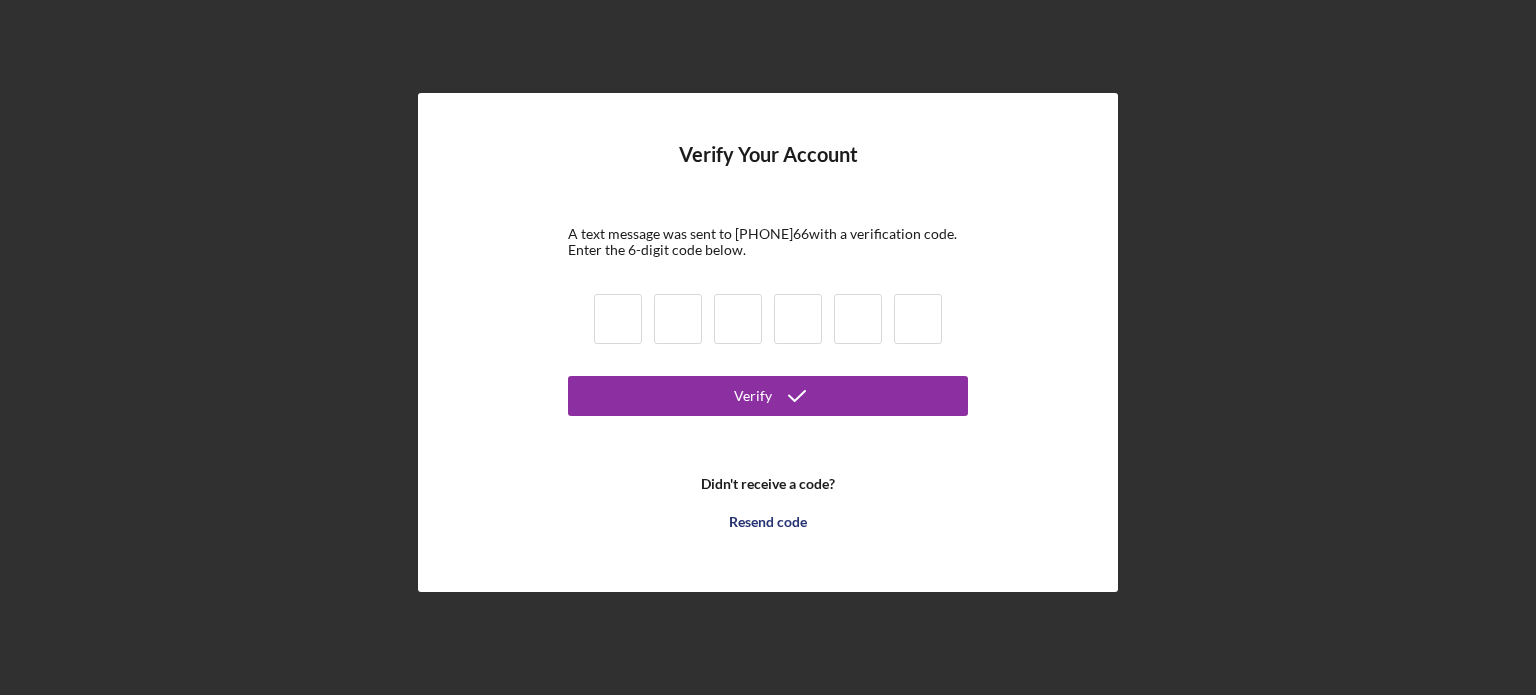 click at bounding box center [618, 319] 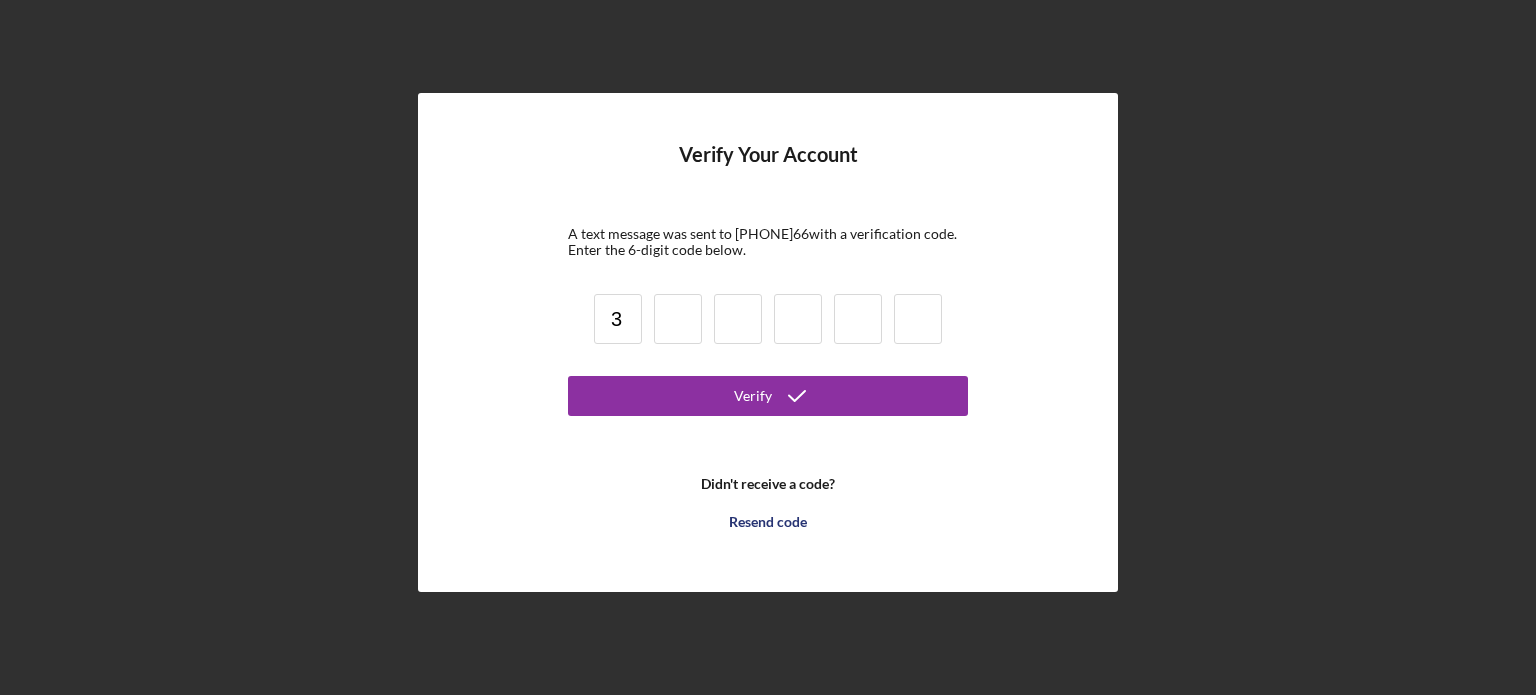 type on "3" 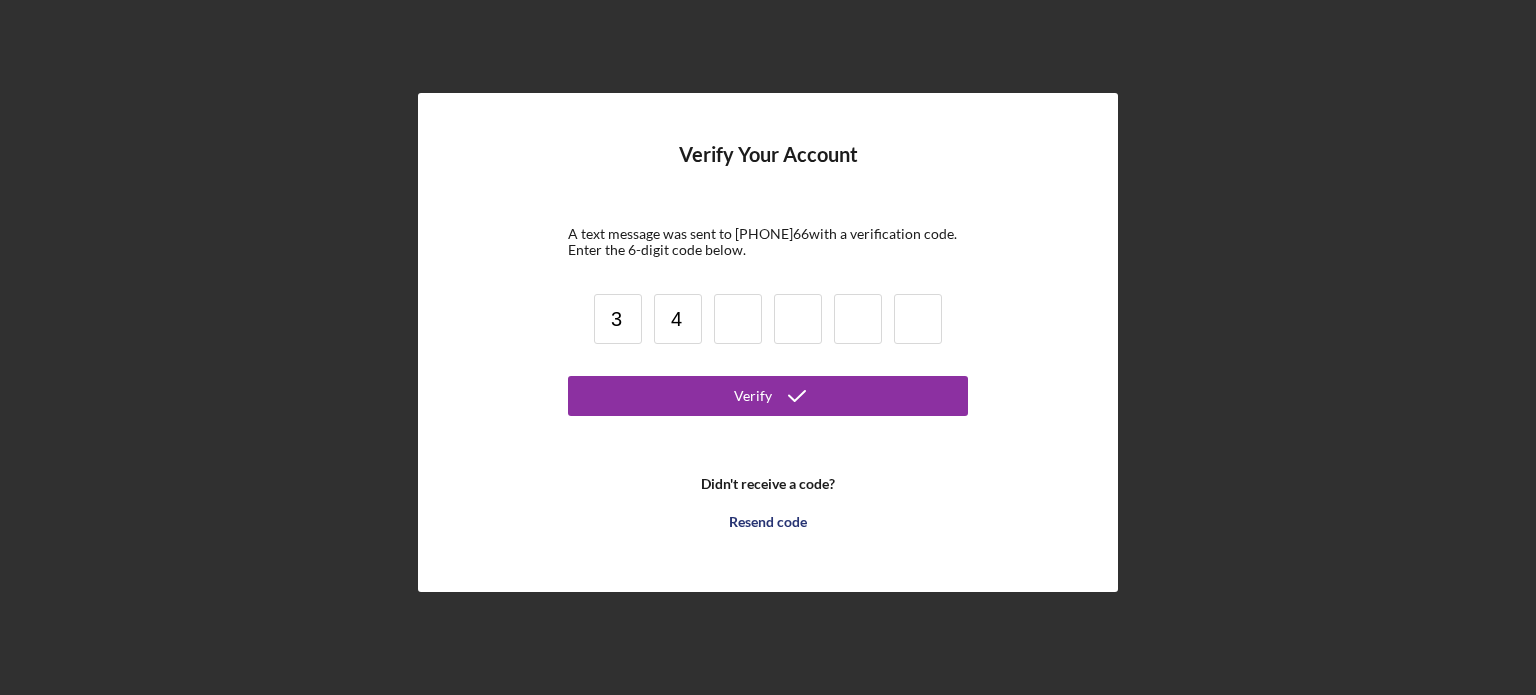 type on "4" 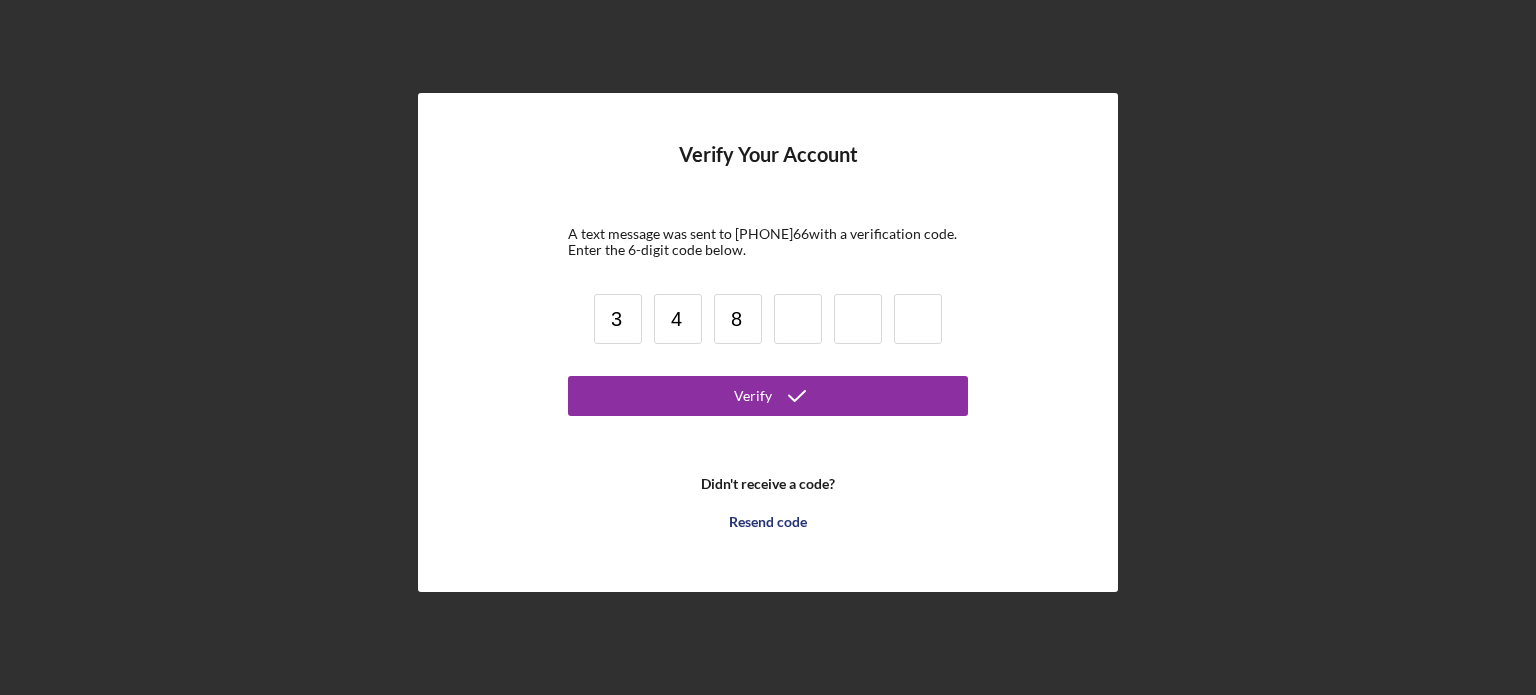 type on "8" 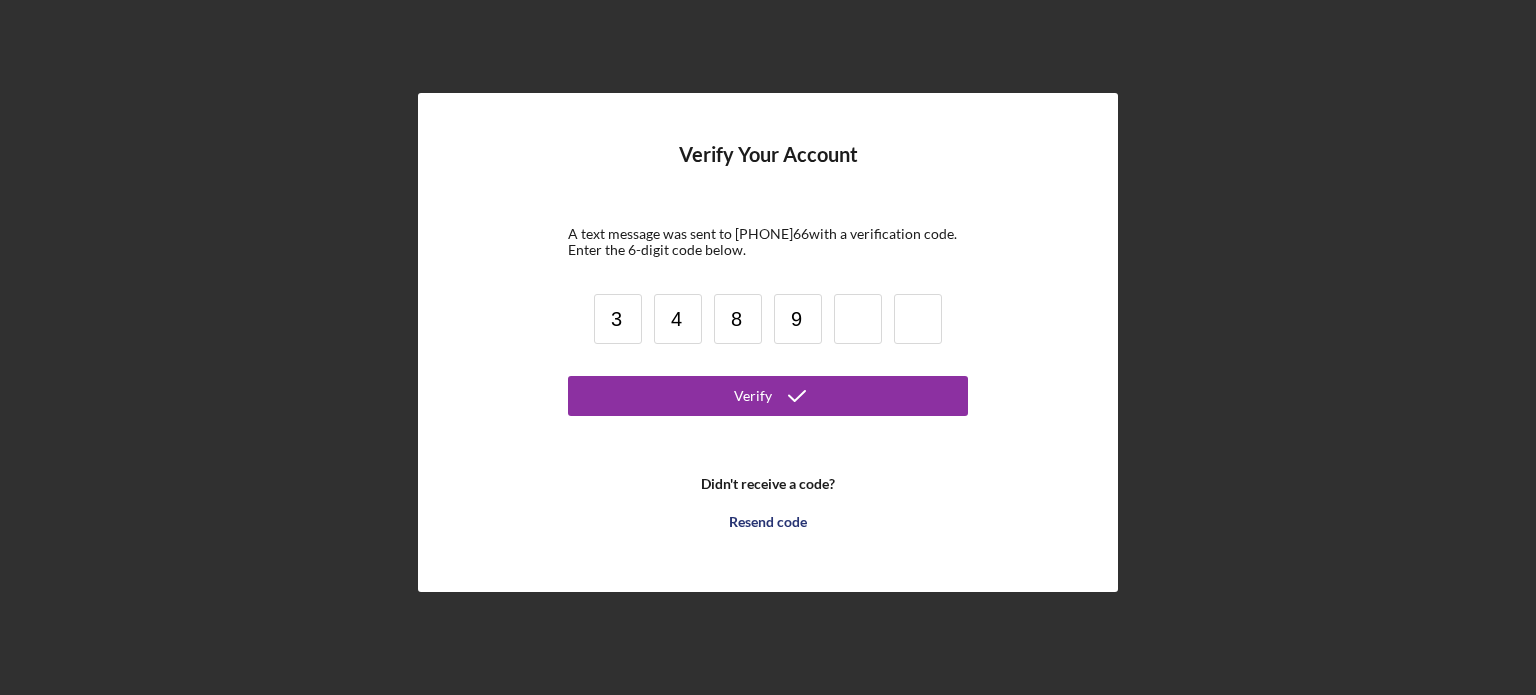 type on "9" 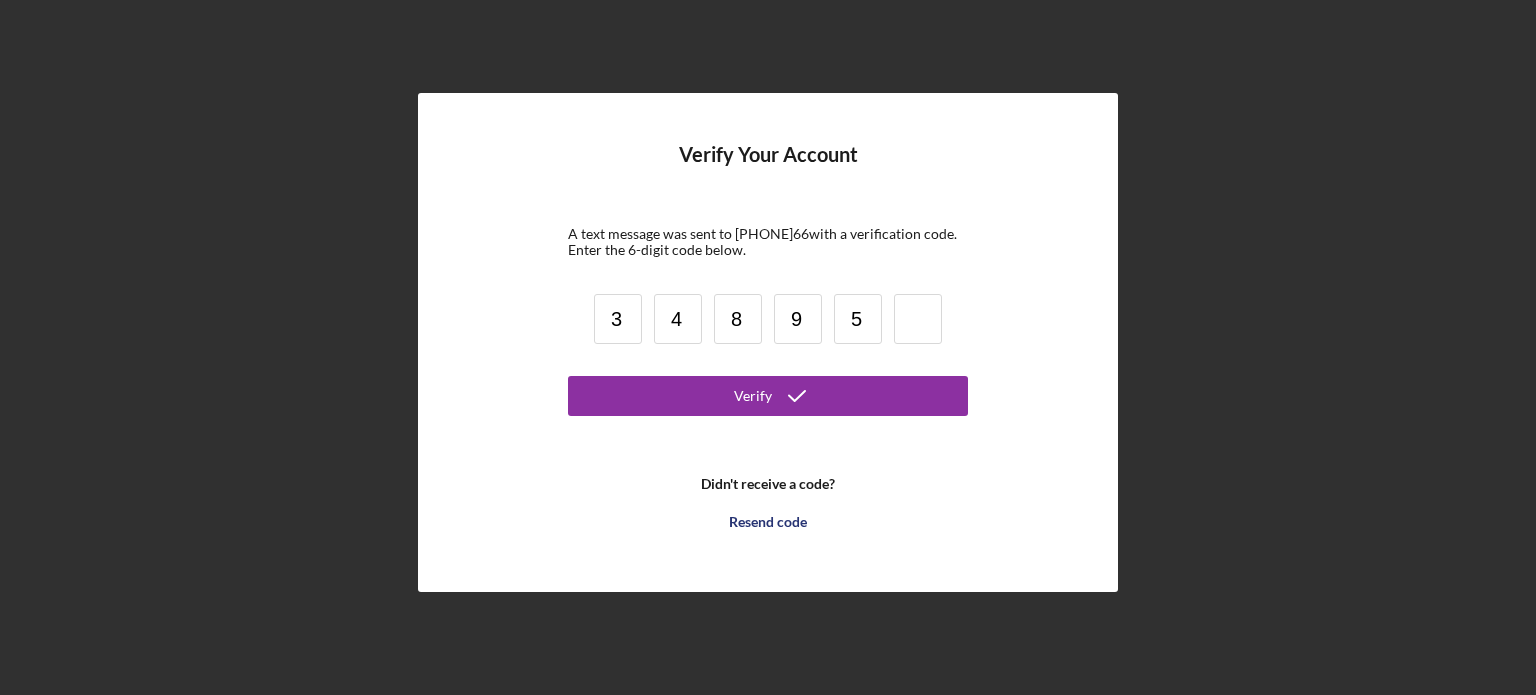 type on "5" 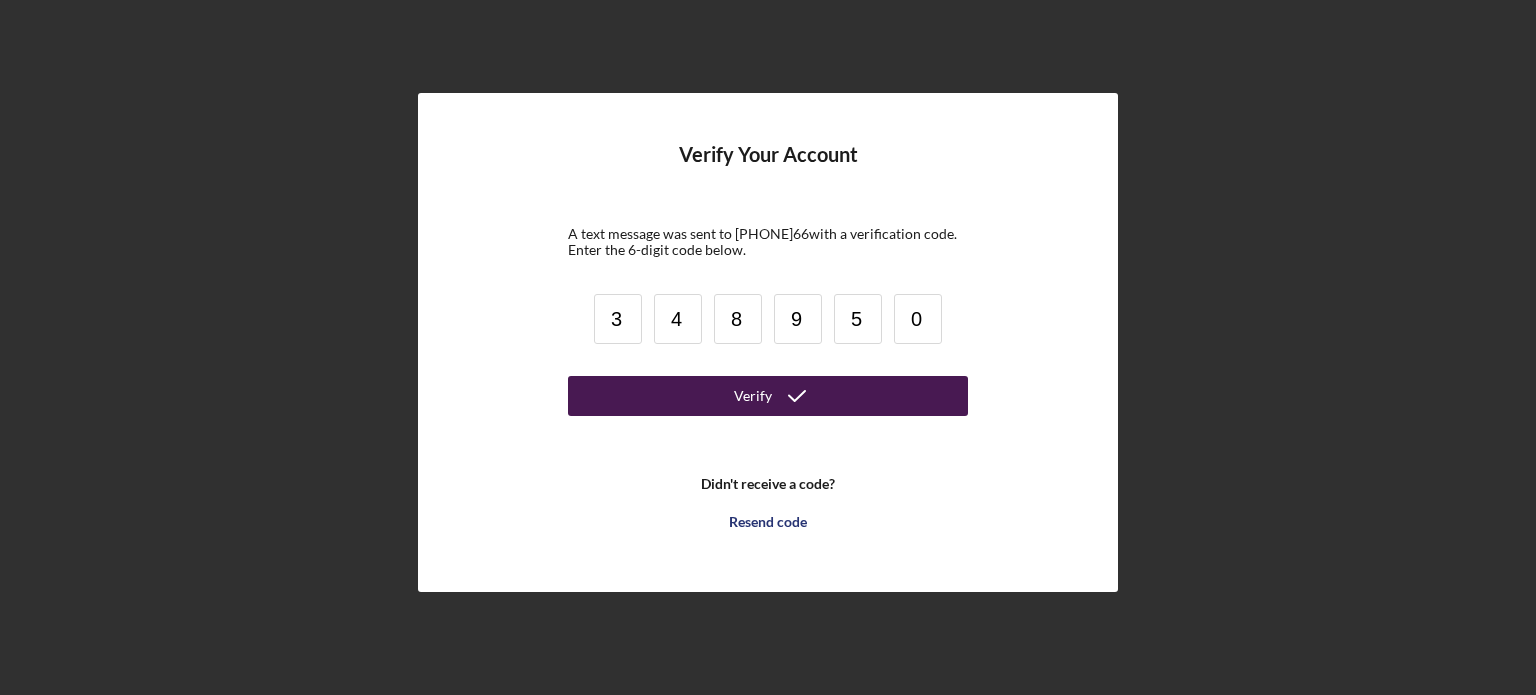 type on "0" 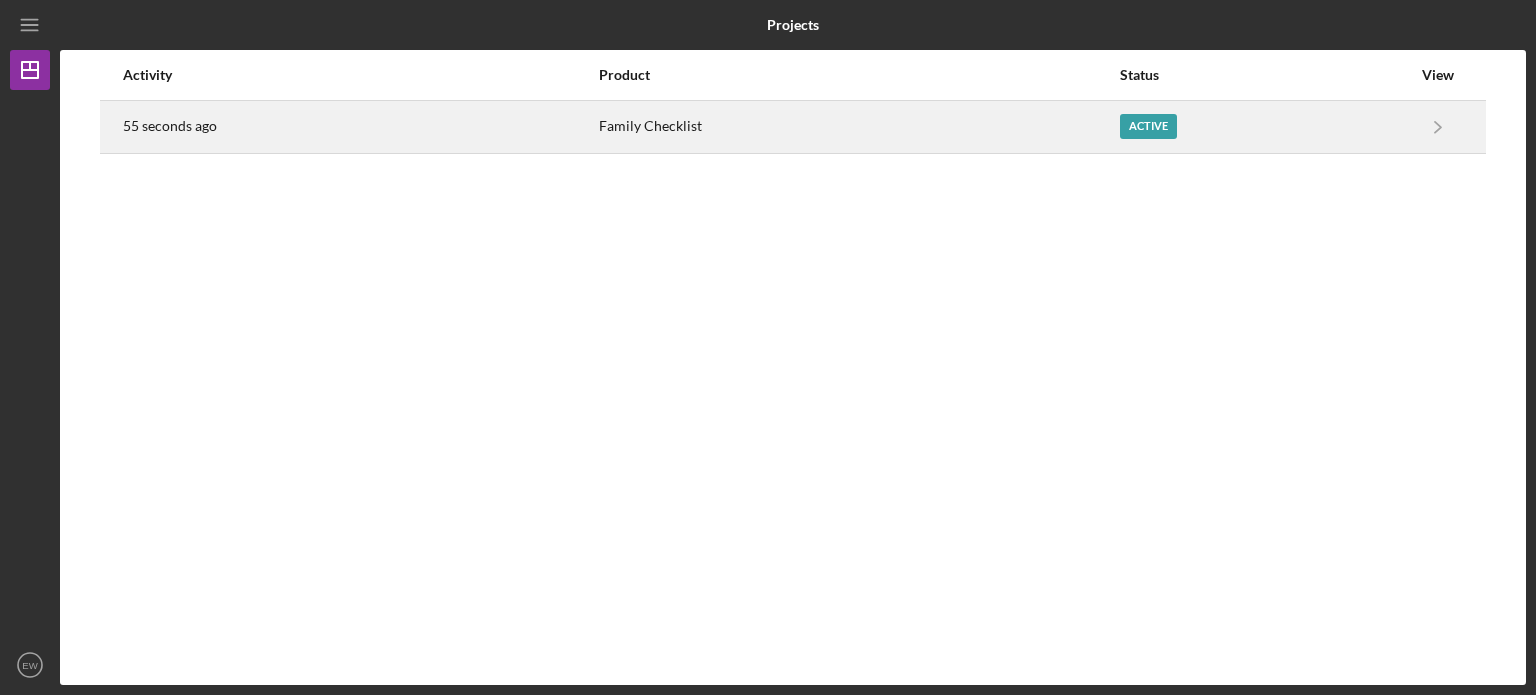 click on "Family Checklist" at bounding box center (858, 127) 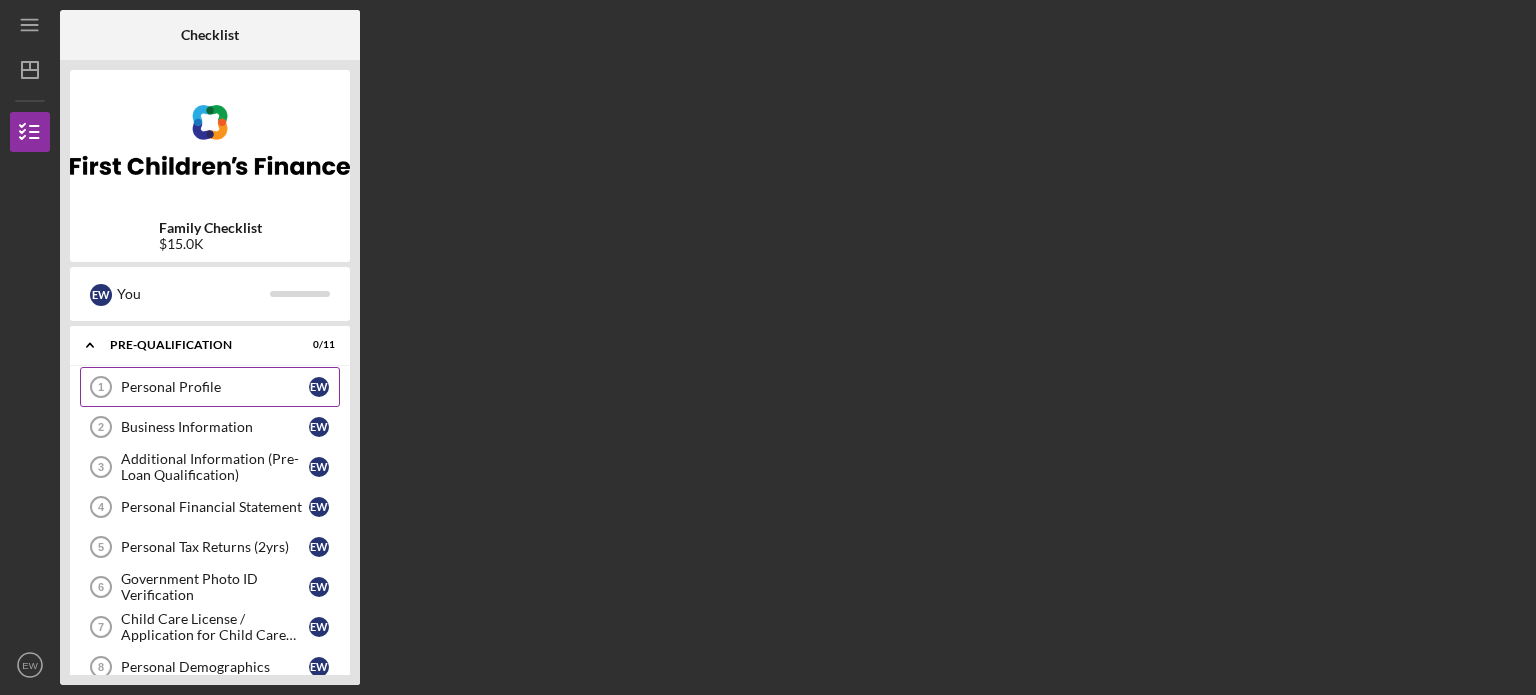 click on "Personal Profile" at bounding box center (215, 387) 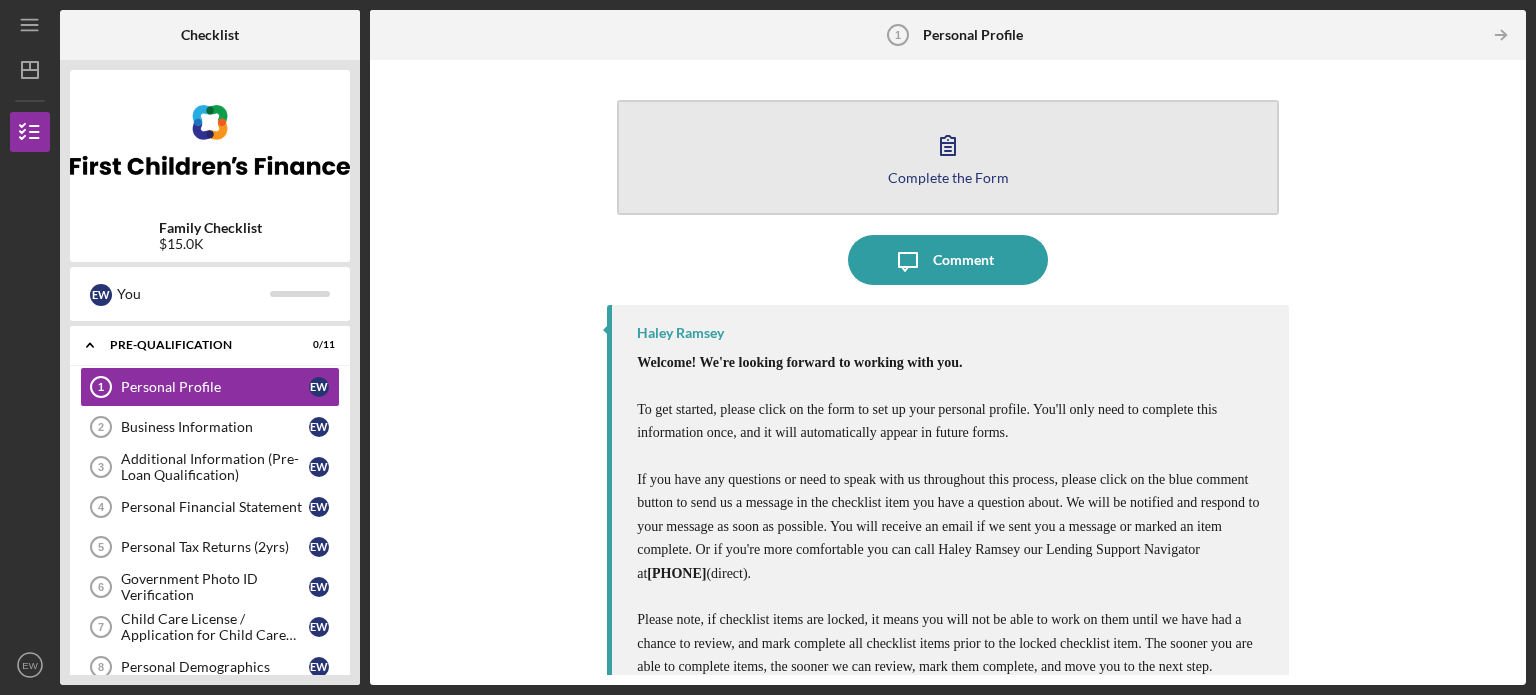drag, startPoint x: 1214, startPoint y: 184, endPoint x: 1227, endPoint y: 180, distance: 13.601471 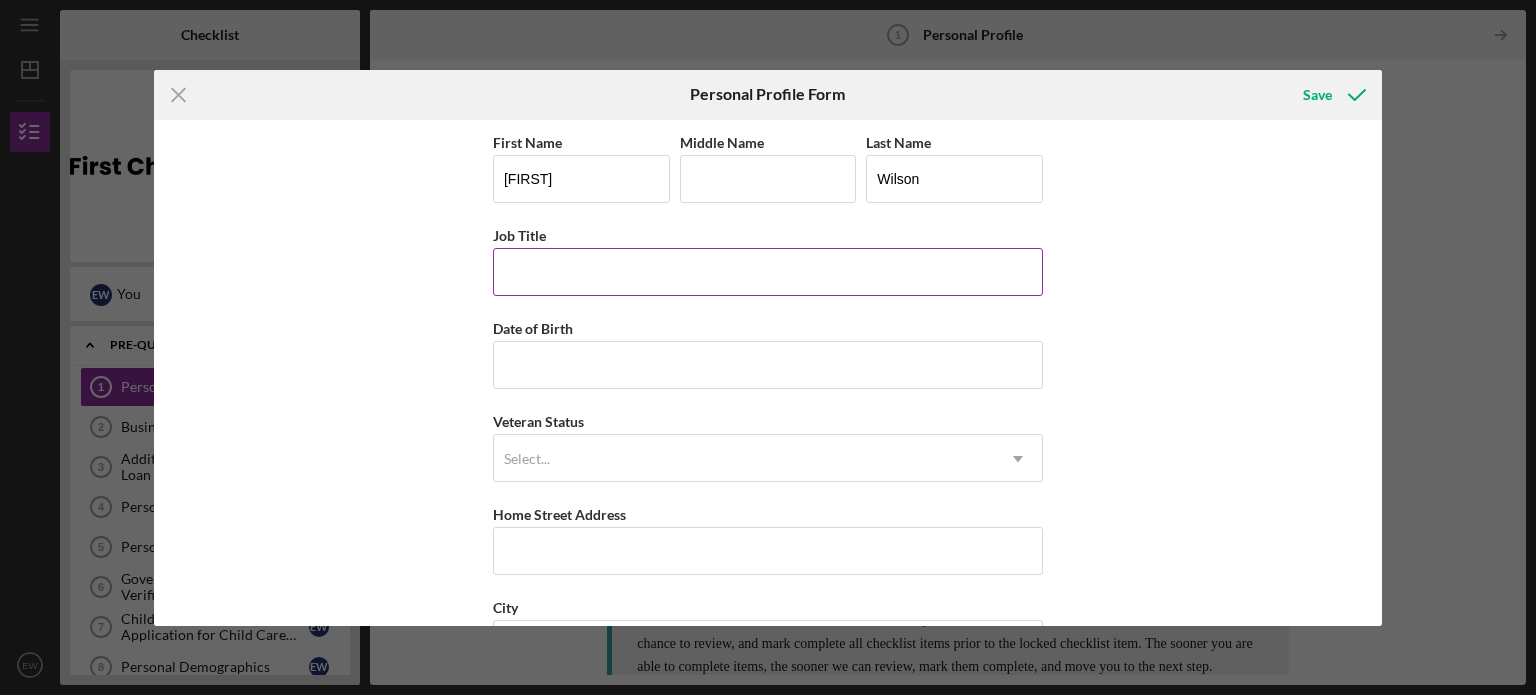 click on "Job Title" at bounding box center (768, 272) 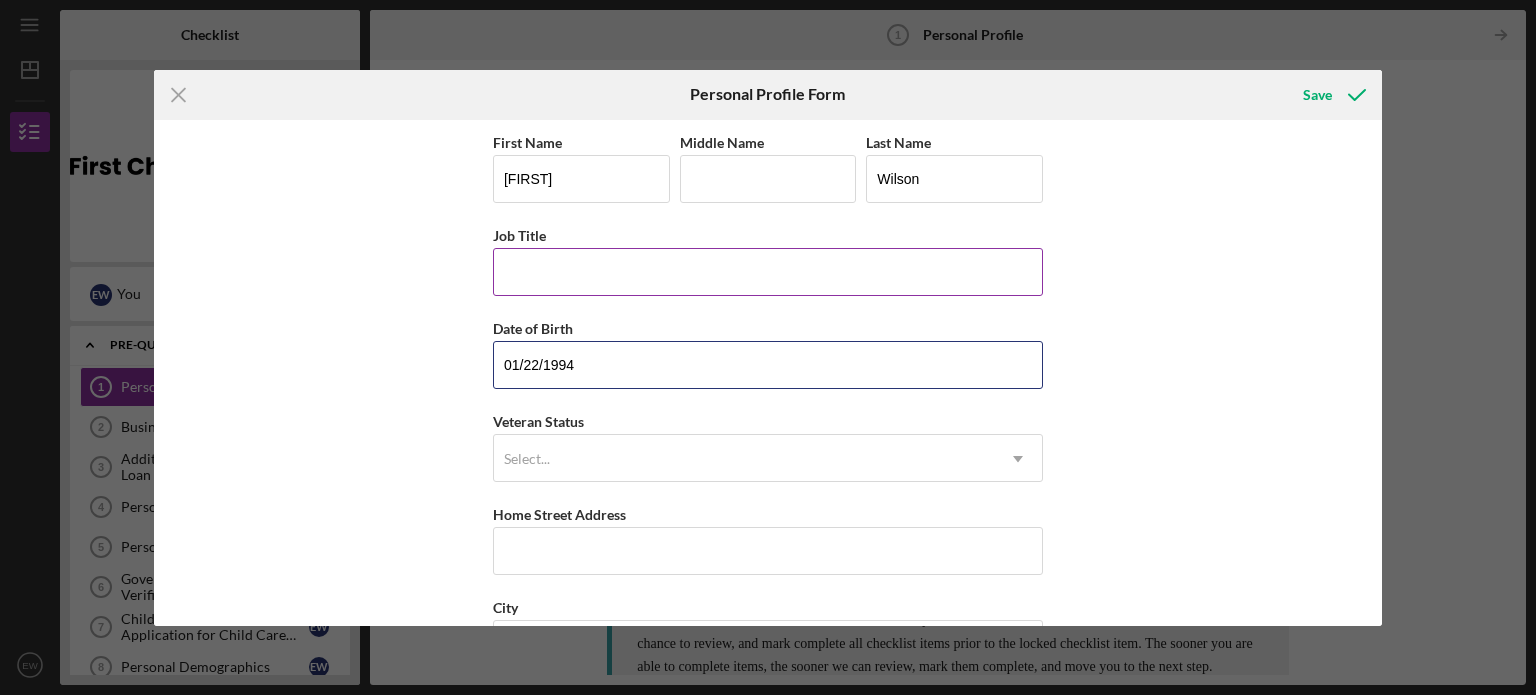 type on "01/22/1994" 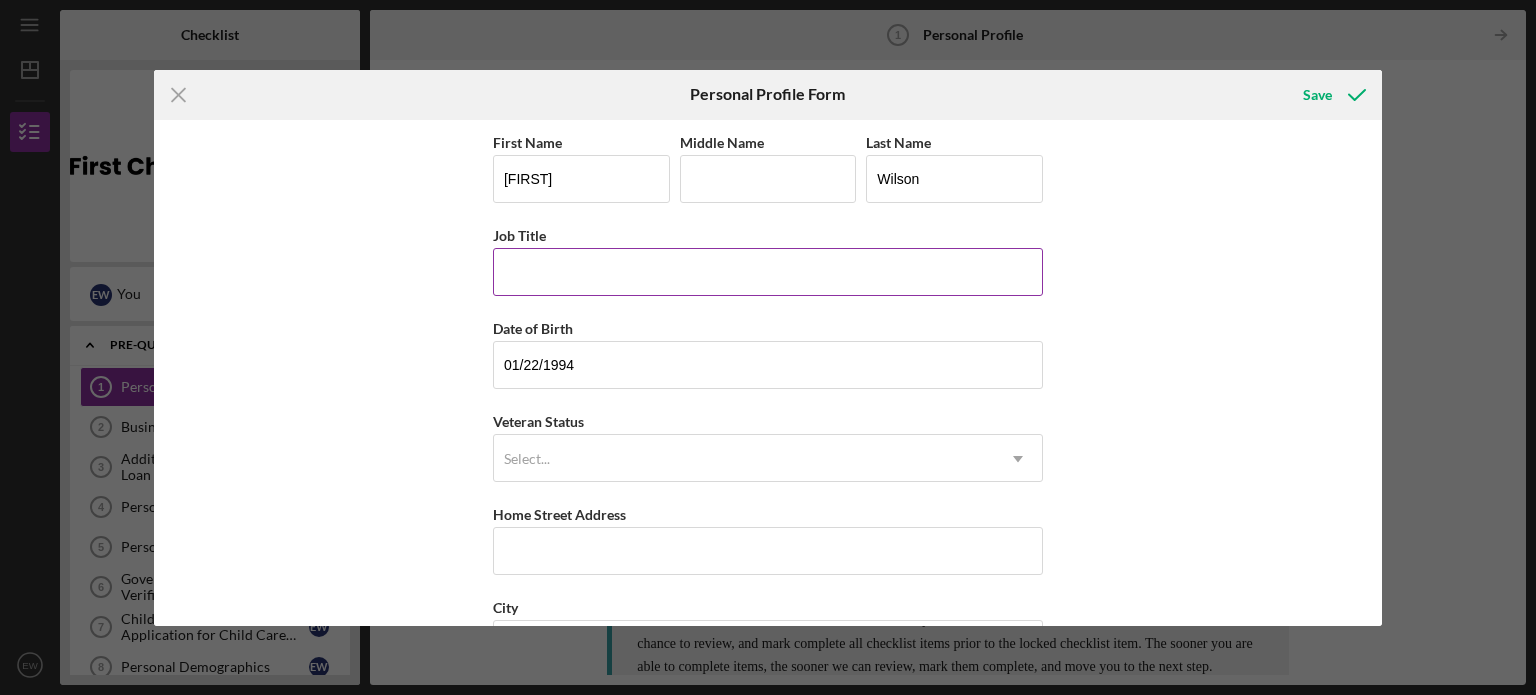 click on "Job Title" at bounding box center [768, 272] 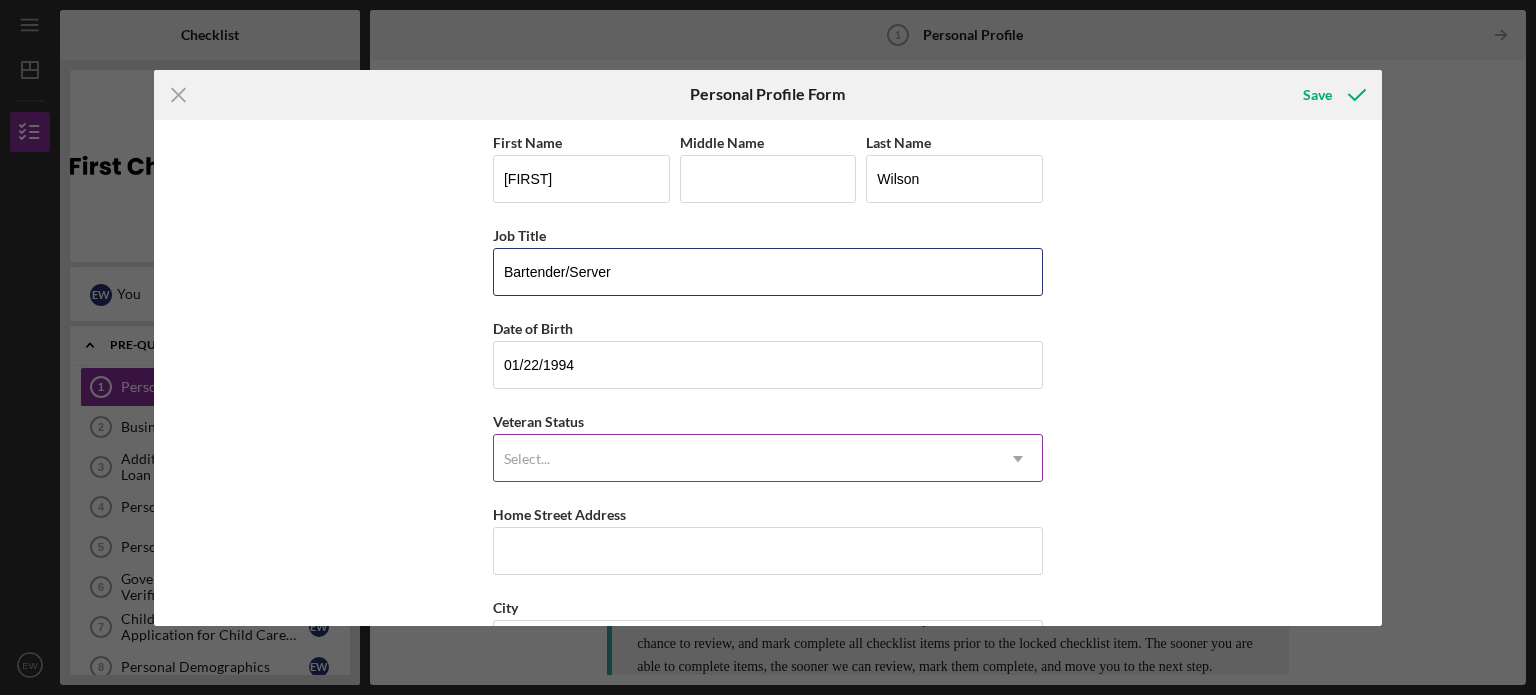 type on "Bartender/Server" 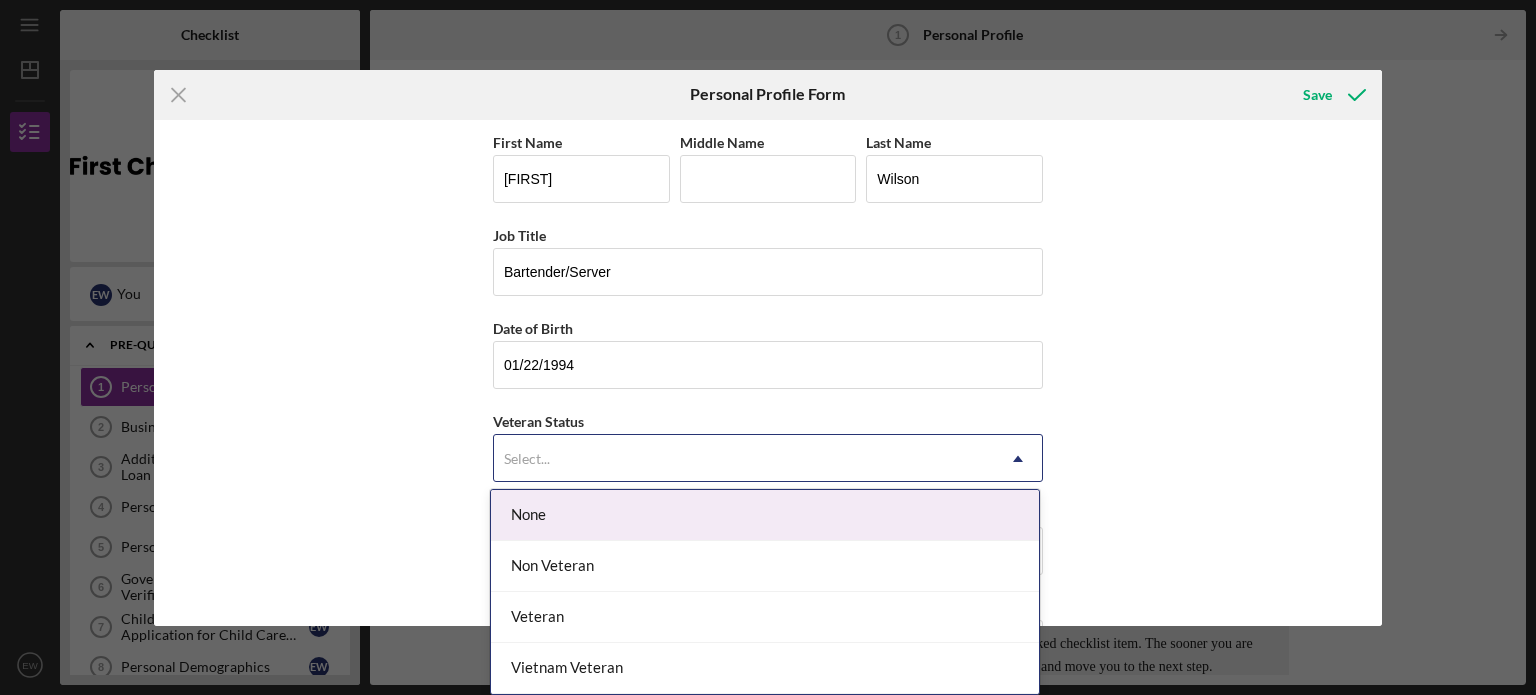 click on "Select..." at bounding box center [744, 459] 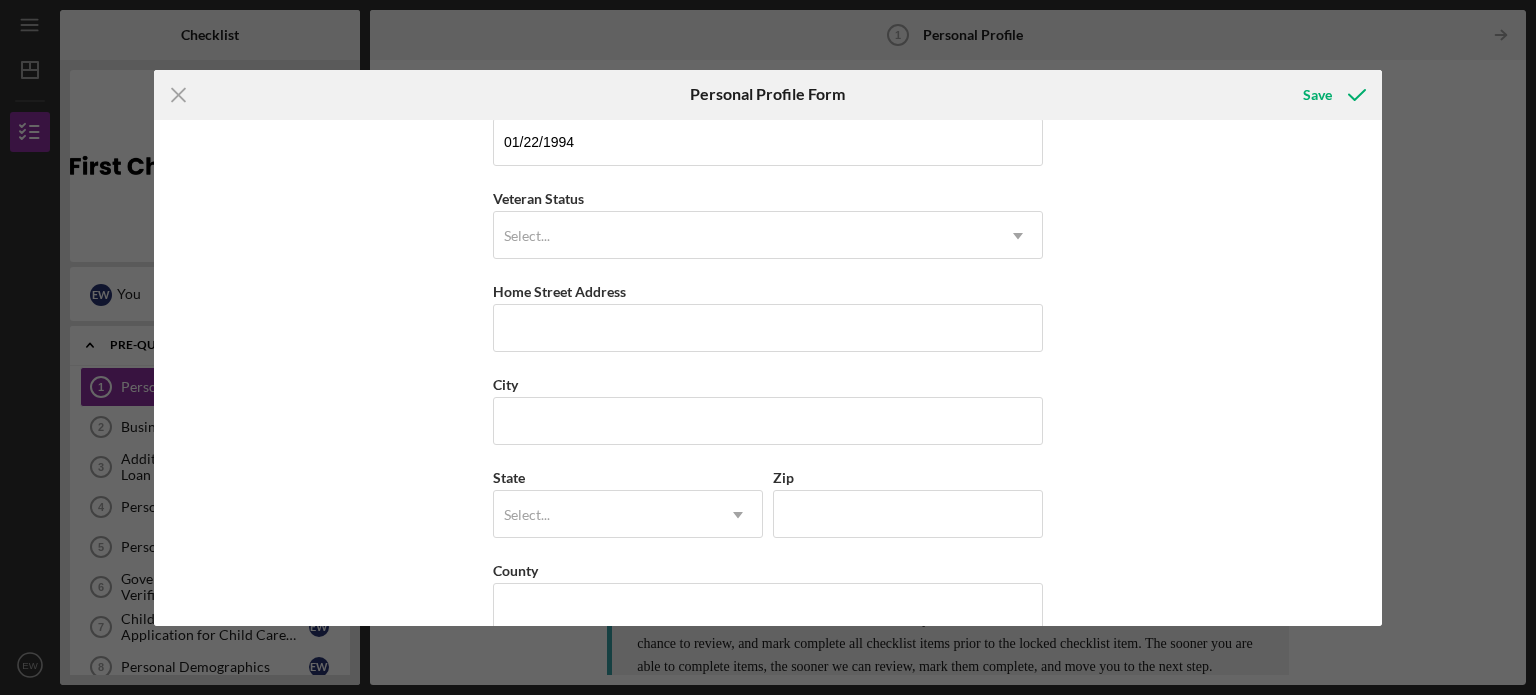scroll, scrollTop: 255, scrollLeft: 0, axis: vertical 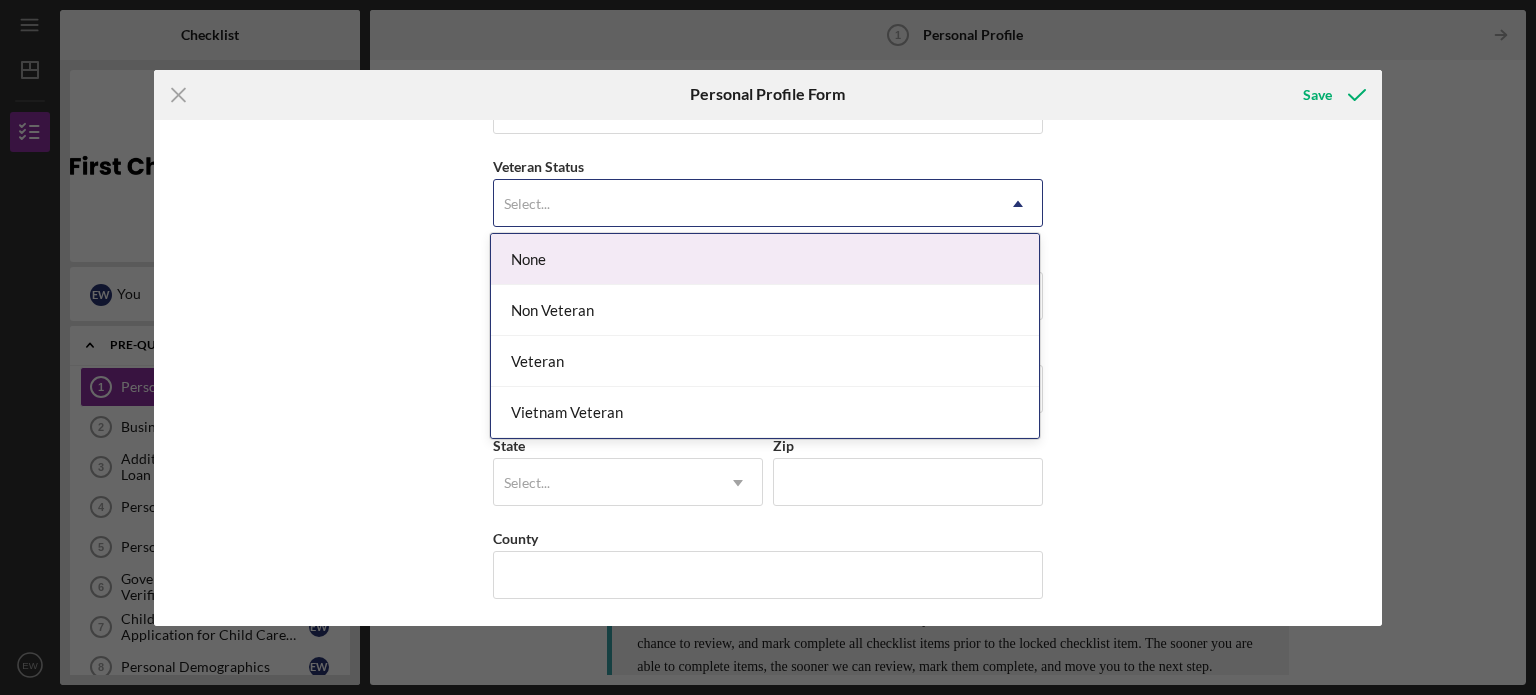 click on "Icon/Dropdown Arrow" 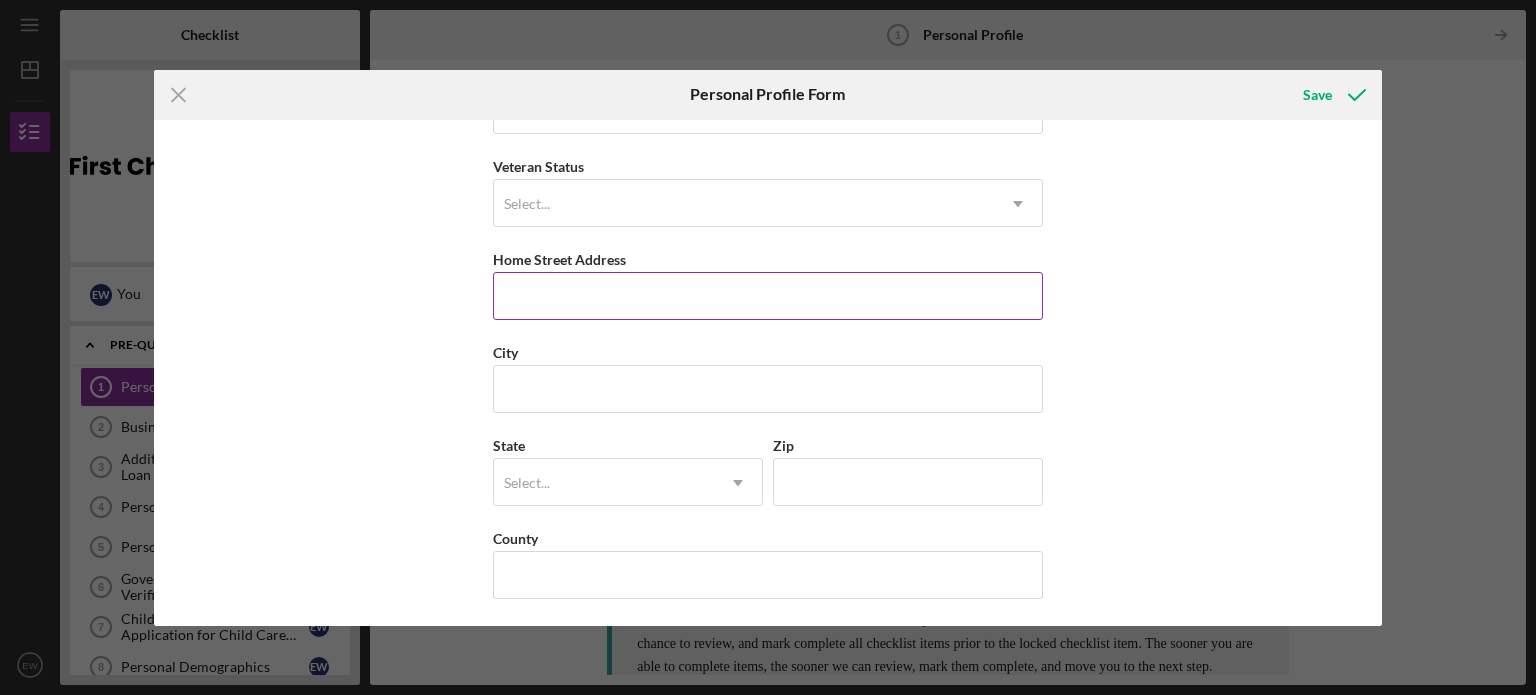click on "Home Street Address" at bounding box center [768, 296] 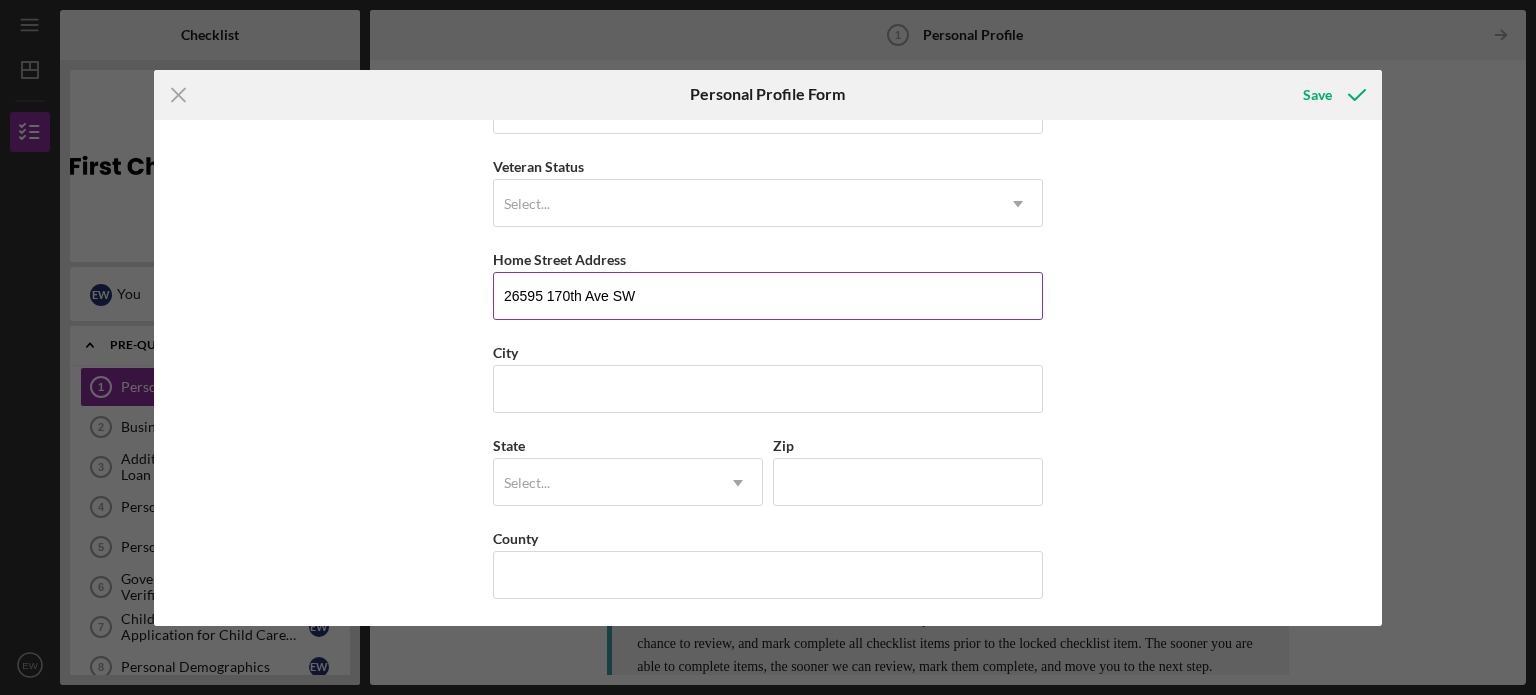 type on "26595 170th Ave SW" 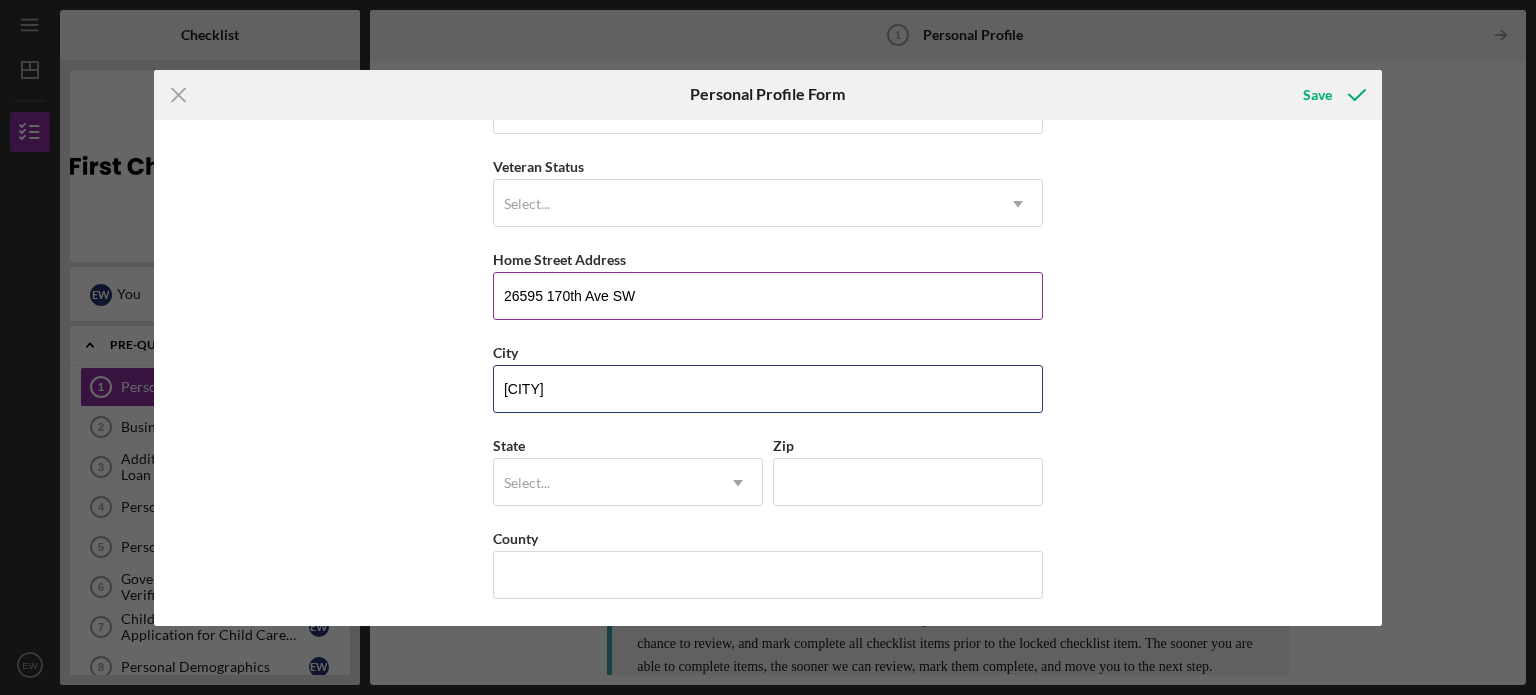 type on "c" 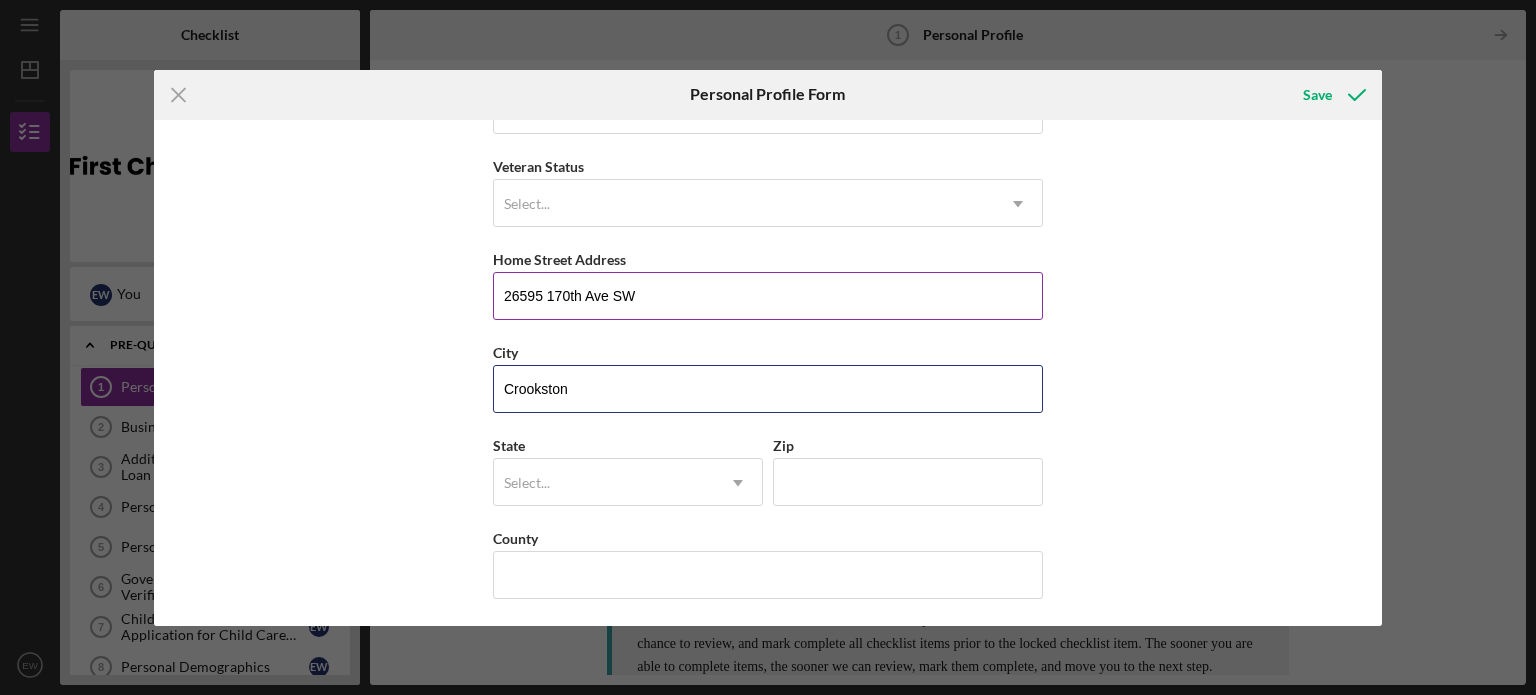 type on "Crookston" 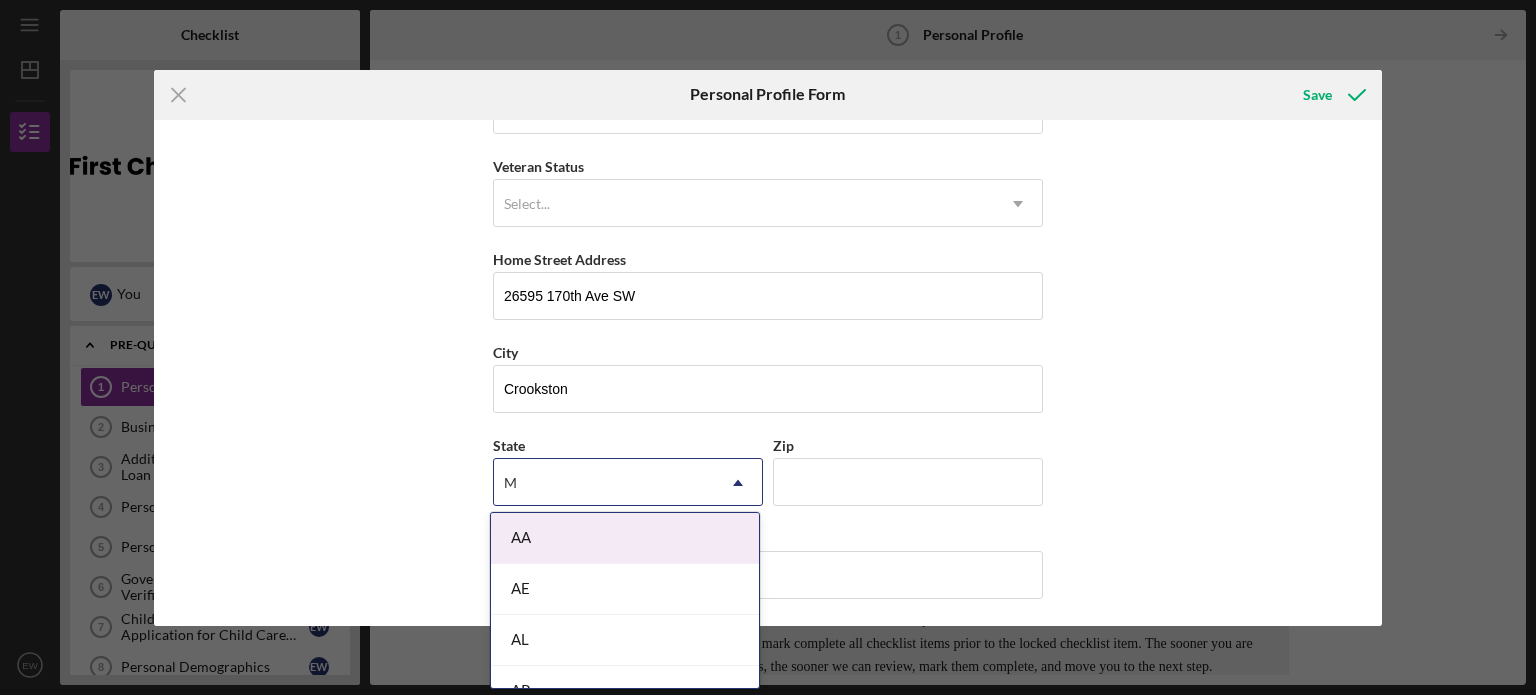 type on "M" 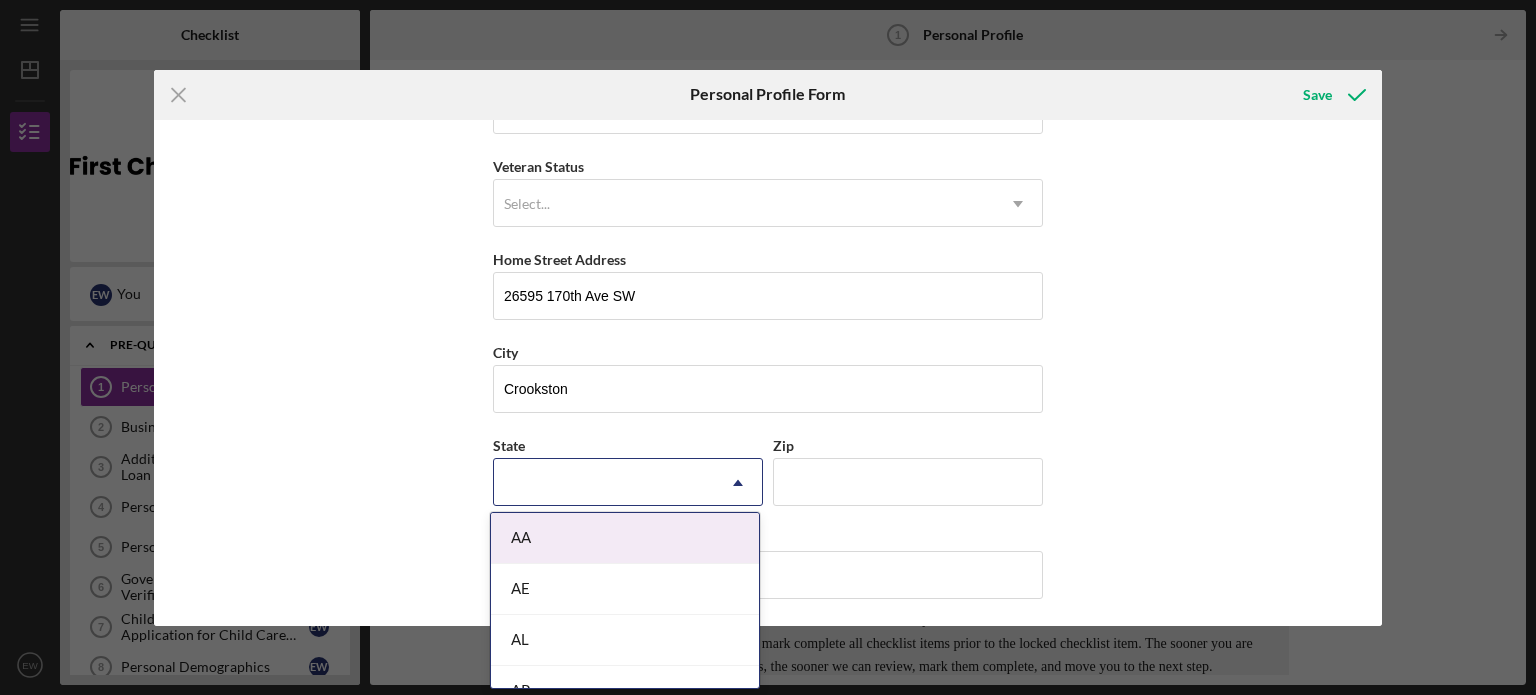 click on "Icon/Menu Close Personal Profile Form Save First Name [FIRST] Middle Name Last Name Job Title Bartender/Server Date of Birth 01/22/1994 Veteran Status Select... Icon/Dropdown Arrow Home Street Address 26595 170th Ave SW City [CITY] State 25 results available for search term M. Use Up and Down to choose options, press Enter to select the currently focused option, press Escape to exit the menu, press Tab to select the option and exit the menu. Icon/Dropdown Arrow Zip County" at bounding box center [768, 247] 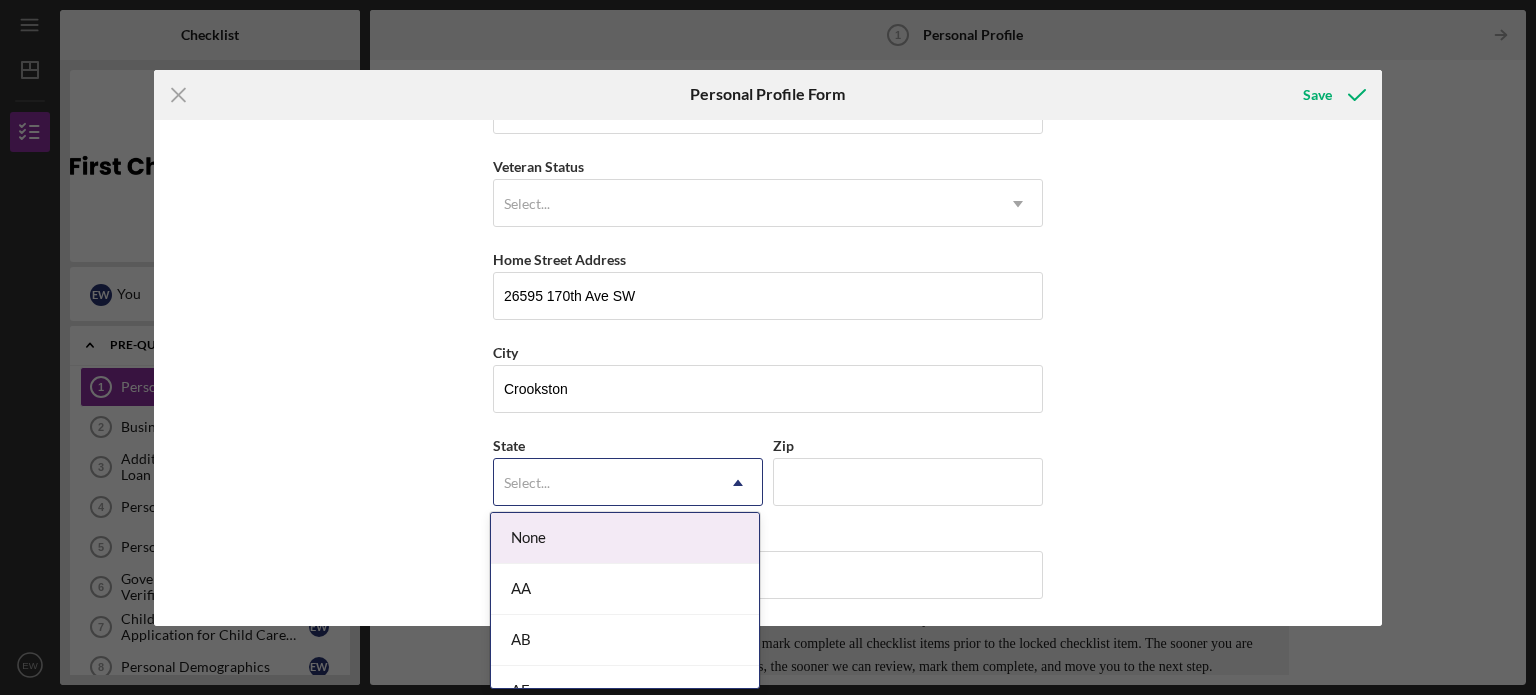 click on "Select..." at bounding box center [604, 483] 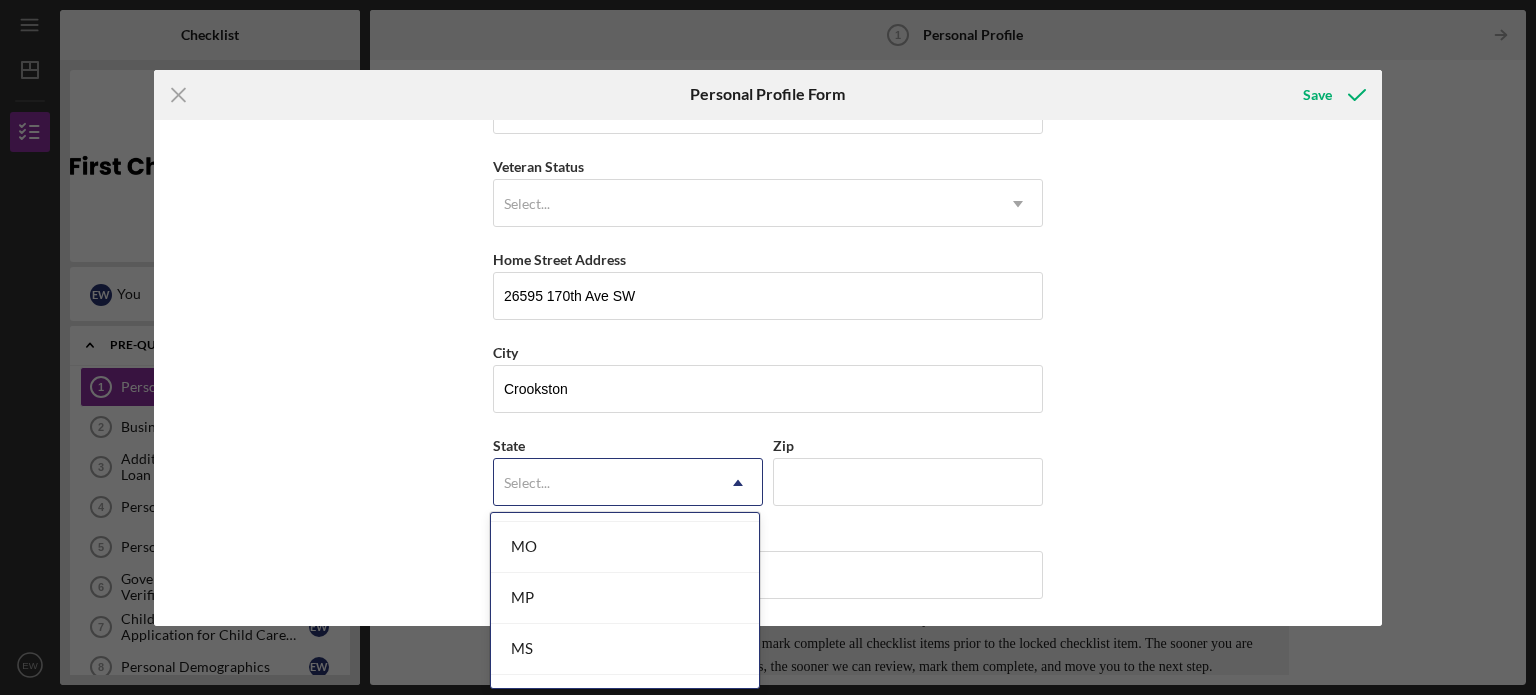 scroll, scrollTop: 1752, scrollLeft: 0, axis: vertical 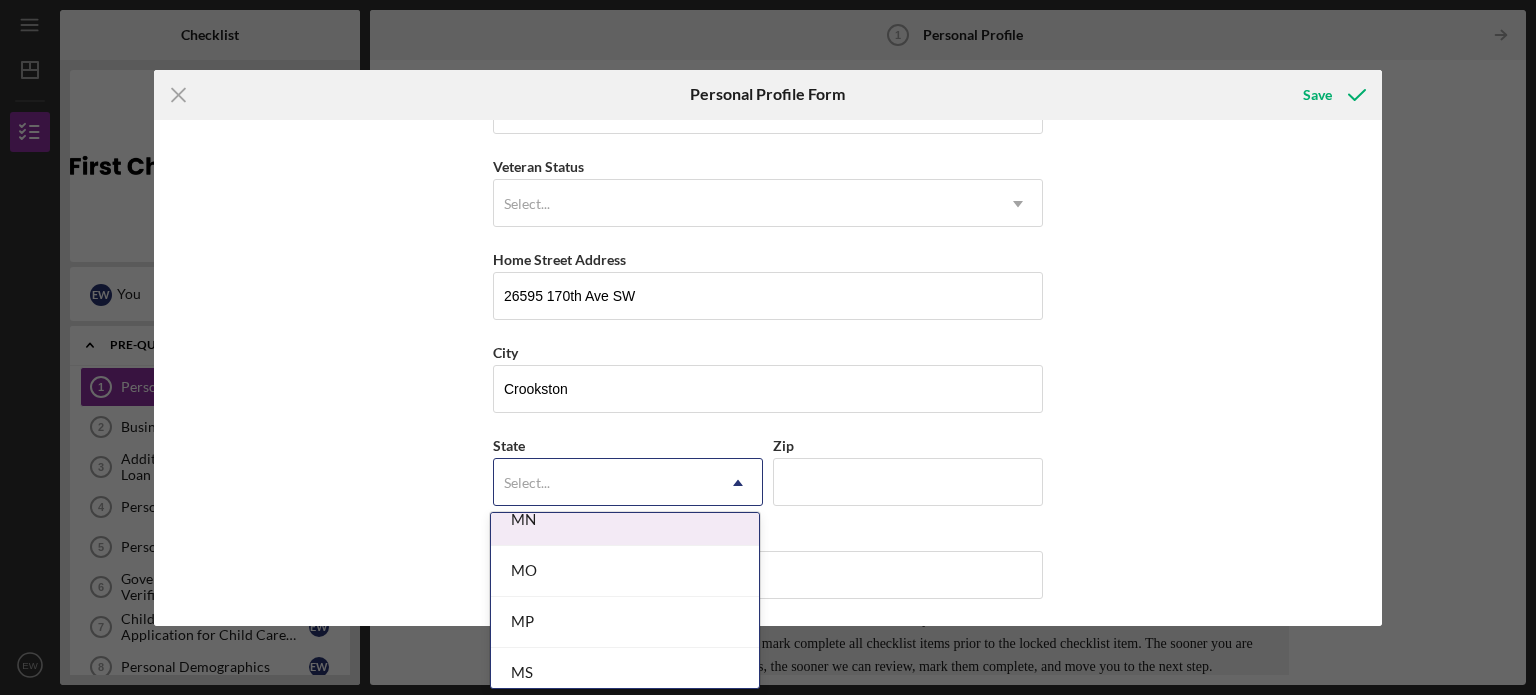 click on "MN" at bounding box center [625, 520] 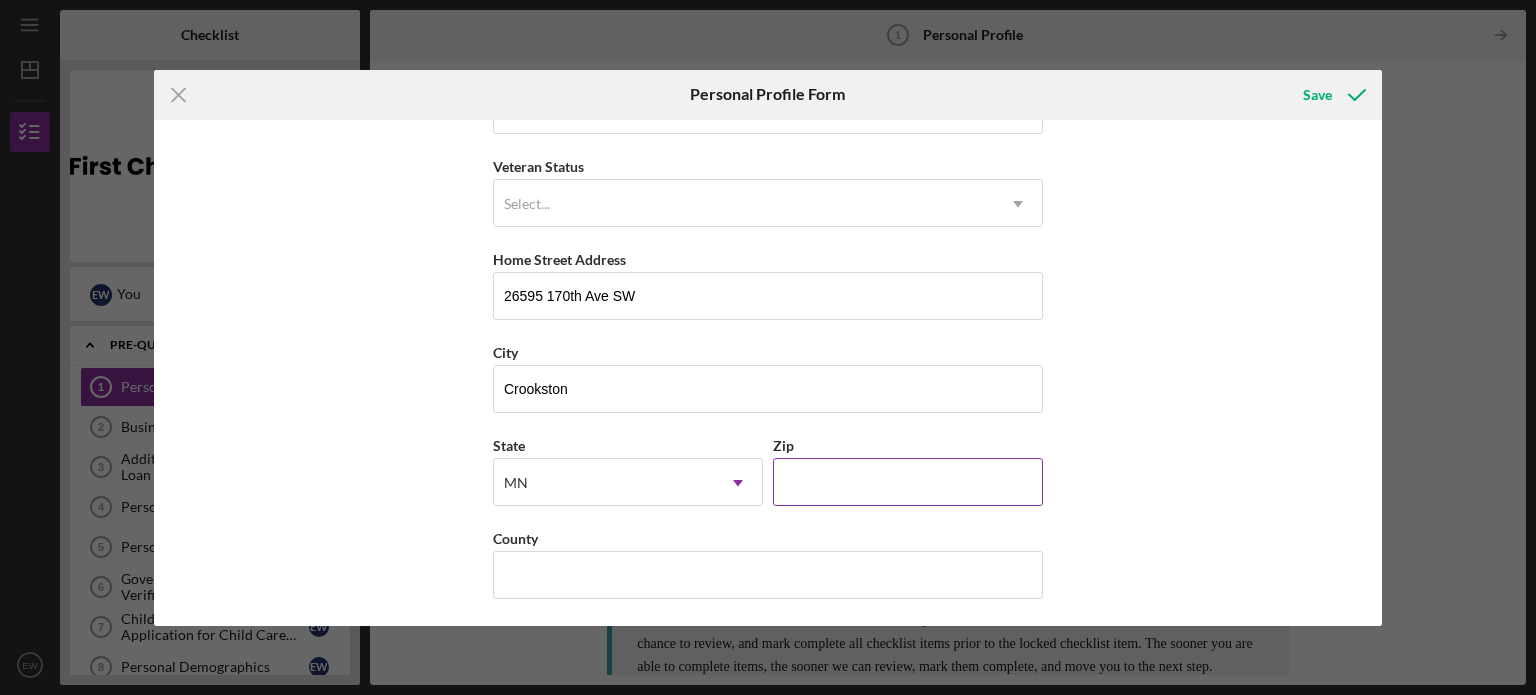 click on "Zip" at bounding box center [908, 482] 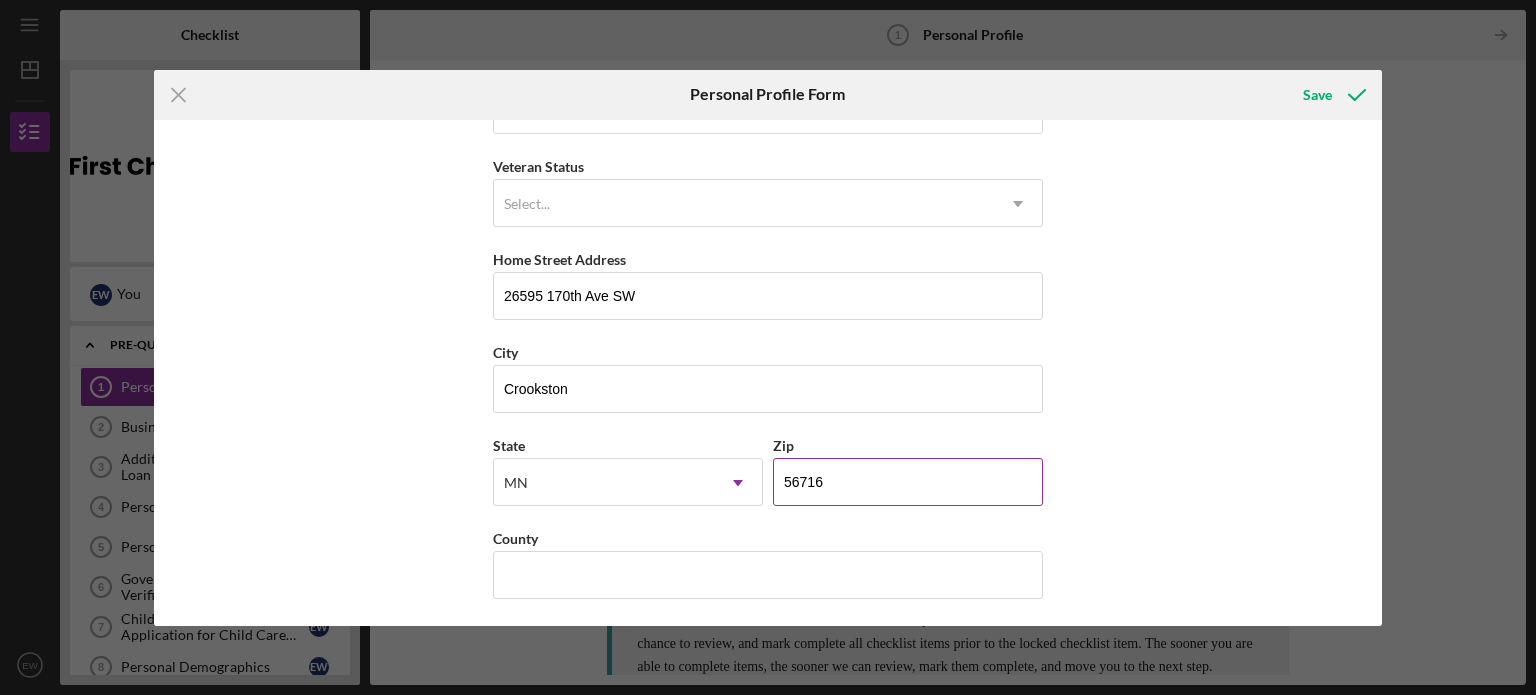 type on "56716" 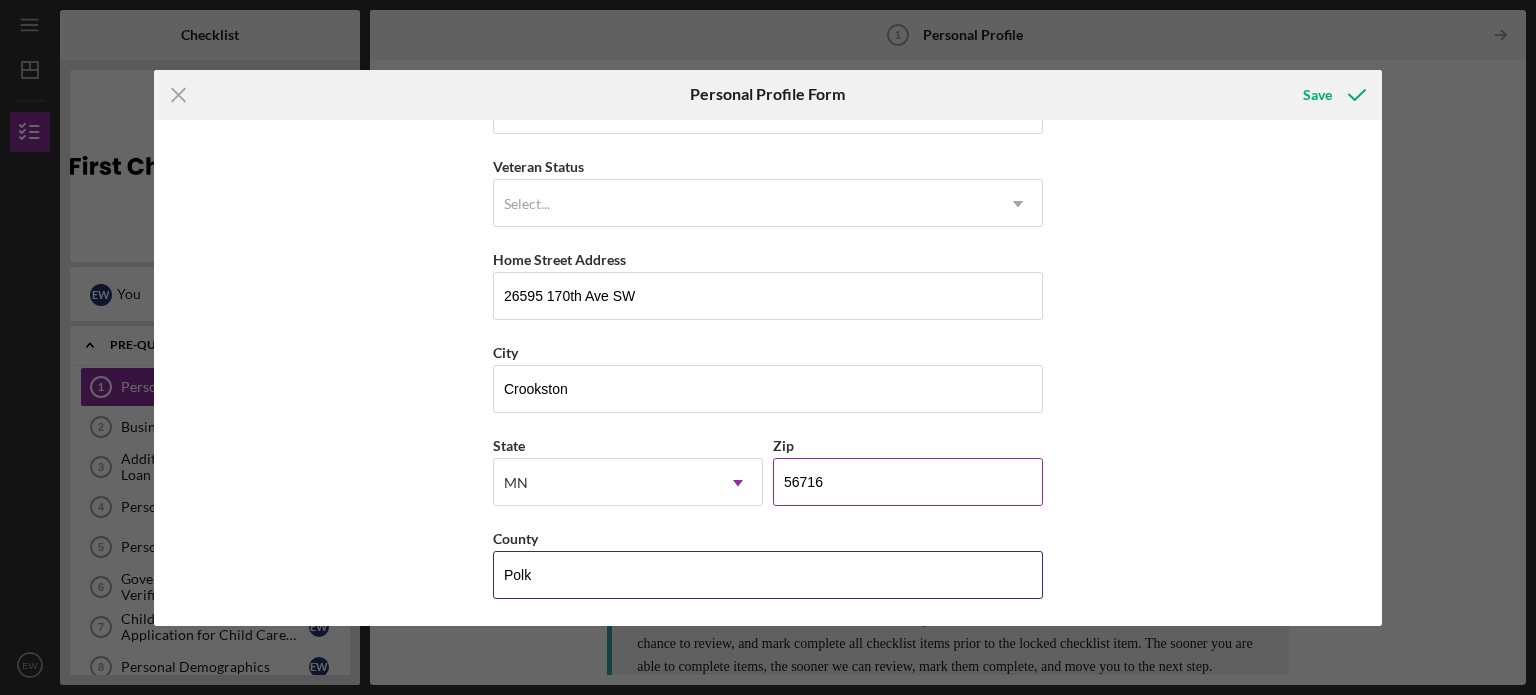 type on "Polk" 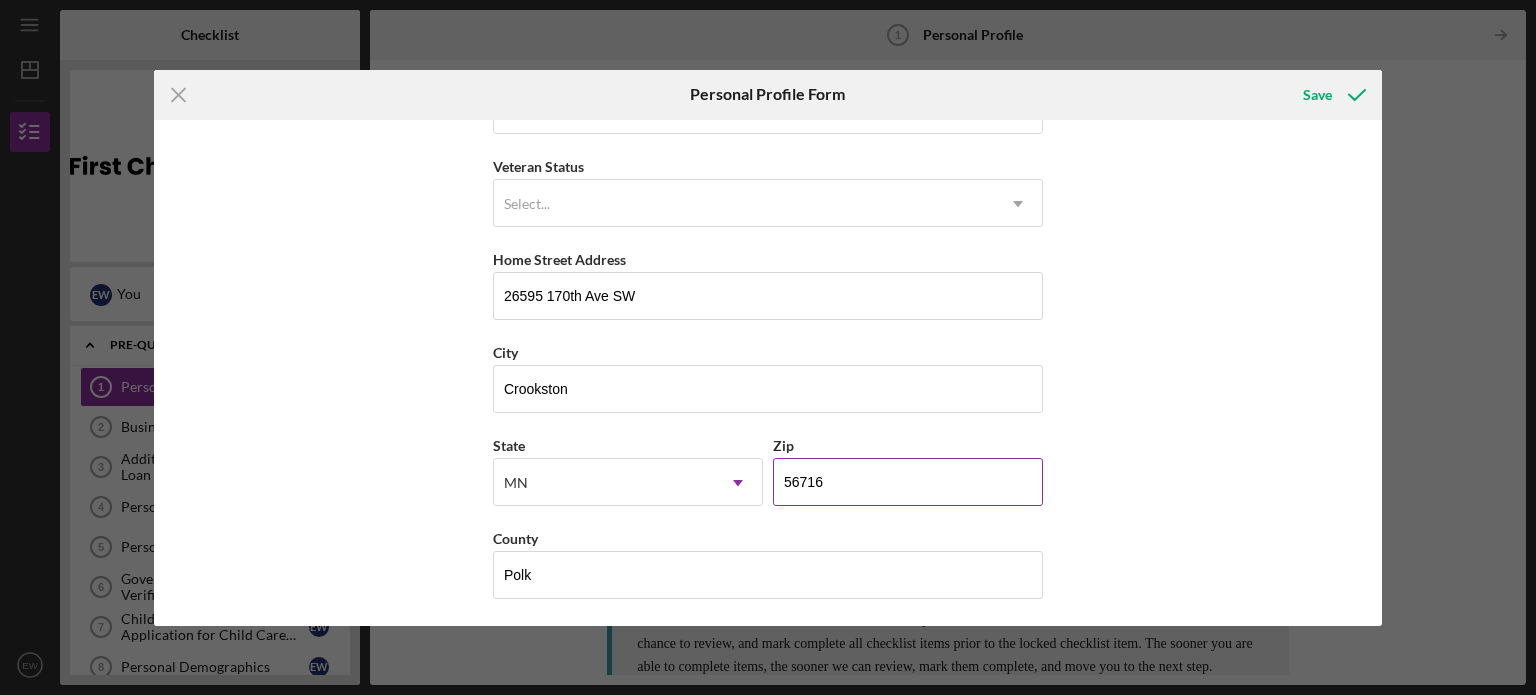type 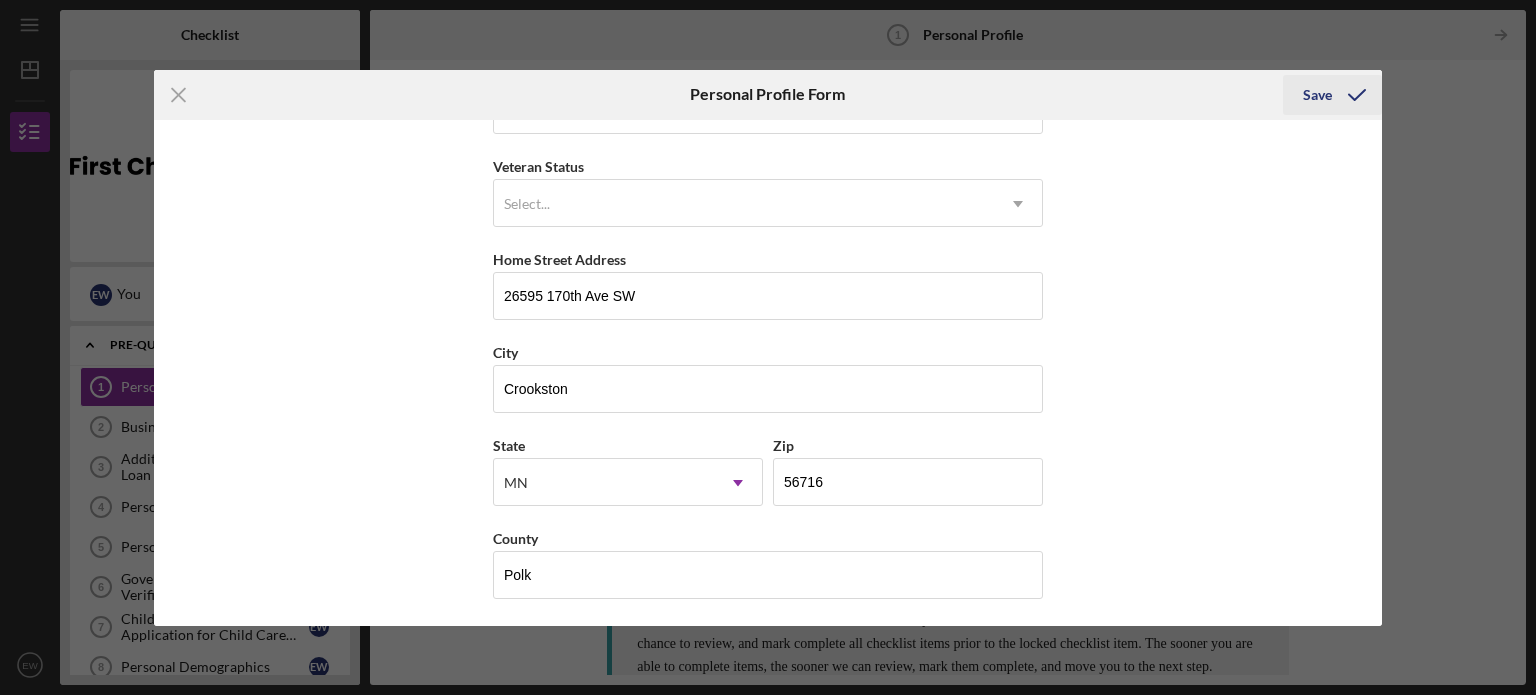 click on "Save" at bounding box center (1317, 95) 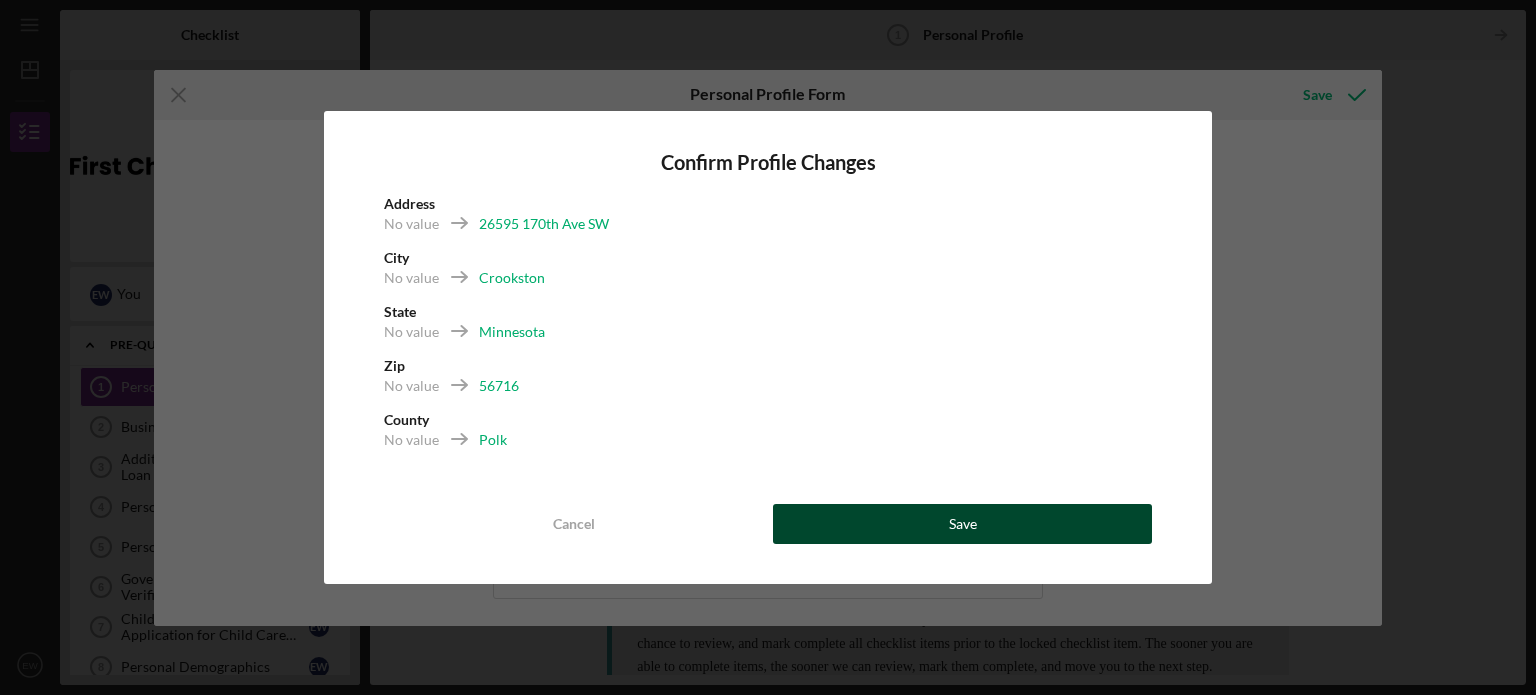 click on "Save" at bounding box center (962, 524) 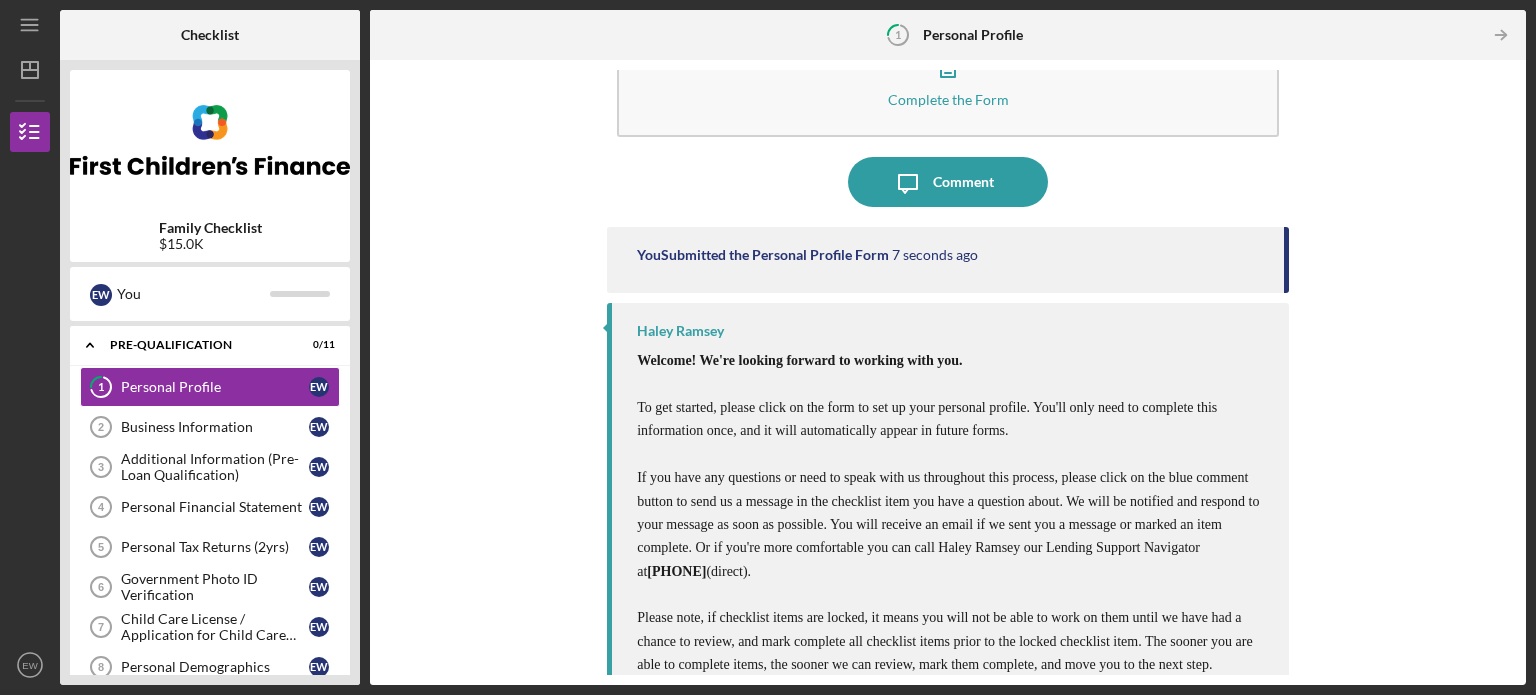 scroll, scrollTop: 85, scrollLeft: 0, axis: vertical 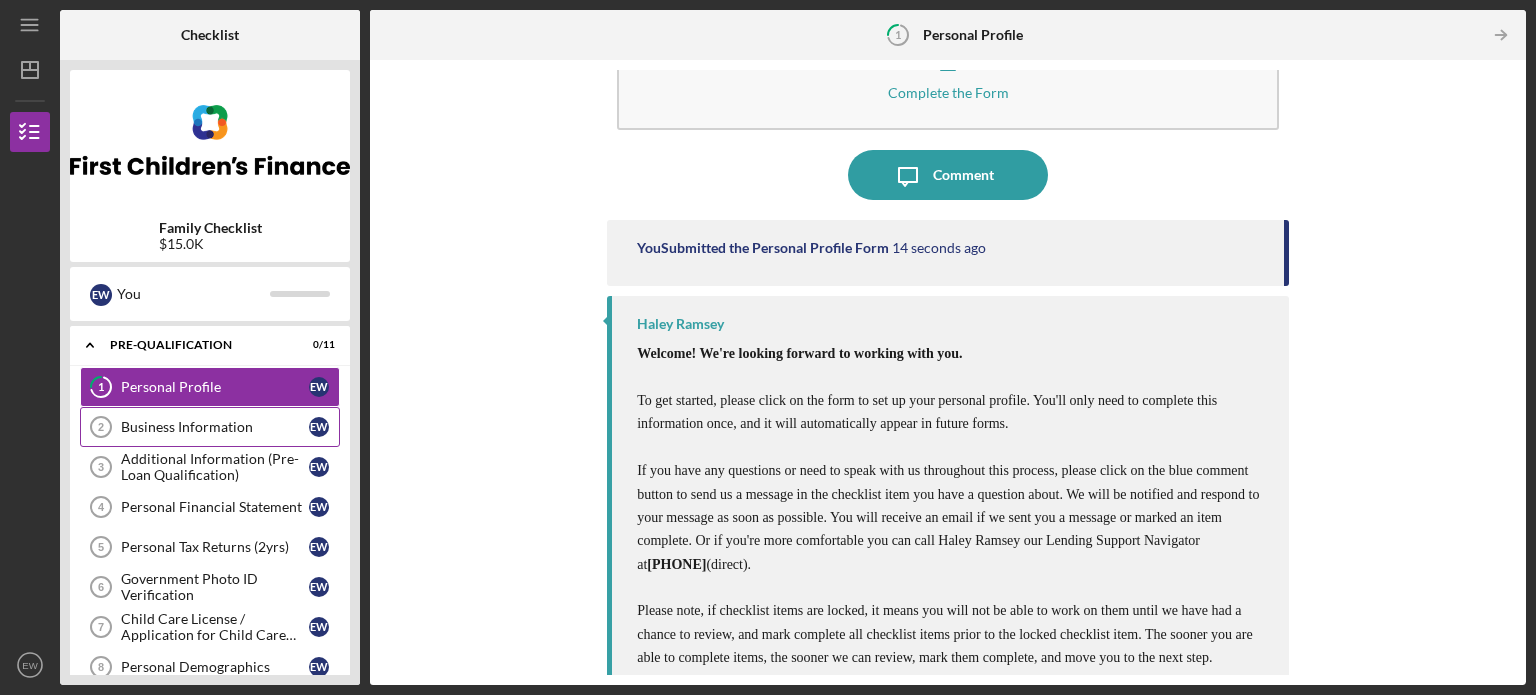 click on "Business Information 2 Business Information E W" at bounding box center (210, 427) 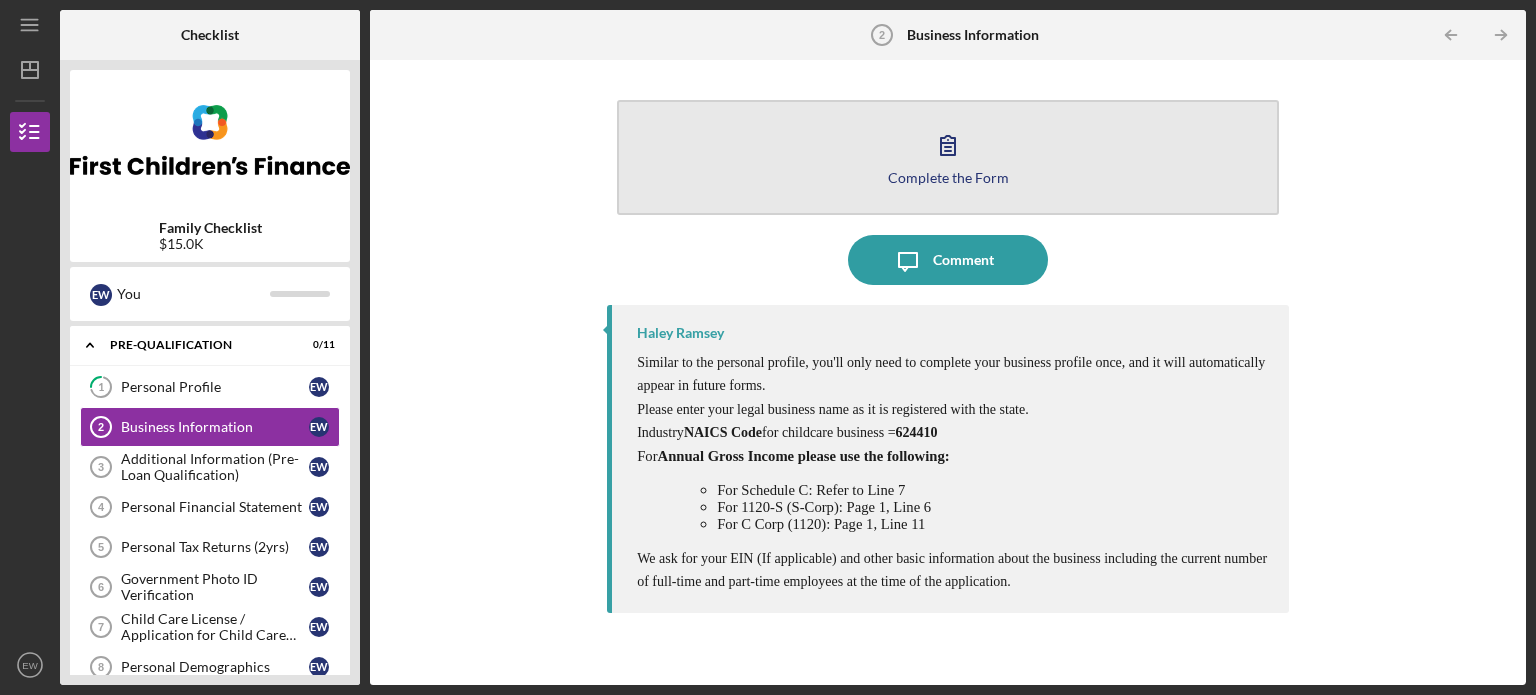 click on "Complete the Form Form" at bounding box center (948, 157) 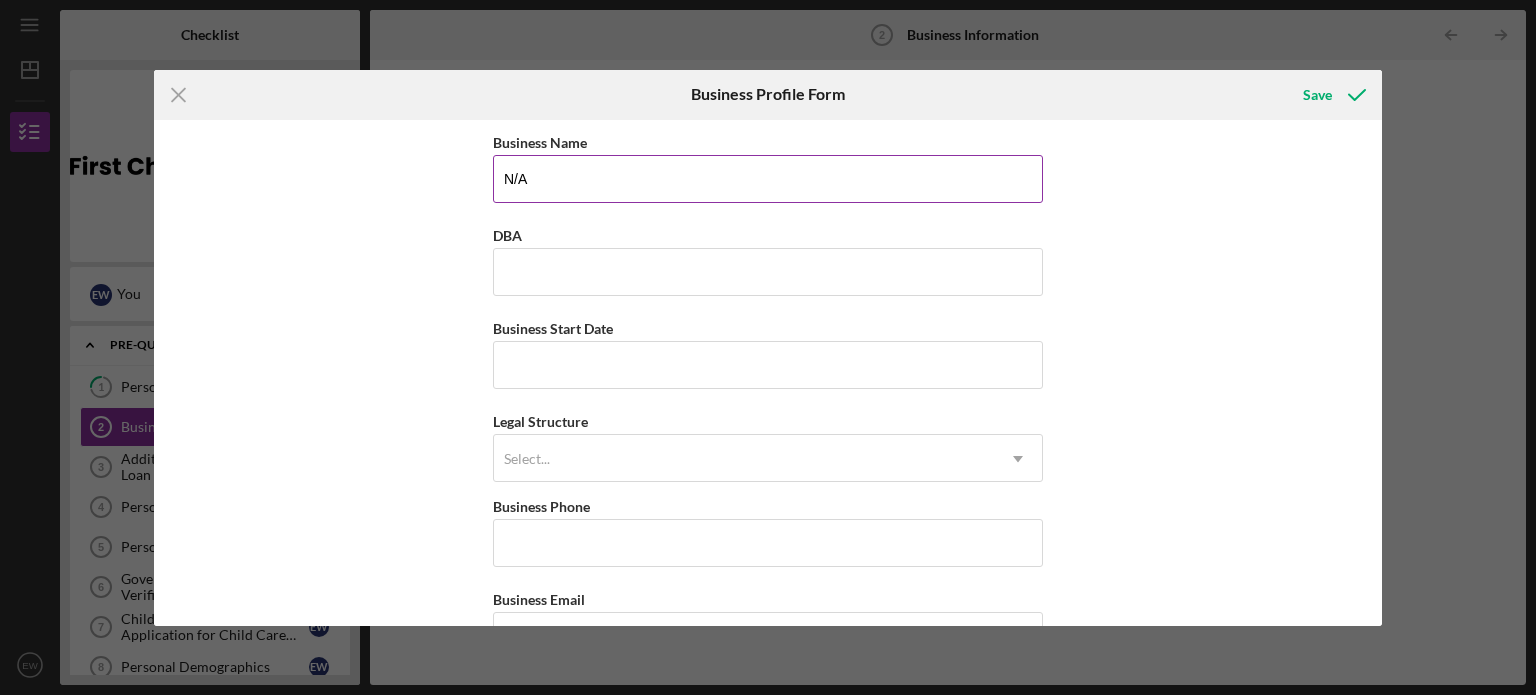 click on "N/A" at bounding box center (768, 179) 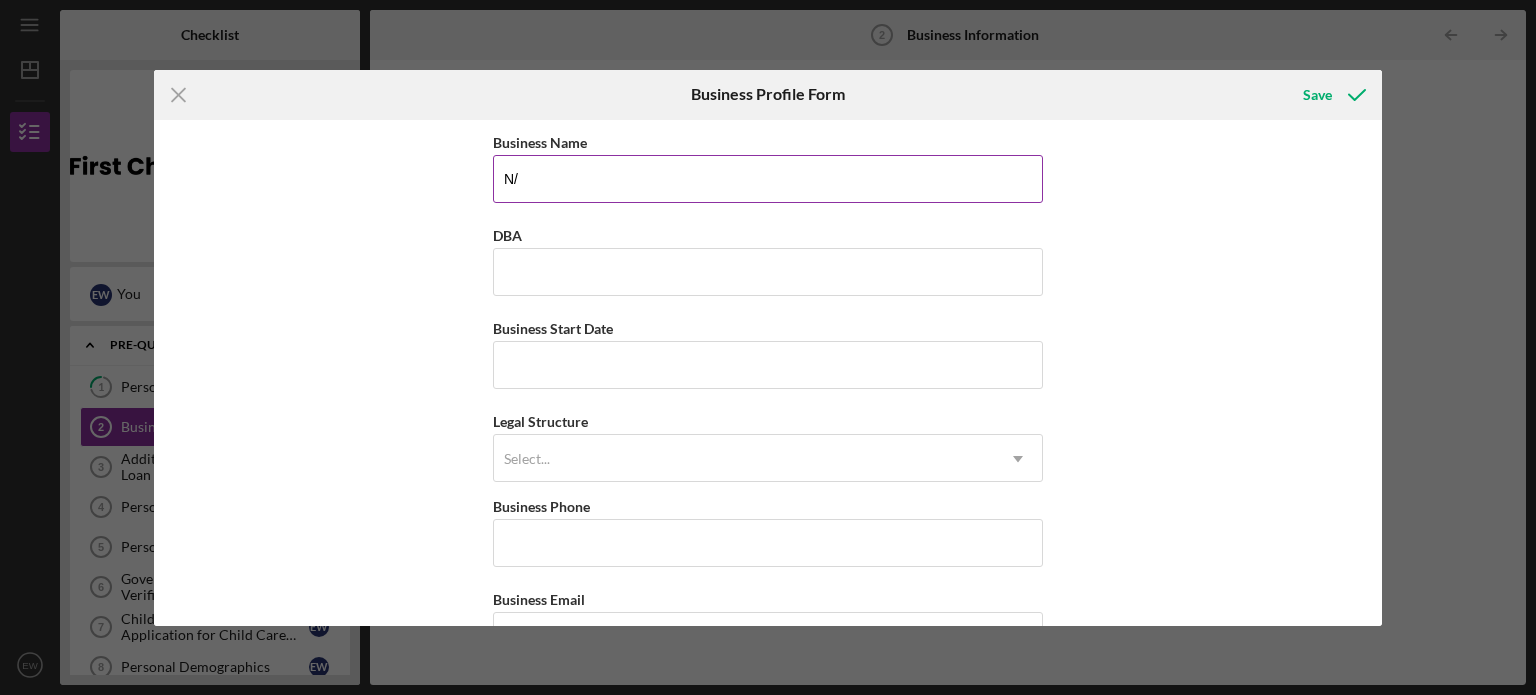 type on "N" 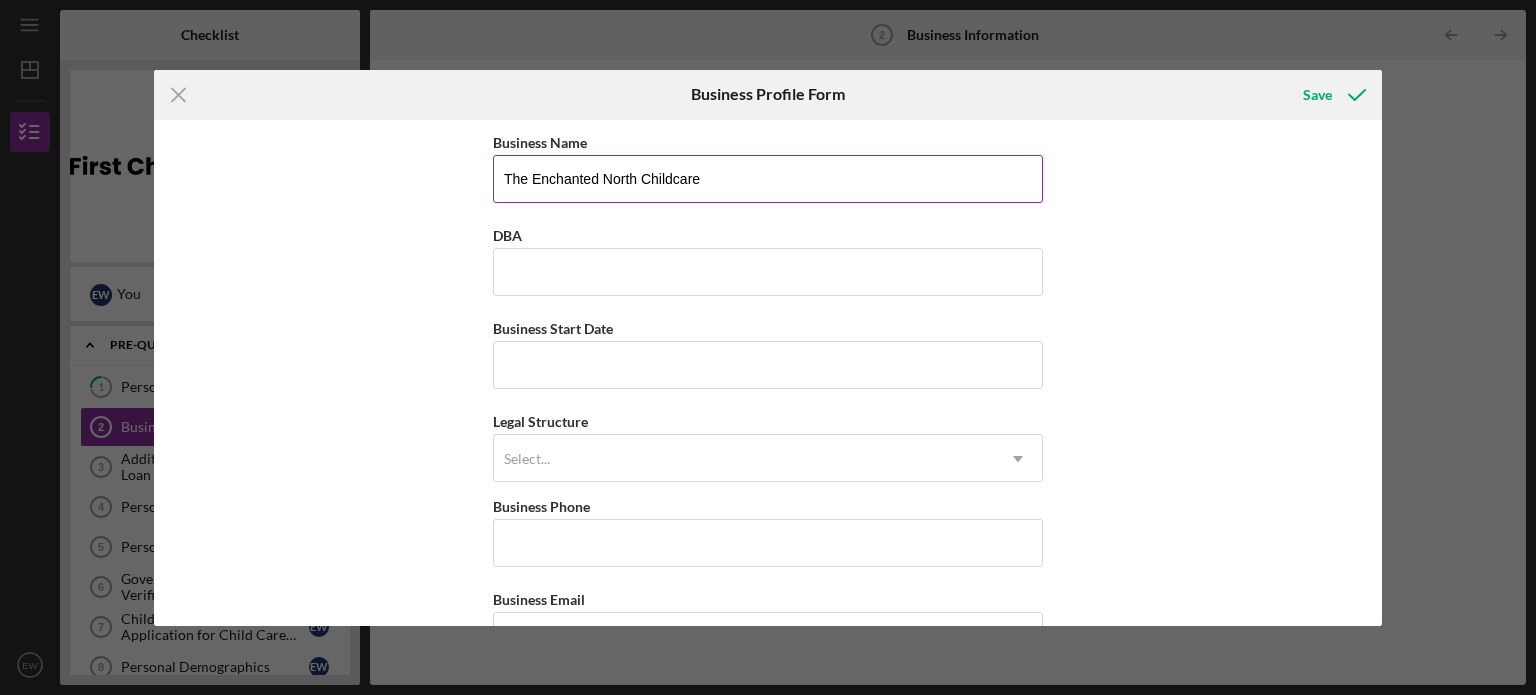 type on "The Enchanted North Childcare" 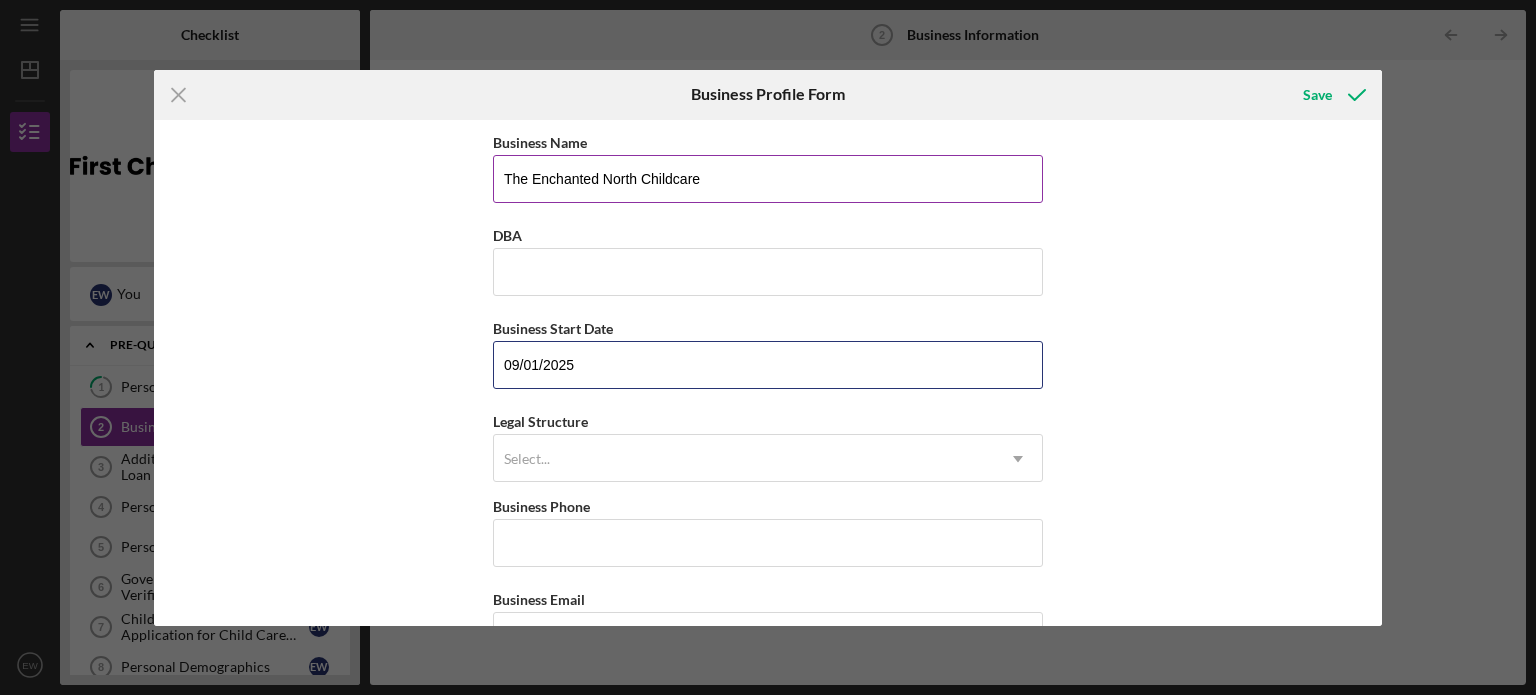 type on "09/01/2025" 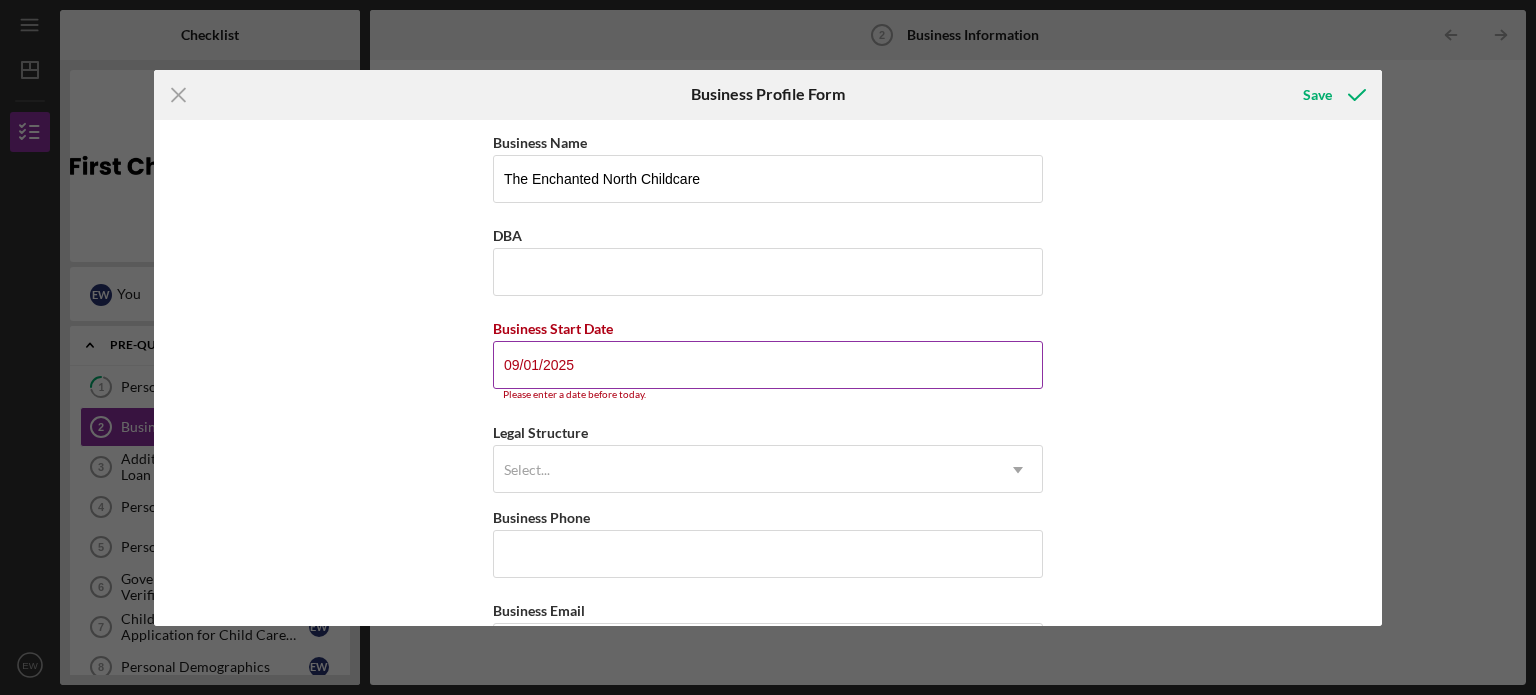click on "09/01/2025" at bounding box center [768, 365] 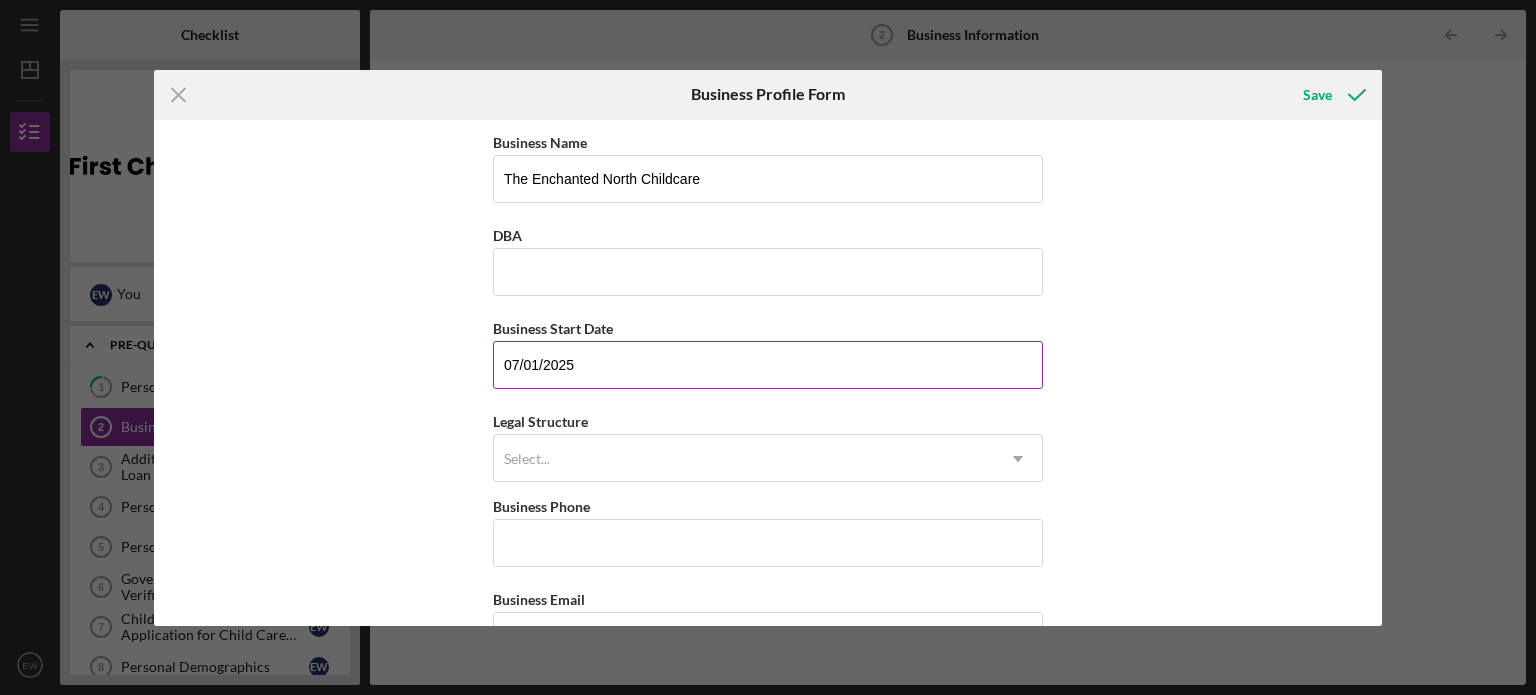 type on "07/01/2025" 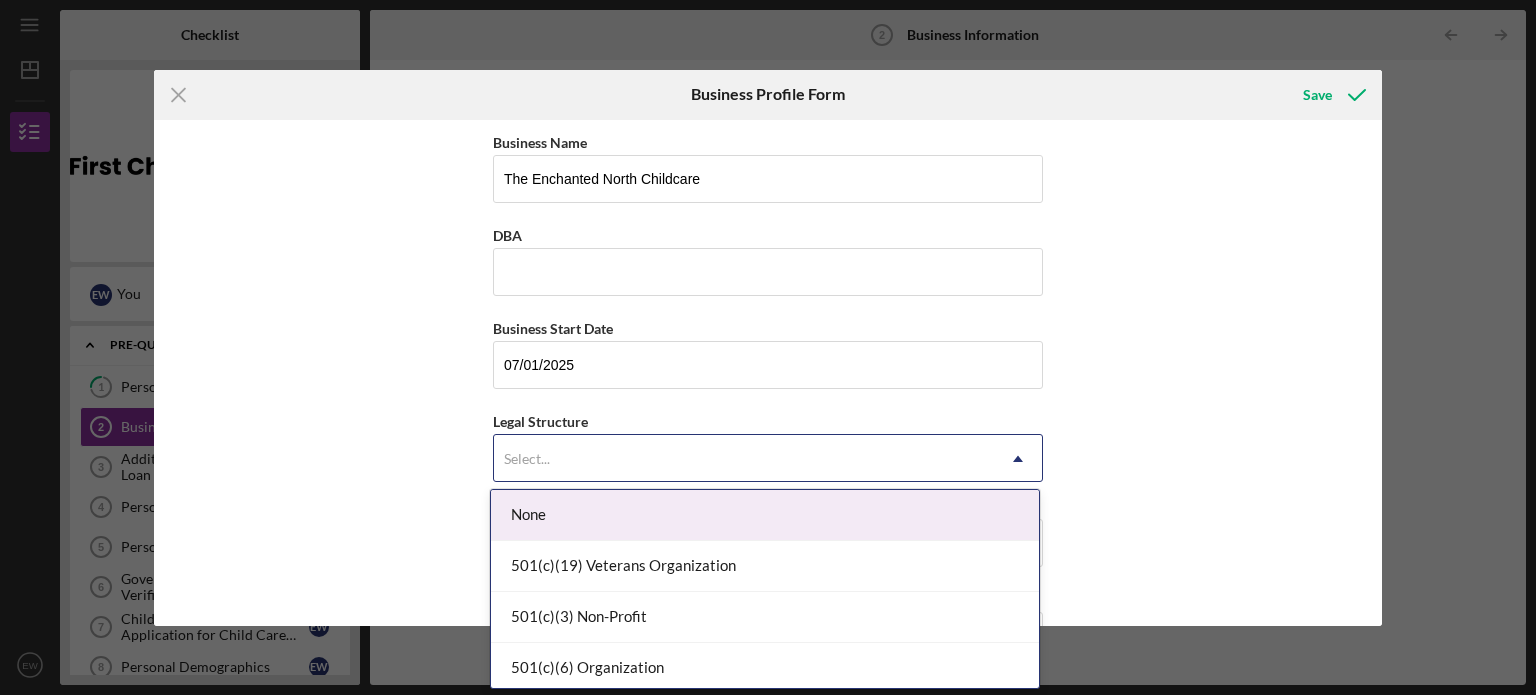 click on "Select..." at bounding box center (744, 459) 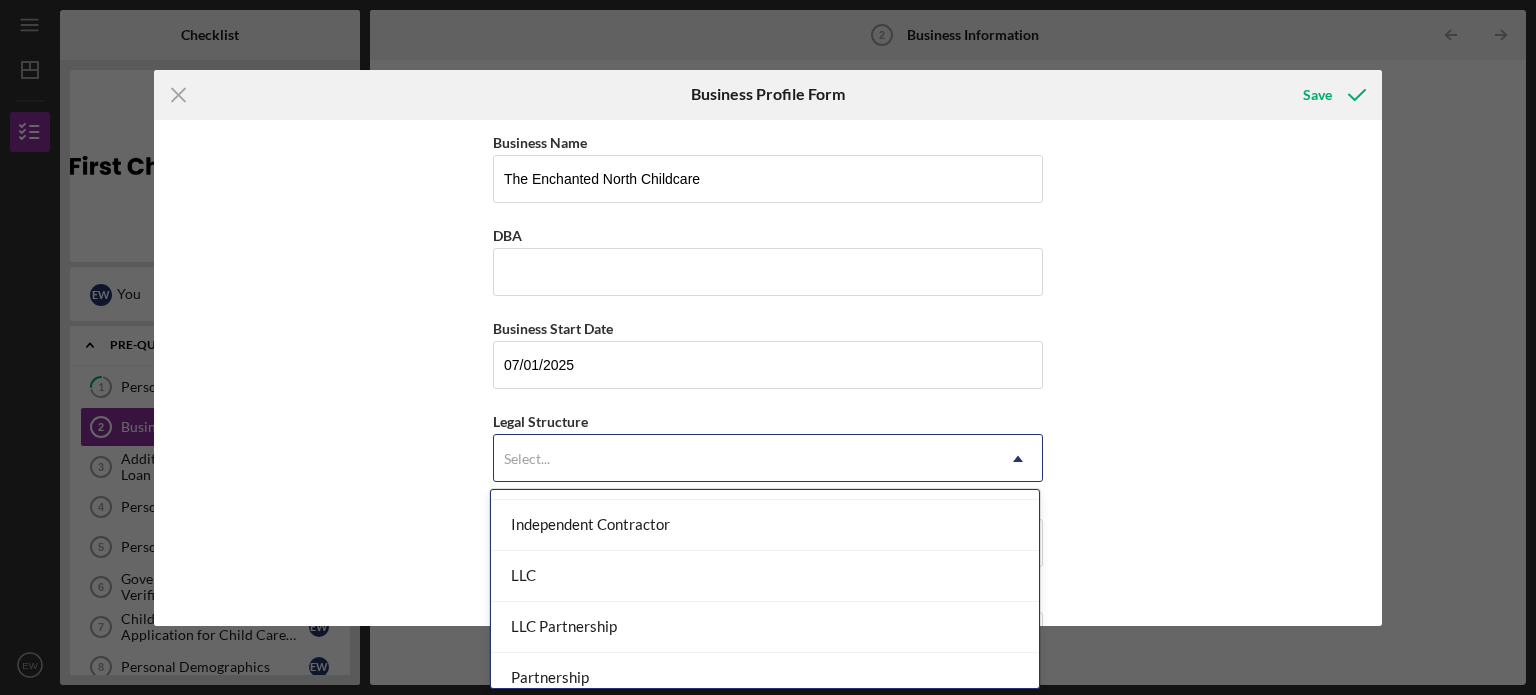 scroll, scrollTop: 299, scrollLeft: 0, axis: vertical 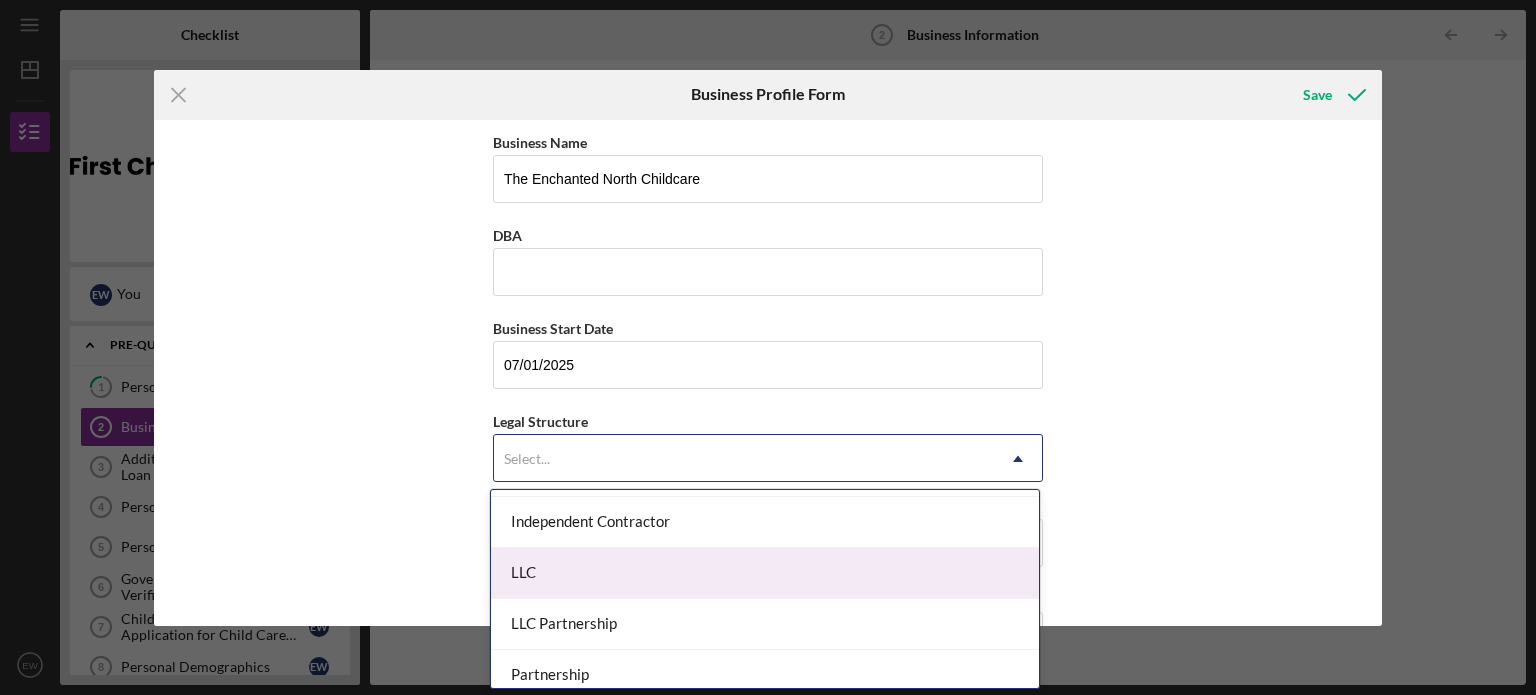 click on "LLC" at bounding box center [765, 573] 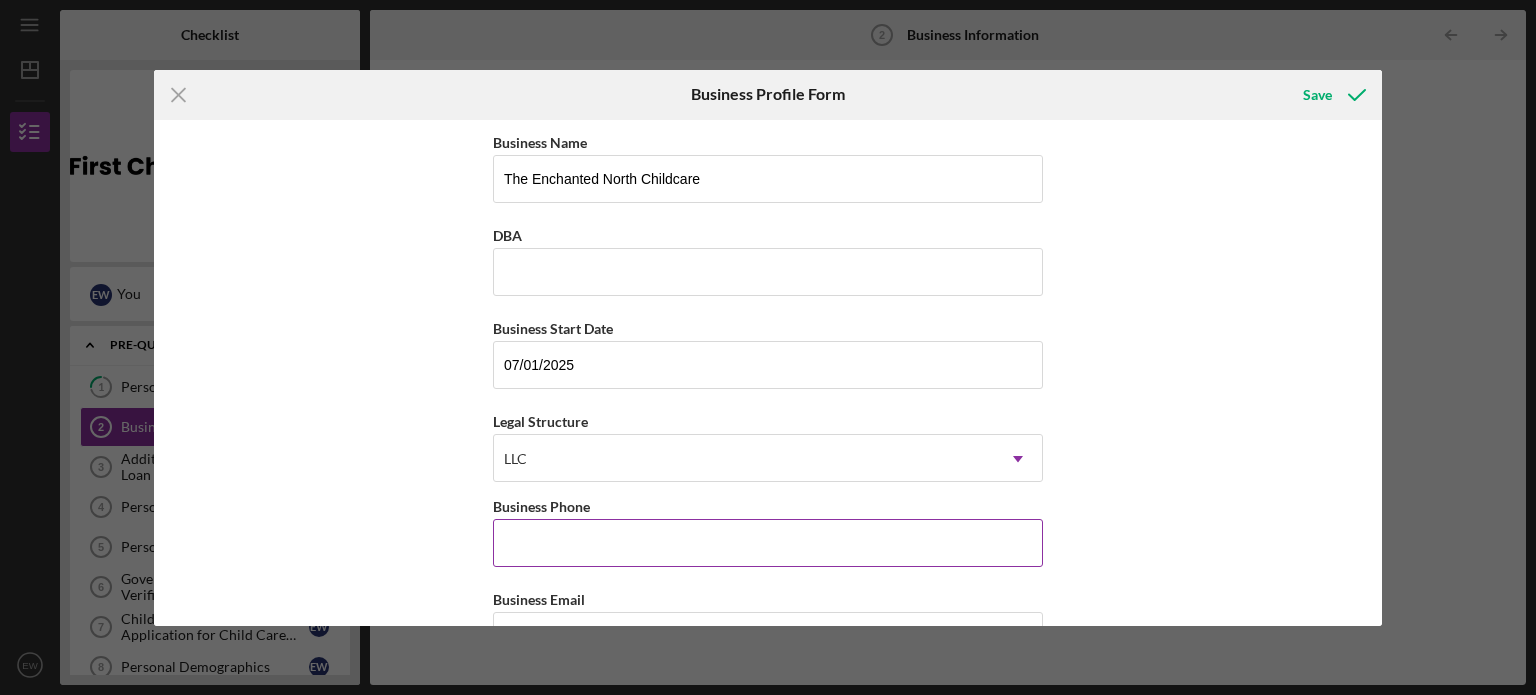 click on "Business Phone" at bounding box center [768, 543] 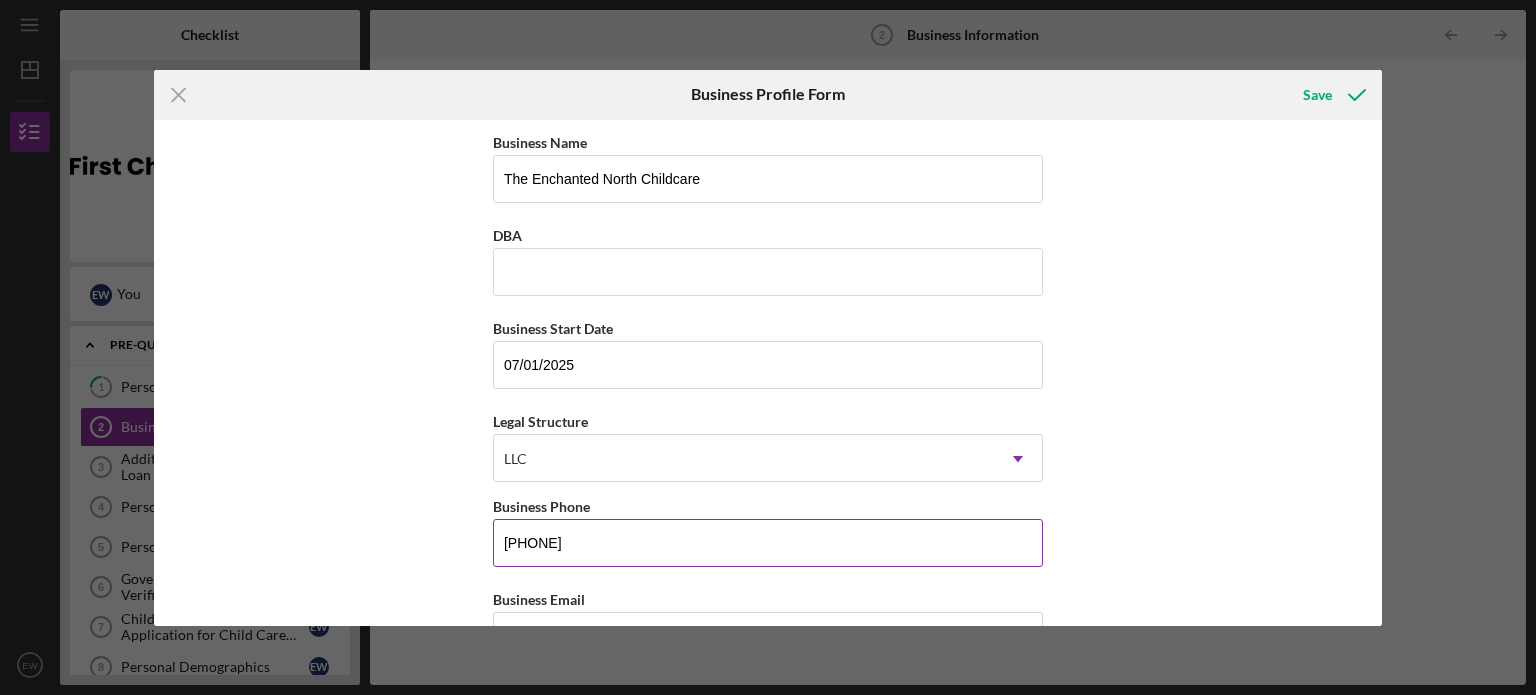 type on "[PHONE]" 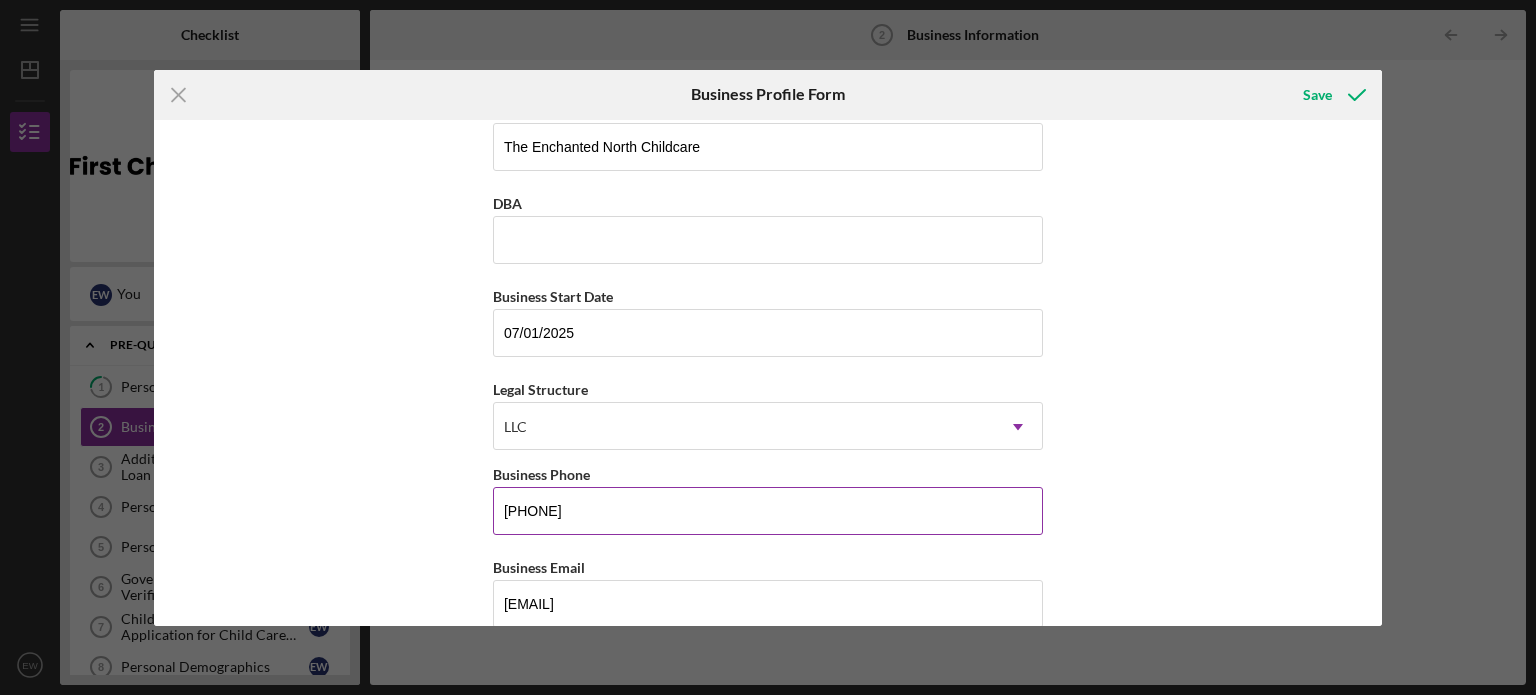 scroll, scrollTop: 354, scrollLeft: 0, axis: vertical 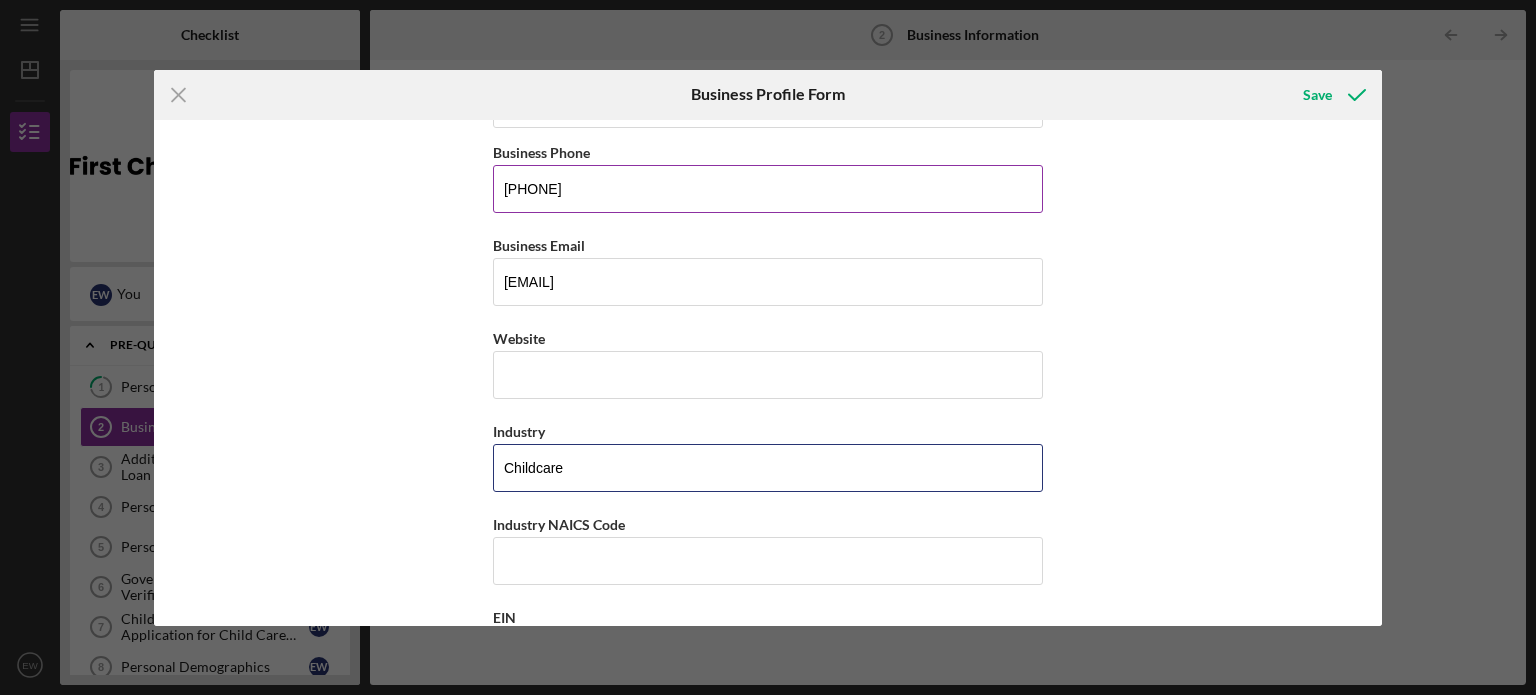 type on "Childcare" 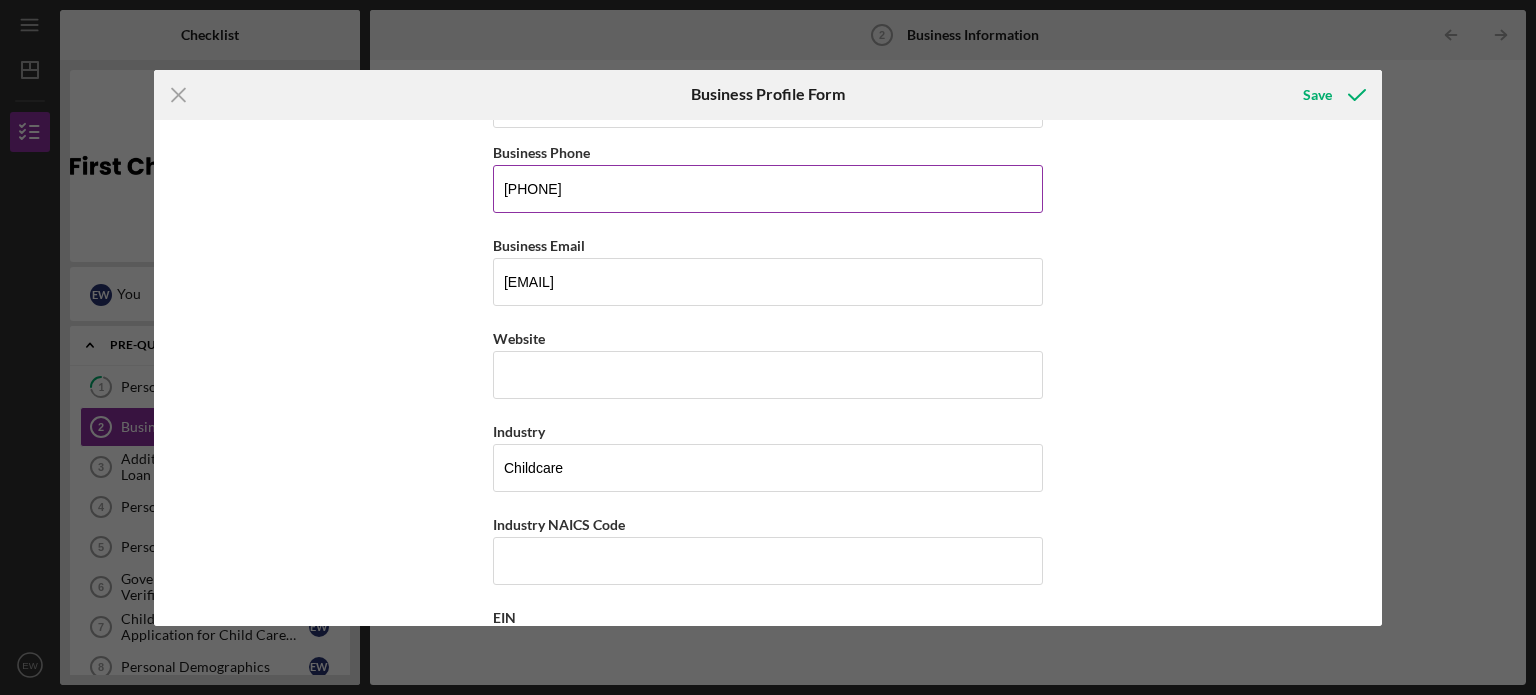 scroll, scrollTop: 632, scrollLeft: 0, axis: vertical 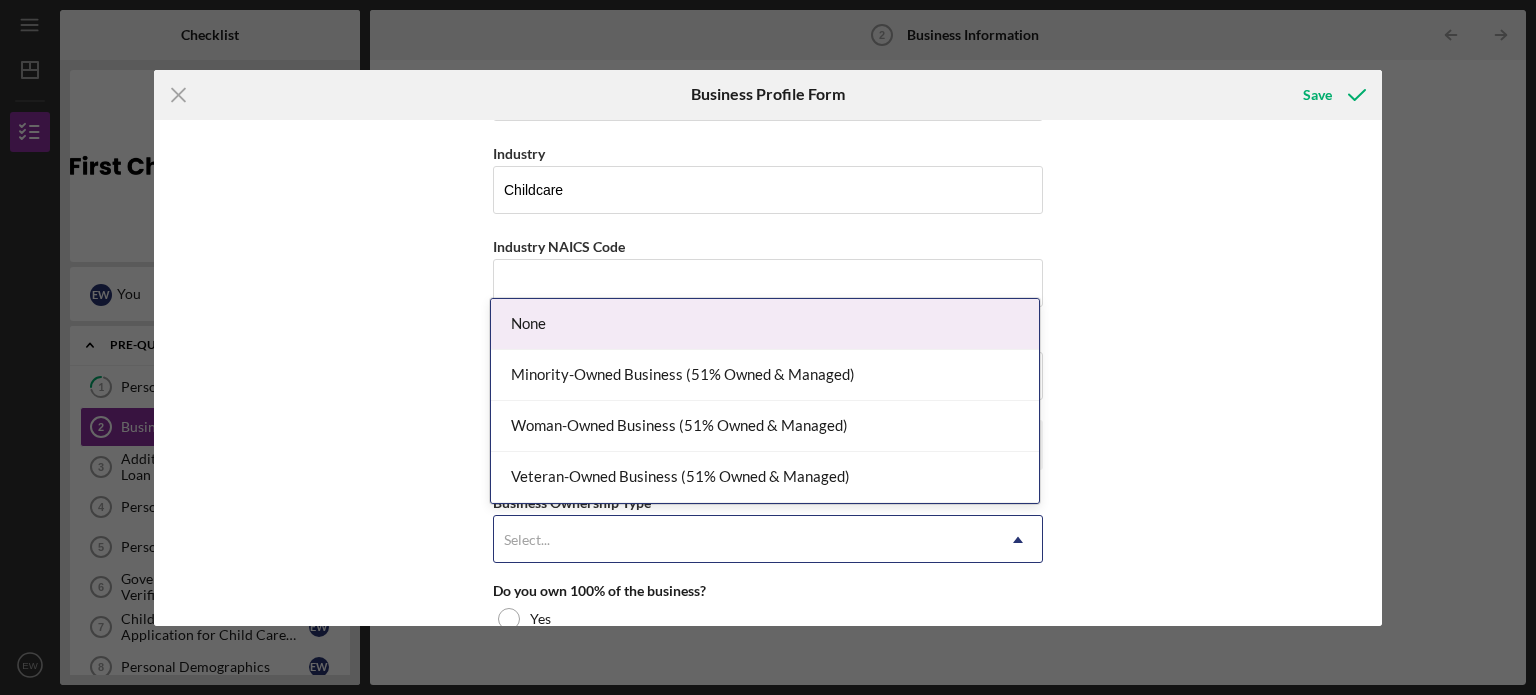 click on "Select..." at bounding box center [744, 540] 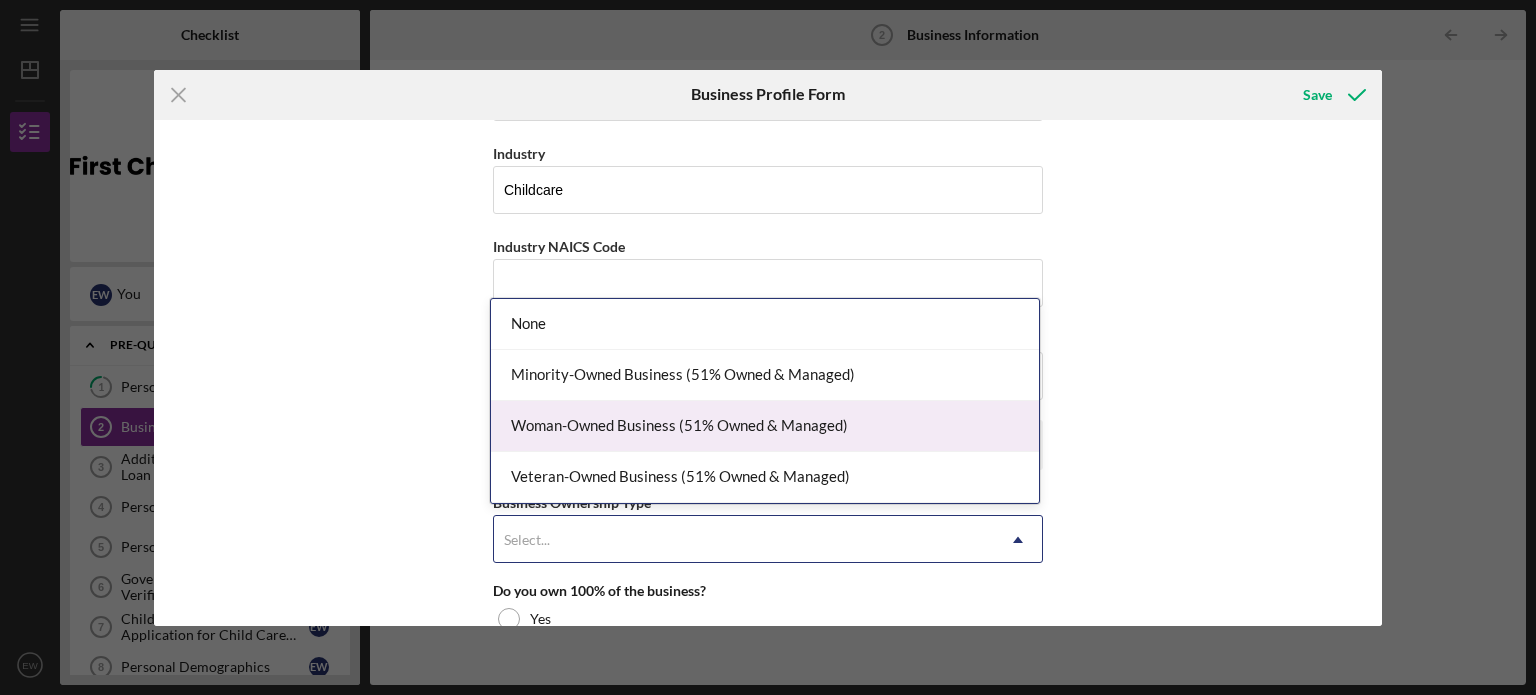 click on "Woman-Owned Business (51% Owned & Managed)" at bounding box center [765, 426] 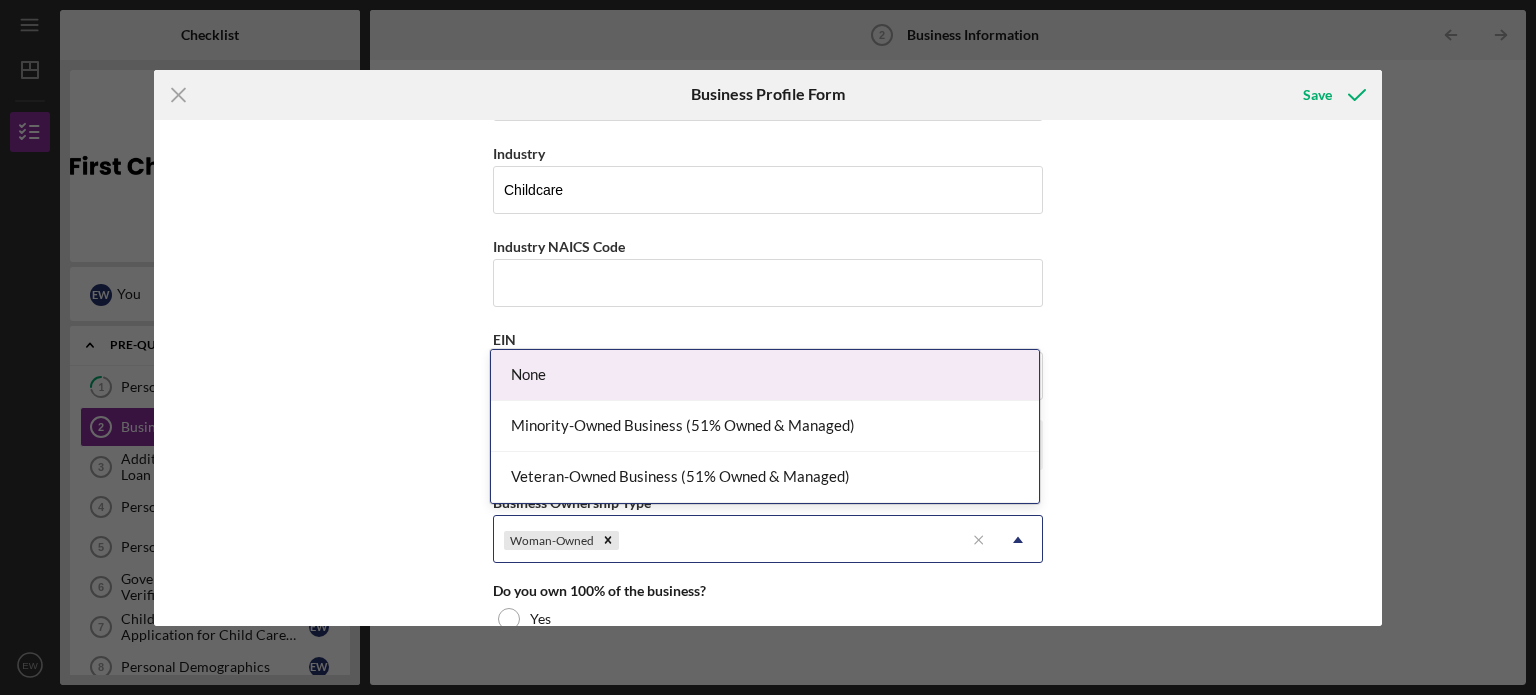click on "Woman-Owned" at bounding box center (729, 540) 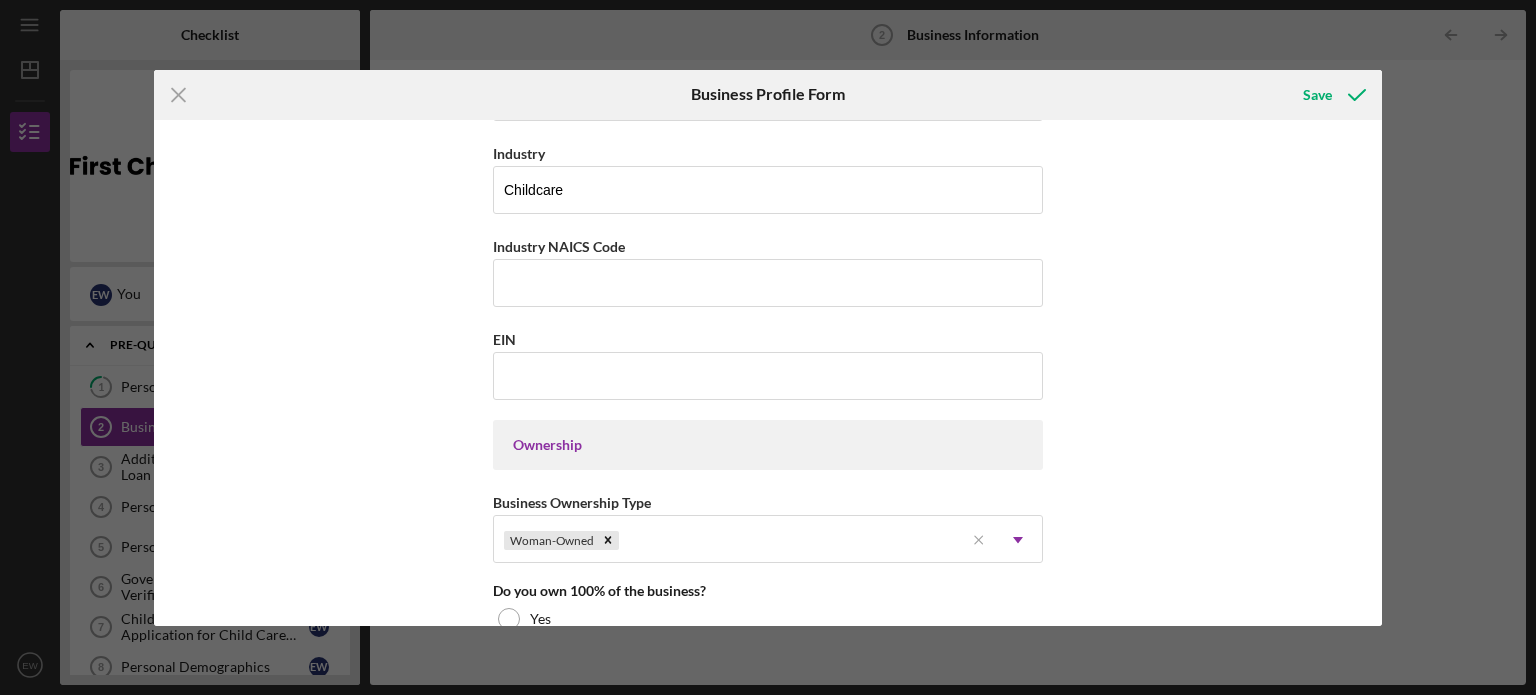 click on "Business Name The Enchanted North Childcare DBA Business Start Date 07/01/2025 Legal Structure LLC Icon/Dropdown Arrow Business Phone [PHONE] Business Email [EMAIL] Website Industry Childcare Industry NAICS Code EIN Ownership Business Ownership Type Woman-Owned Icon/Menu Close Icon/Dropdown Arrow Do you own 100% of the business? Yes No Business Street Address City State Select... Icon/Dropdown Arrow Zip County Is your Mailing Address the same as your Business Address? Yes No Do you own or lease your business premisses? Select... Icon/Dropdown Arrow Annual Gross Revenue Number of Full-Time Employees Number of Part-Time Employees" at bounding box center (768, 373) 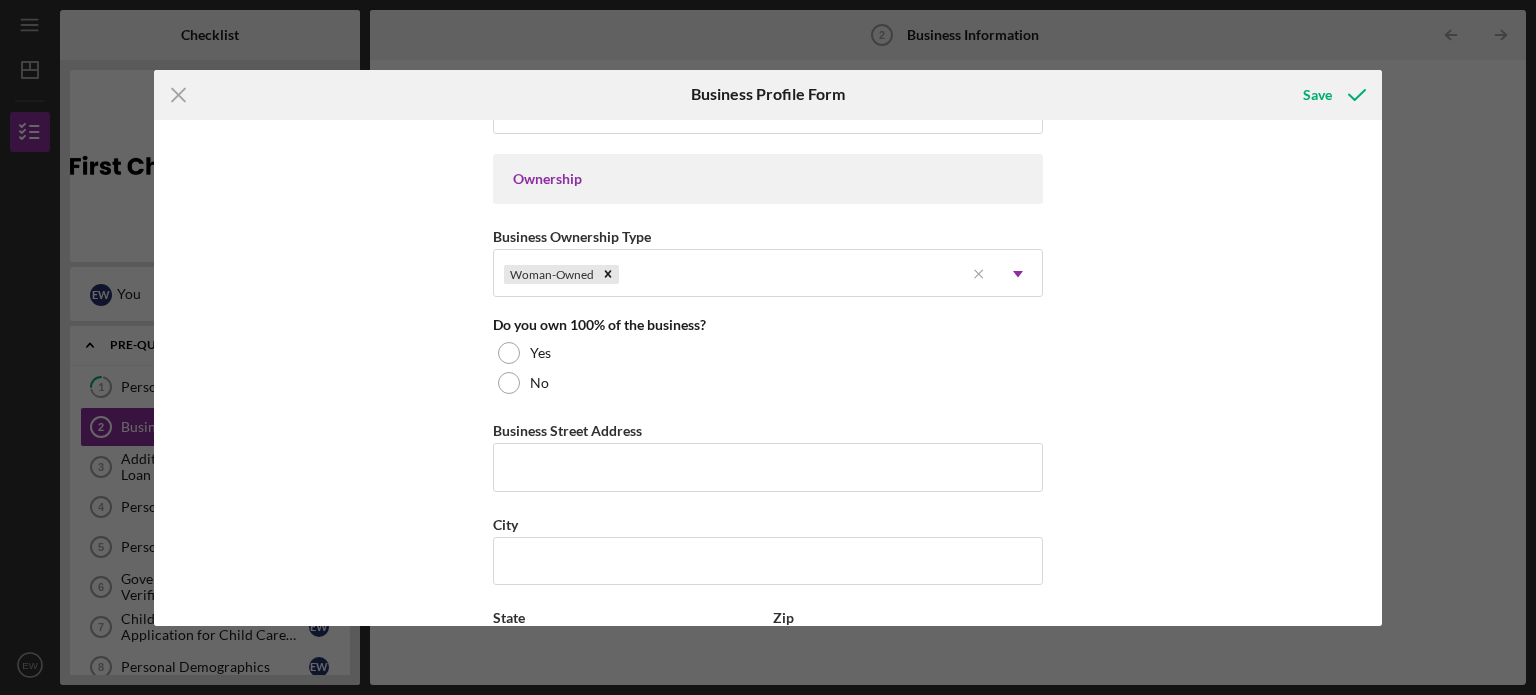 scroll, scrollTop: 900, scrollLeft: 0, axis: vertical 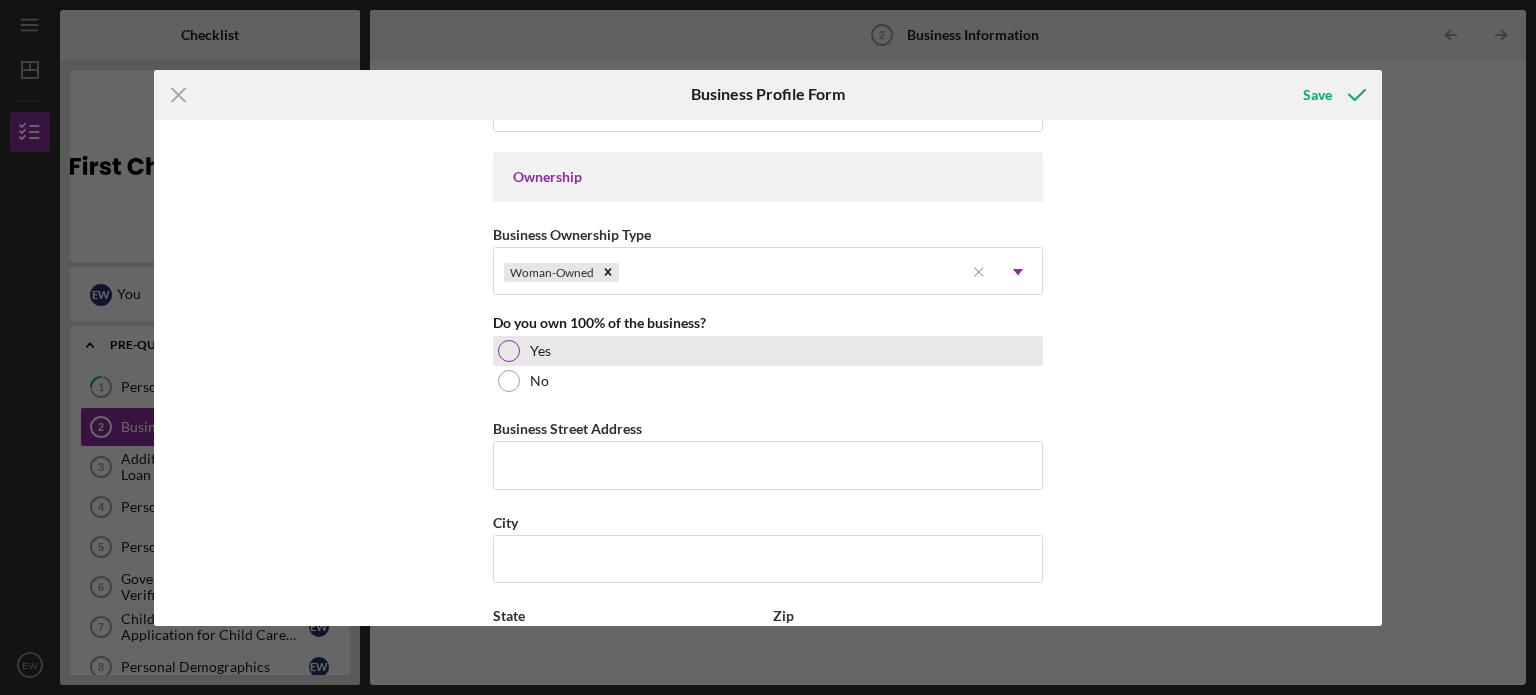 click on "Yes" at bounding box center [768, 351] 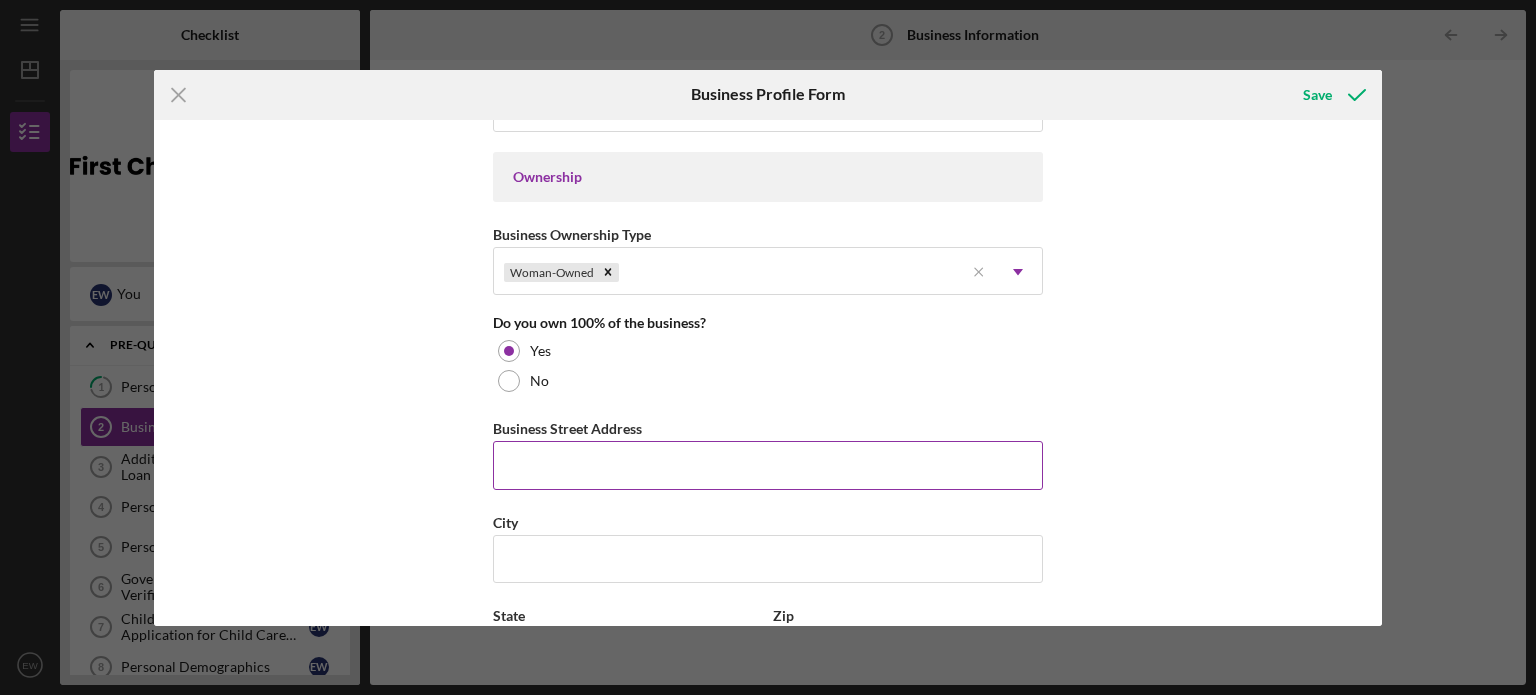 click on "Business Street Address" at bounding box center [768, 465] 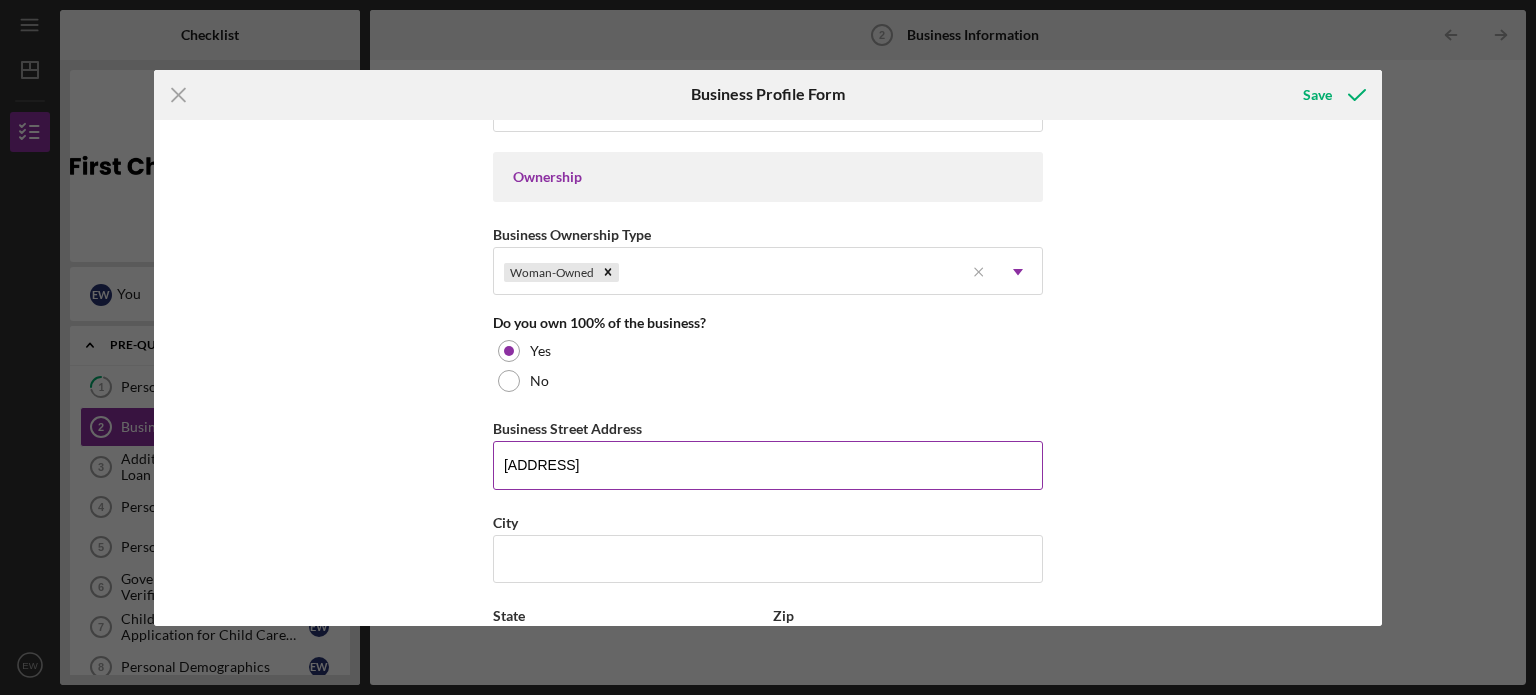 type on "[ADDRESS]" 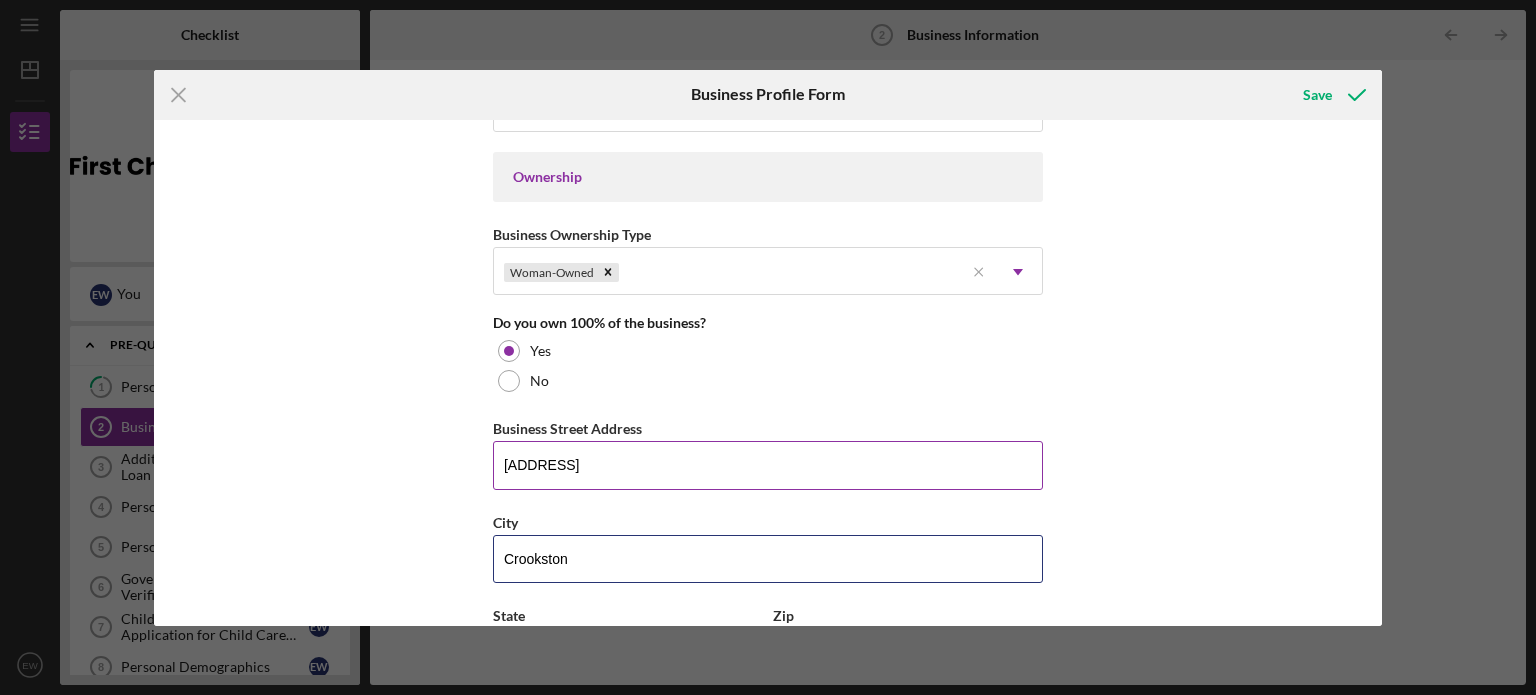 type on "Crookston" 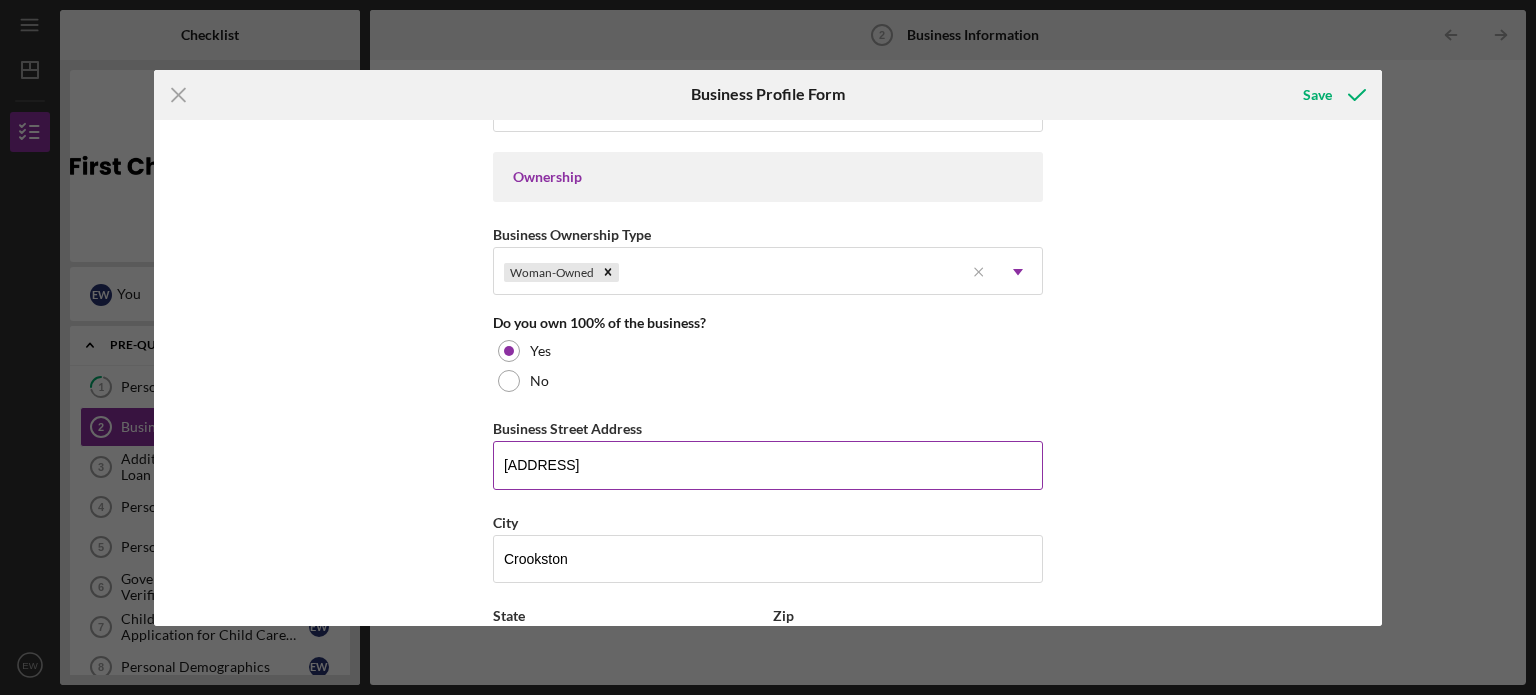 scroll, scrollTop: 1175, scrollLeft: 0, axis: vertical 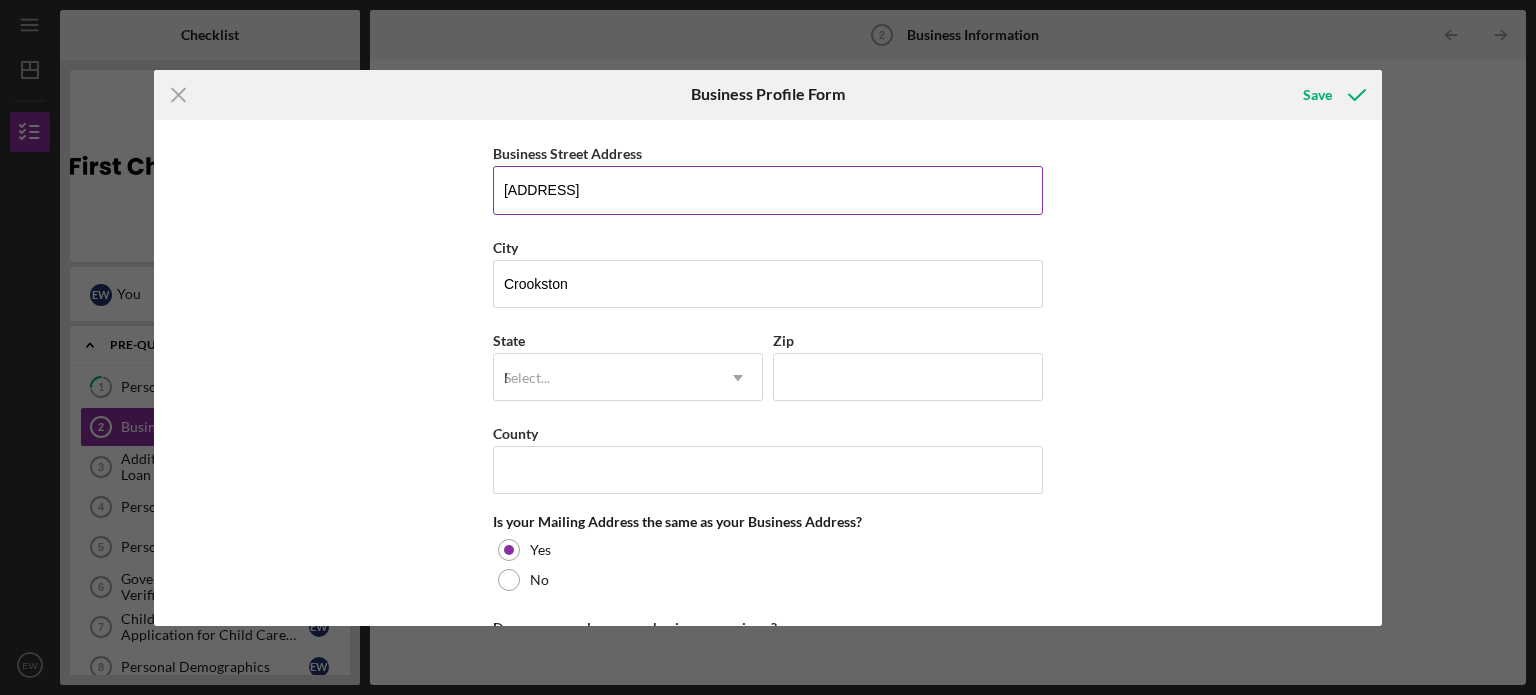 type on "MN" 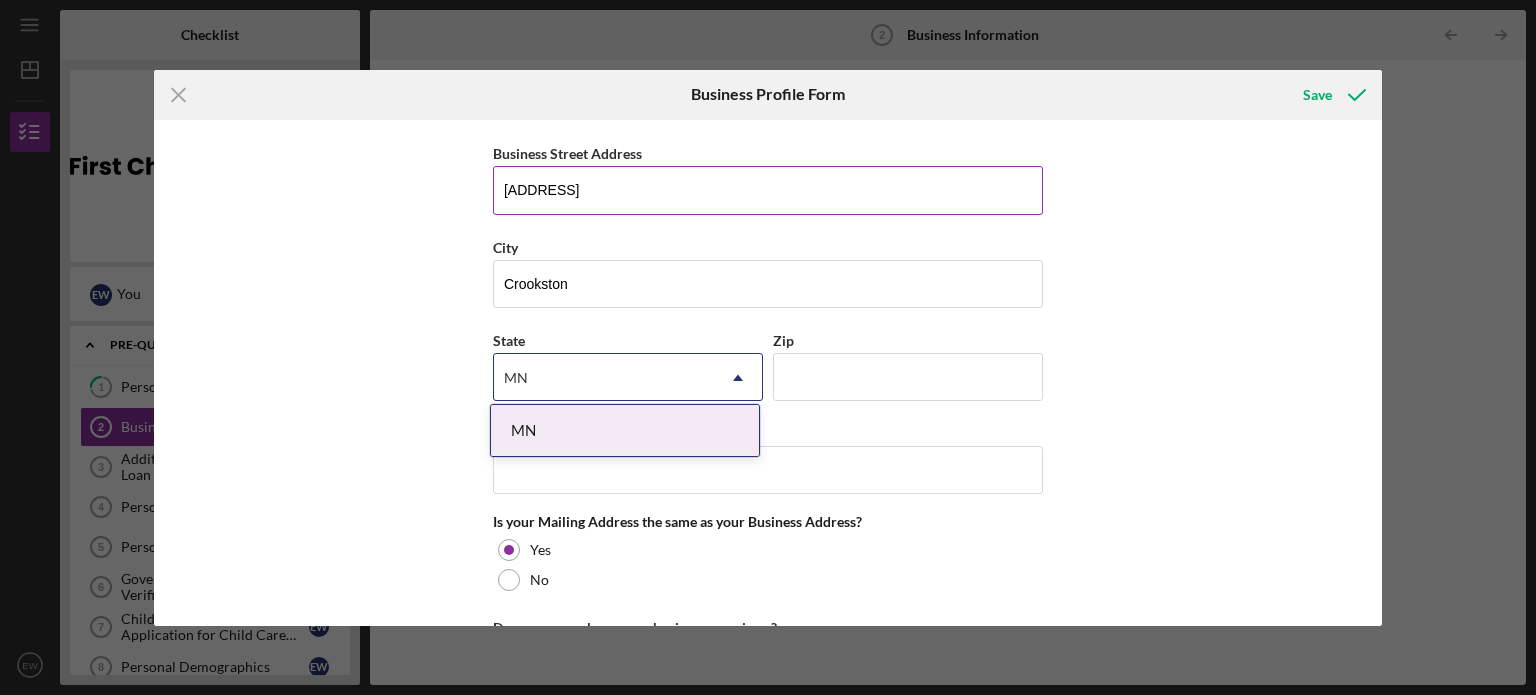 type 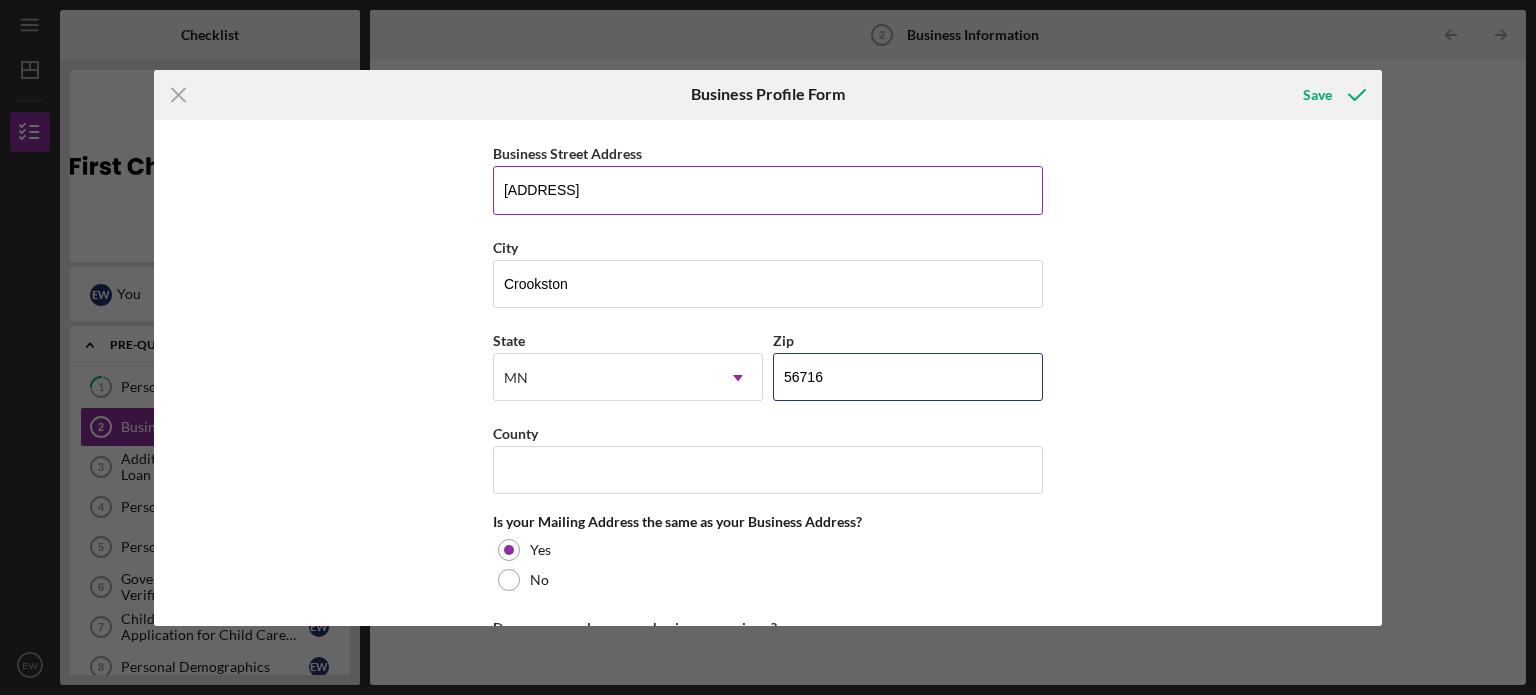 type on "56716" 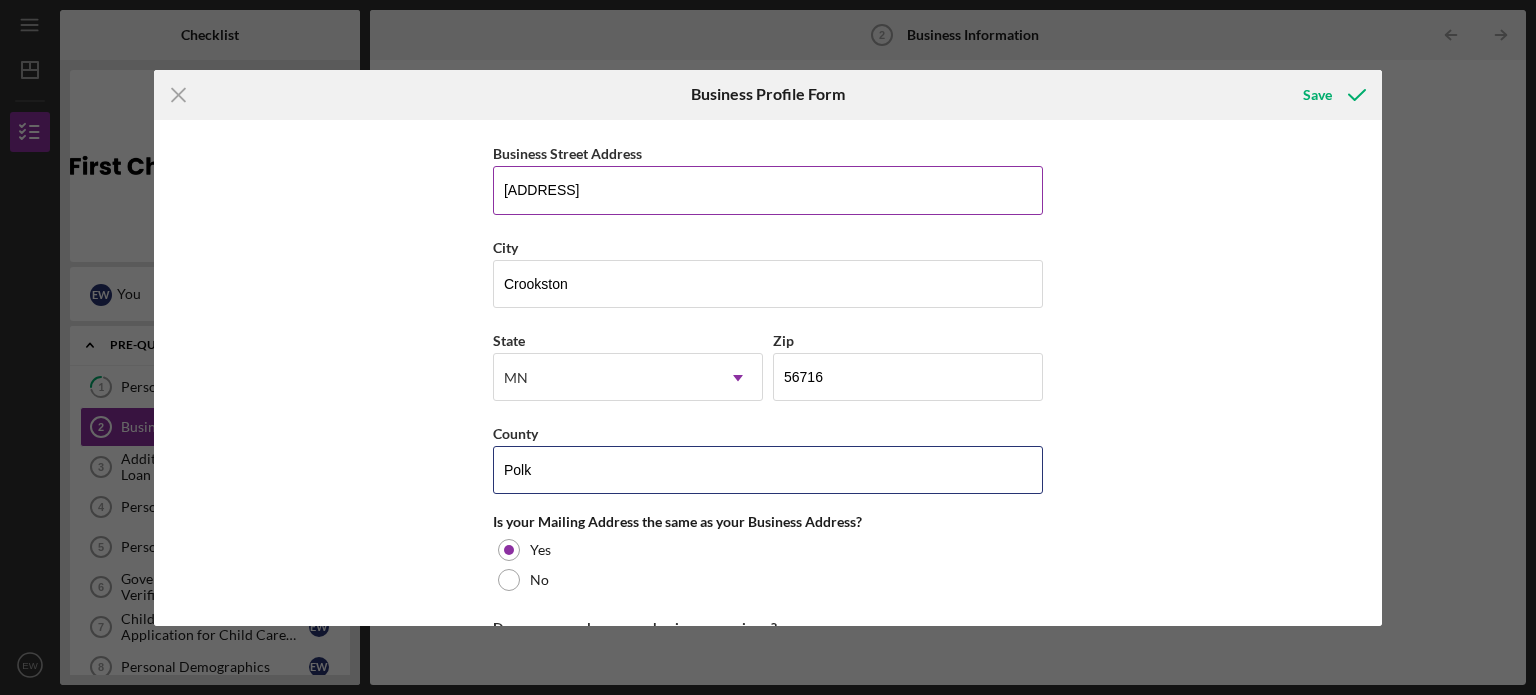 type on "Polk" 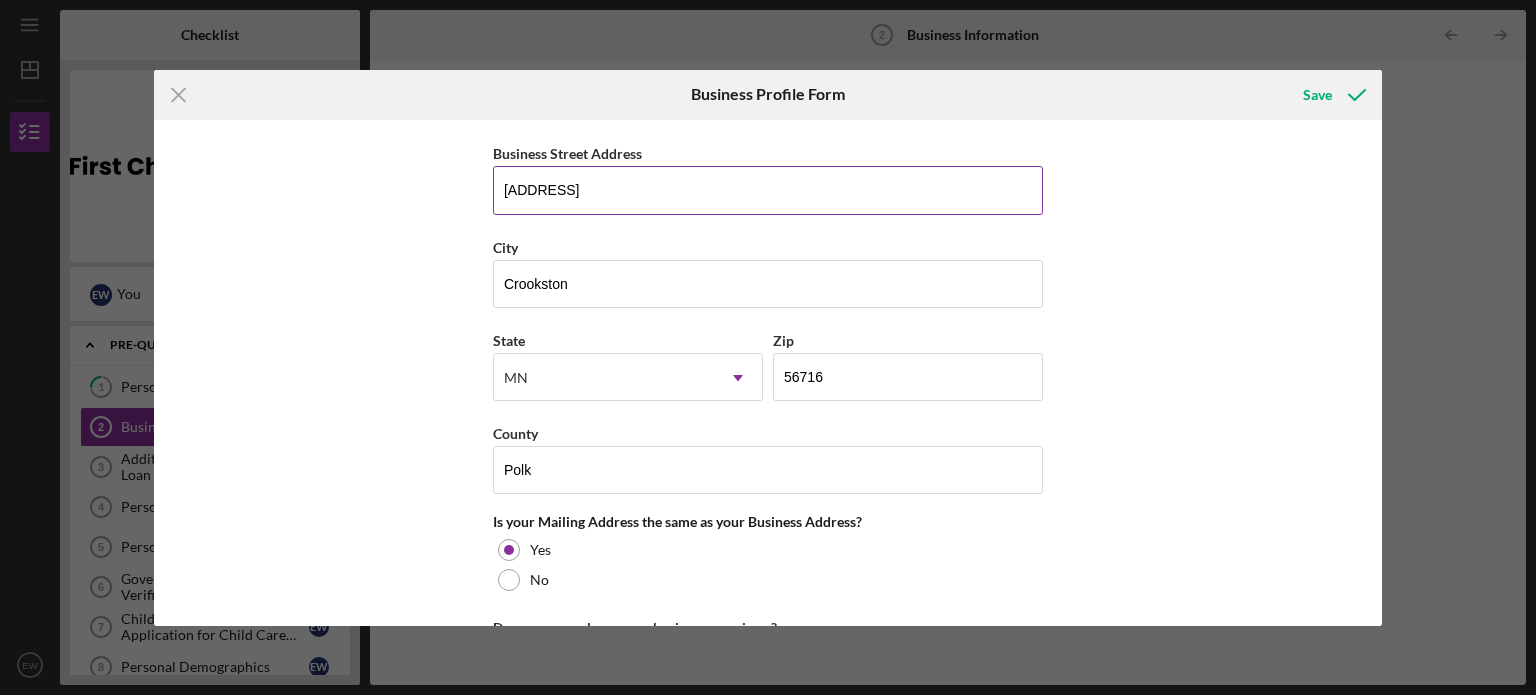 scroll, scrollTop: 1462, scrollLeft: 0, axis: vertical 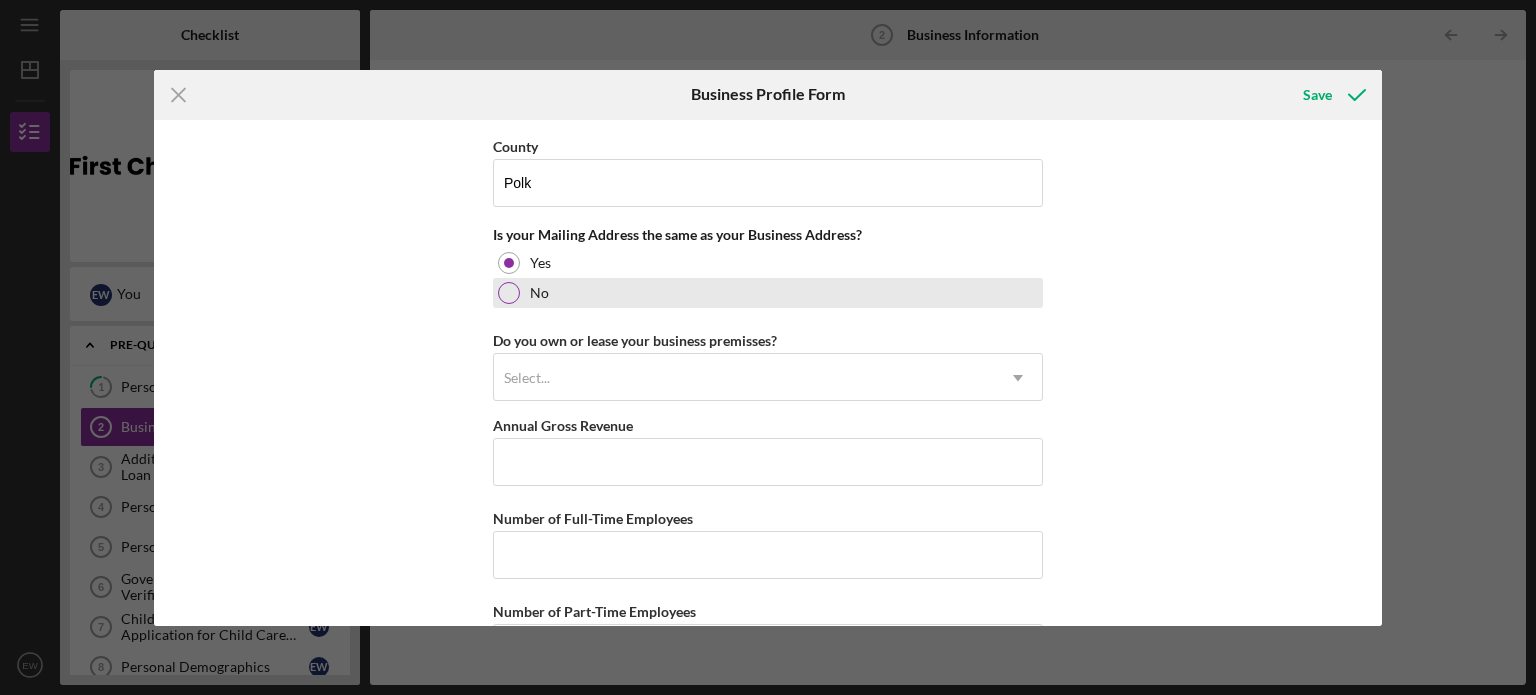 click on "No" at bounding box center [768, 293] 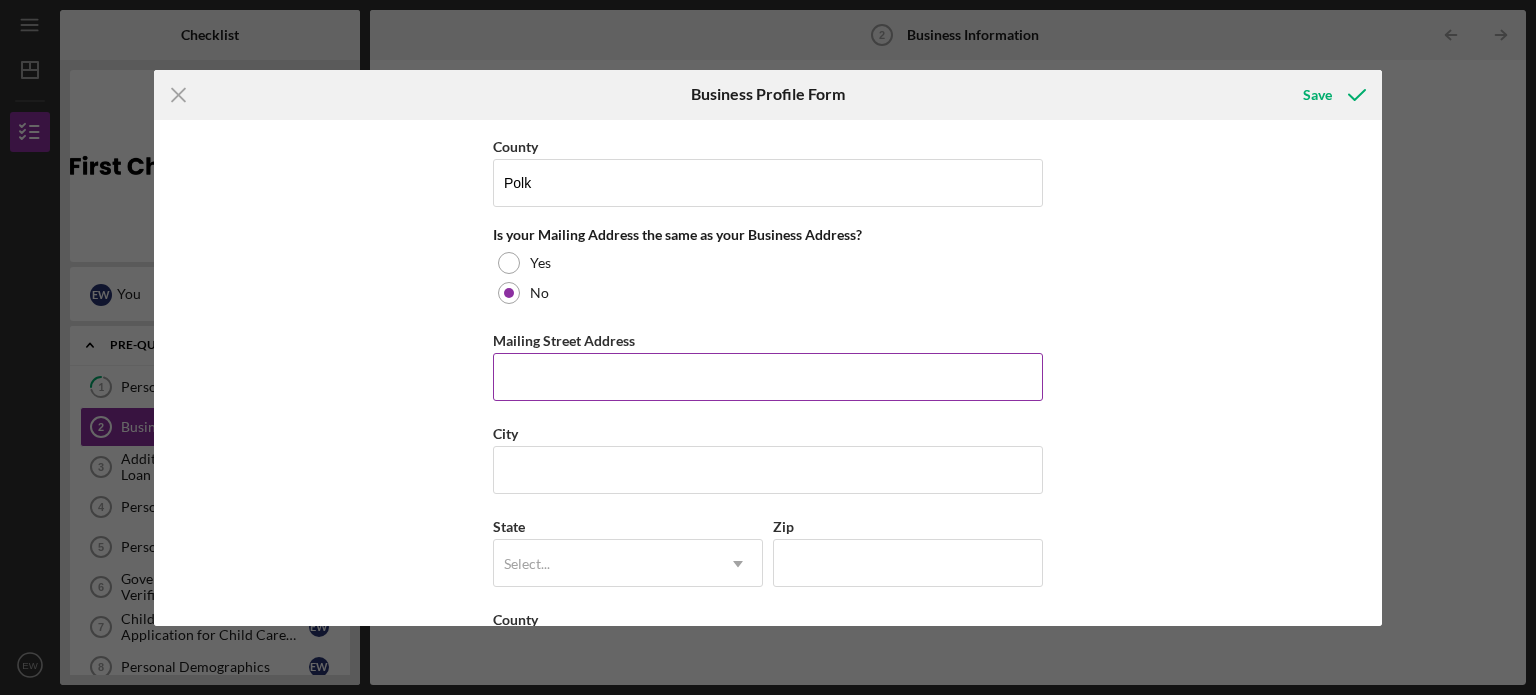 click on "Mailing Street Address" at bounding box center [768, 377] 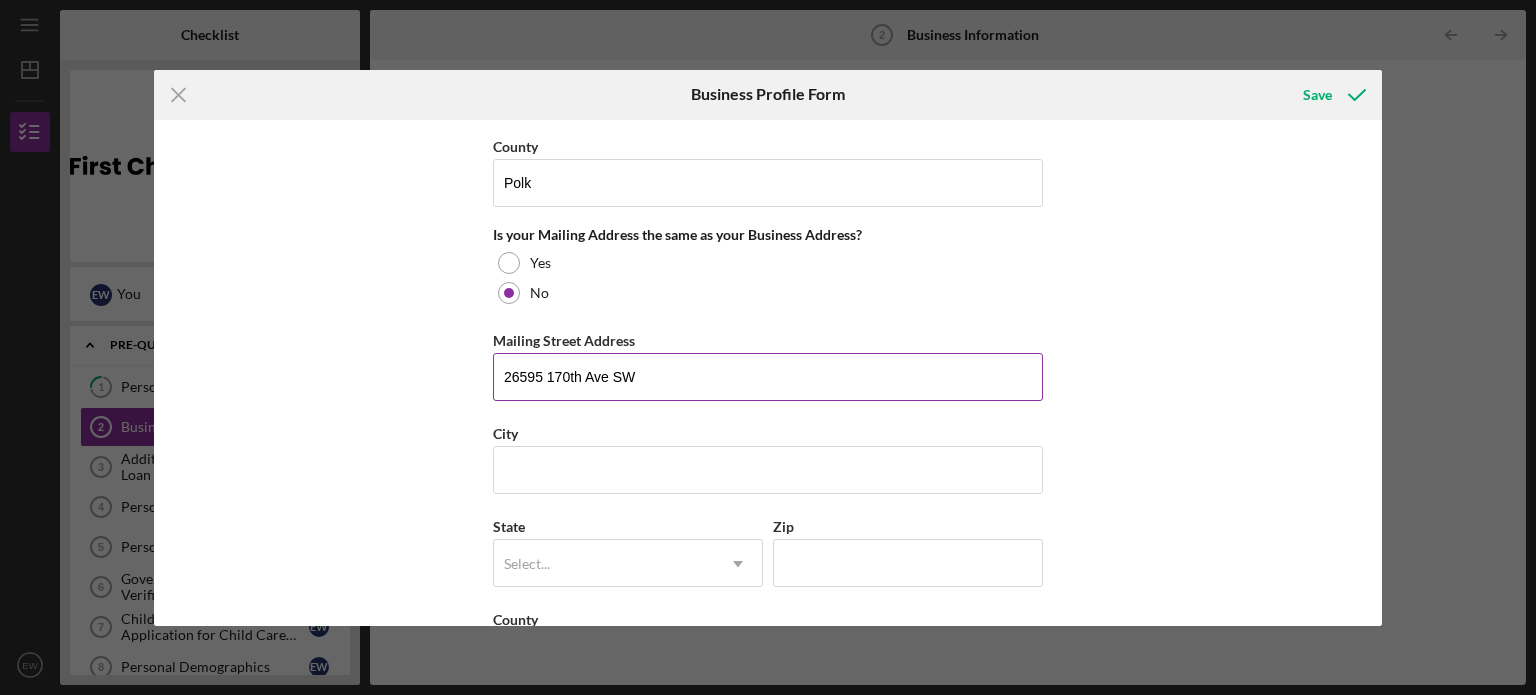 type on "26595 170th Ave SW" 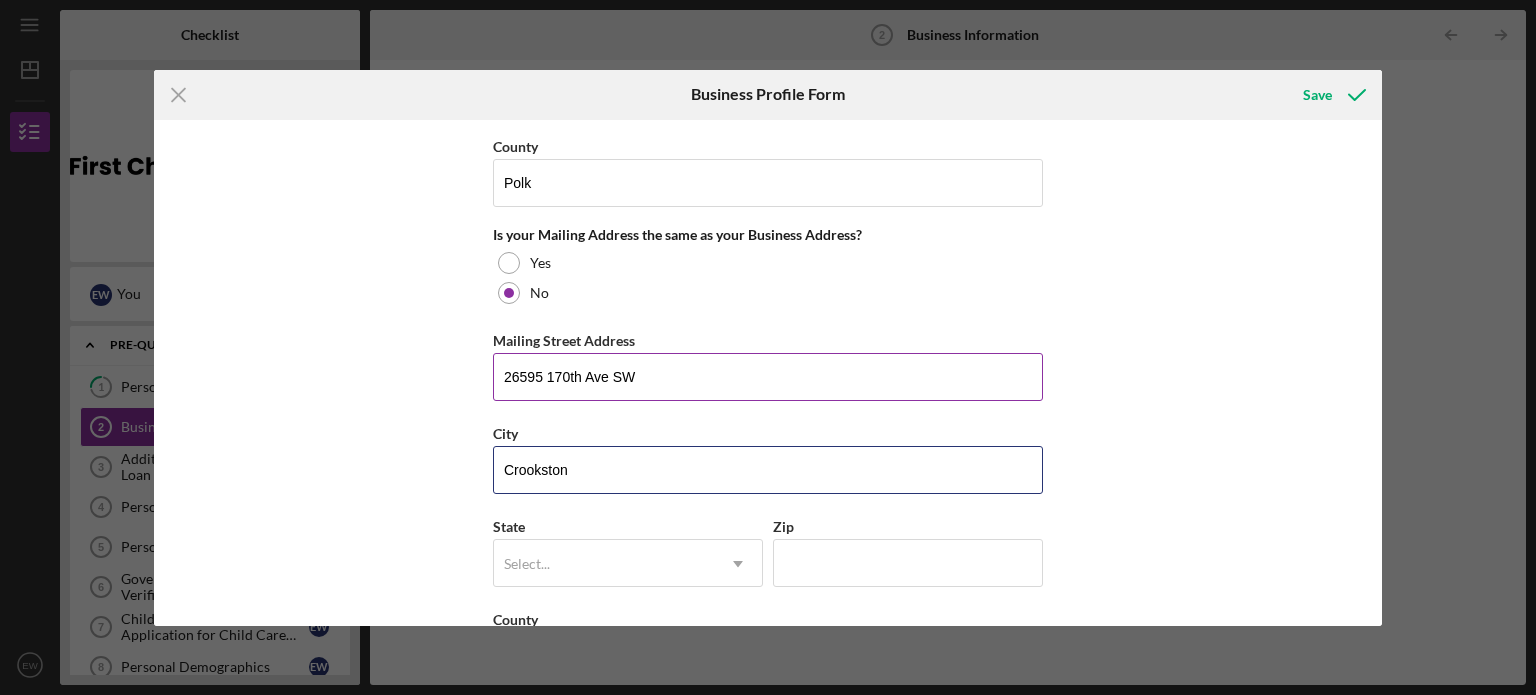 type on "Crookston" 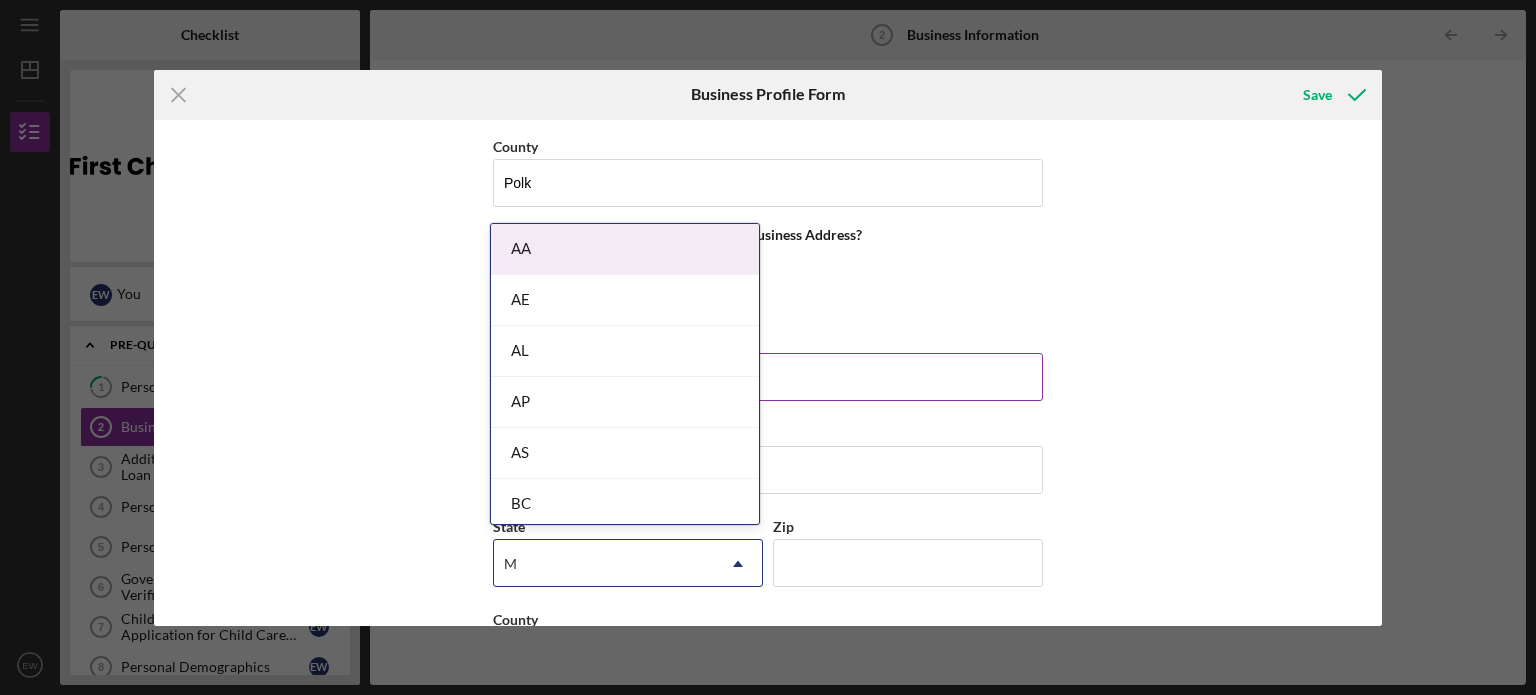 type on "MN" 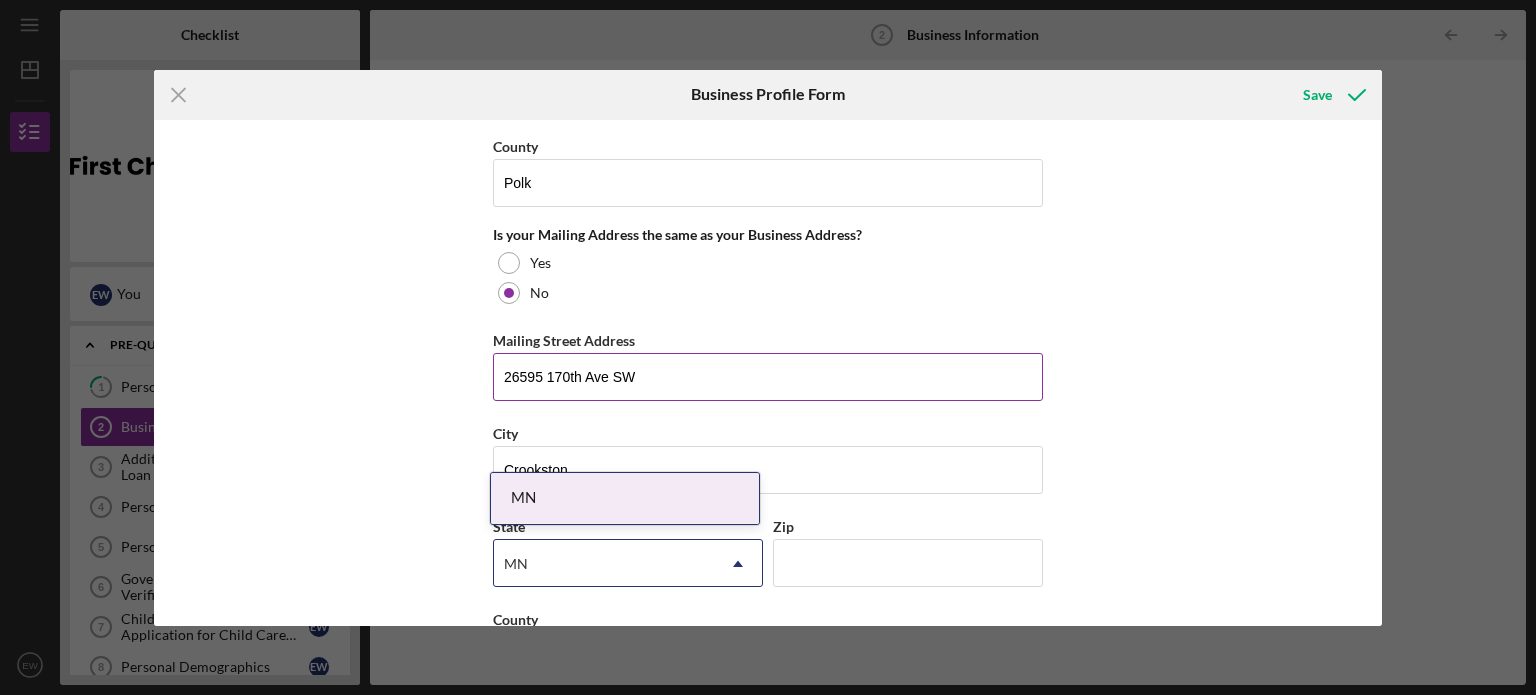 type 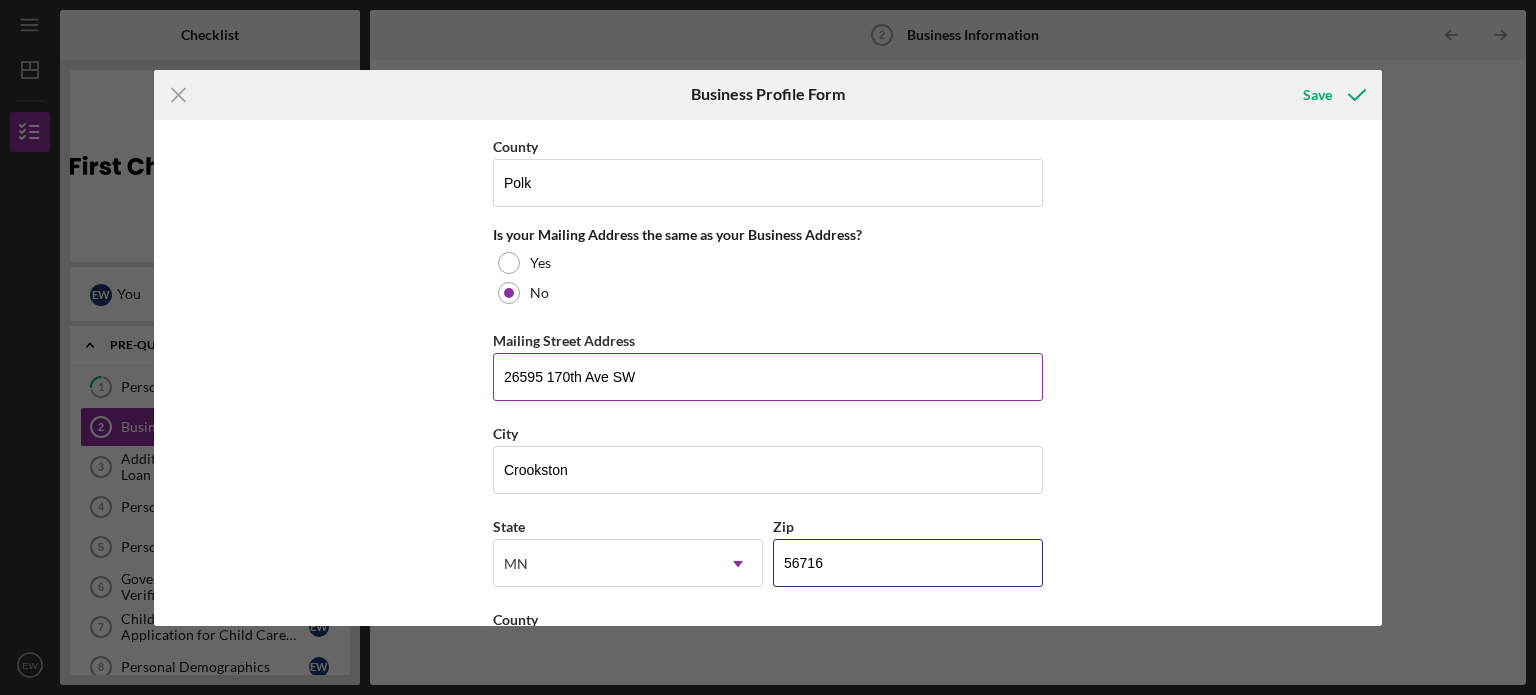 type on "56716" 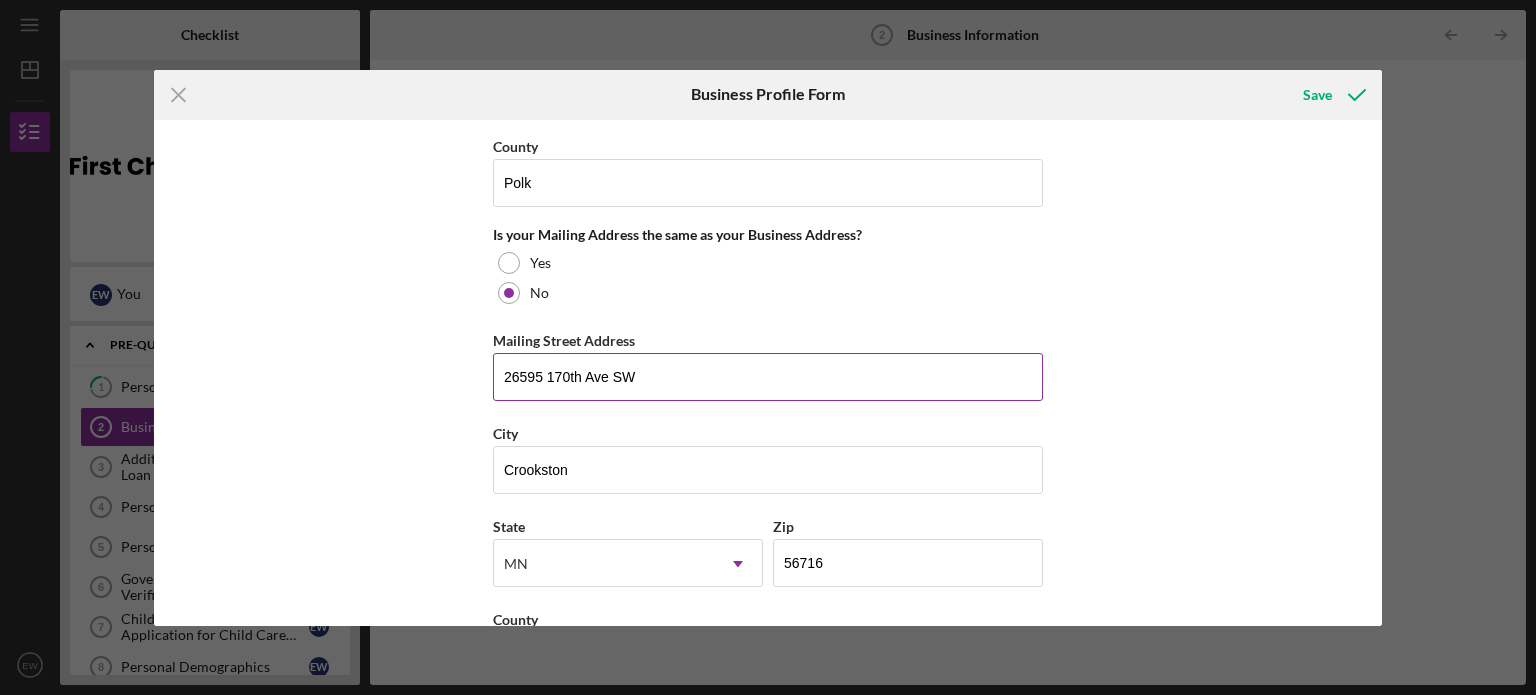 scroll, scrollTop: 1509, scrollLeft: 0, axis: vertical 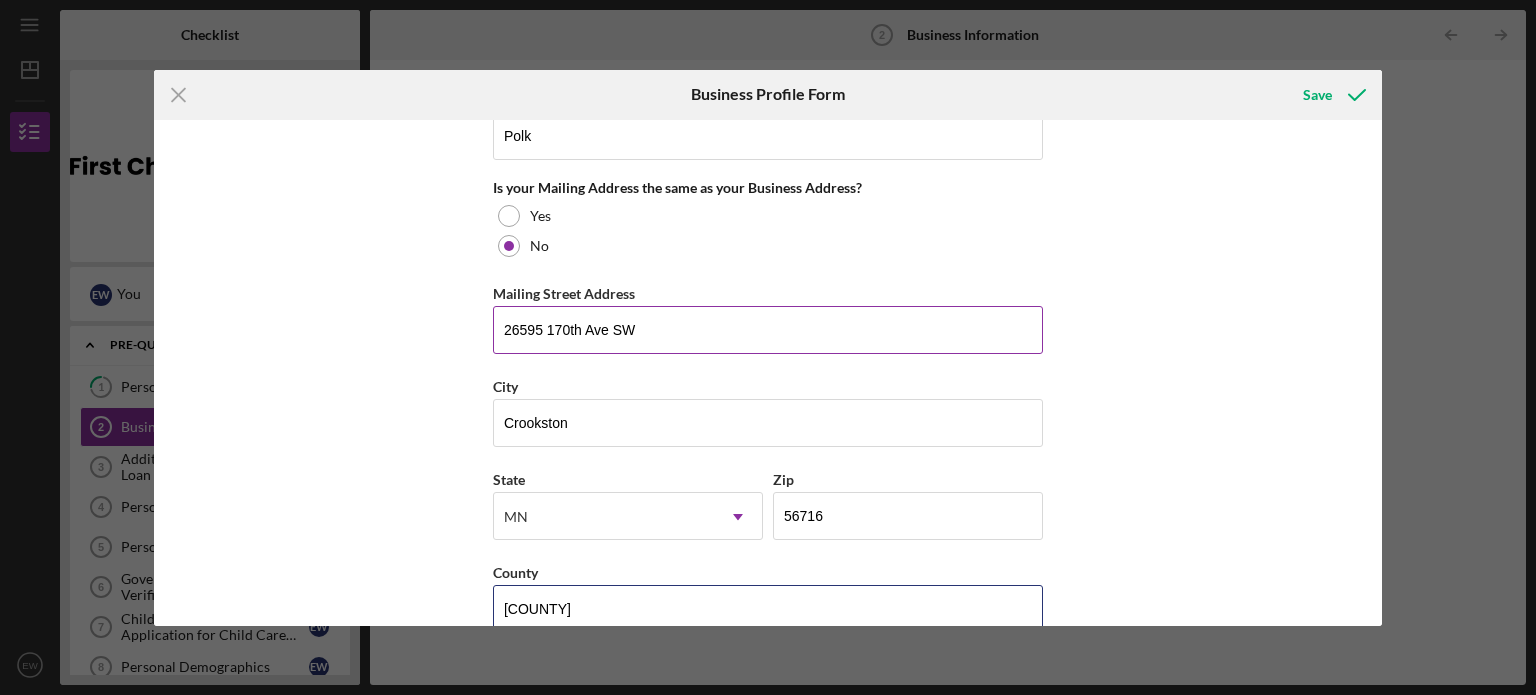 type on "[COUNTY]" 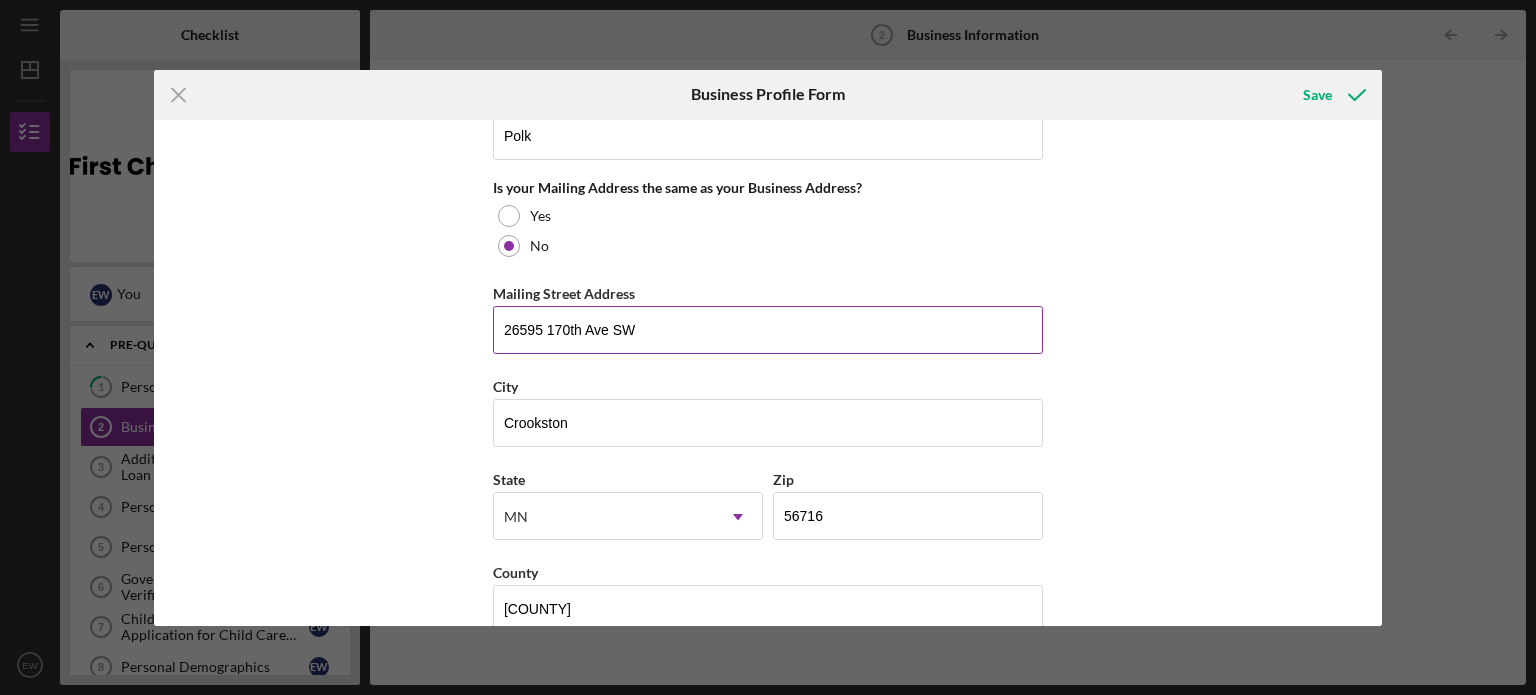 scroll, scrollTop: 1832, scrollLeft: 0, axis: vertical 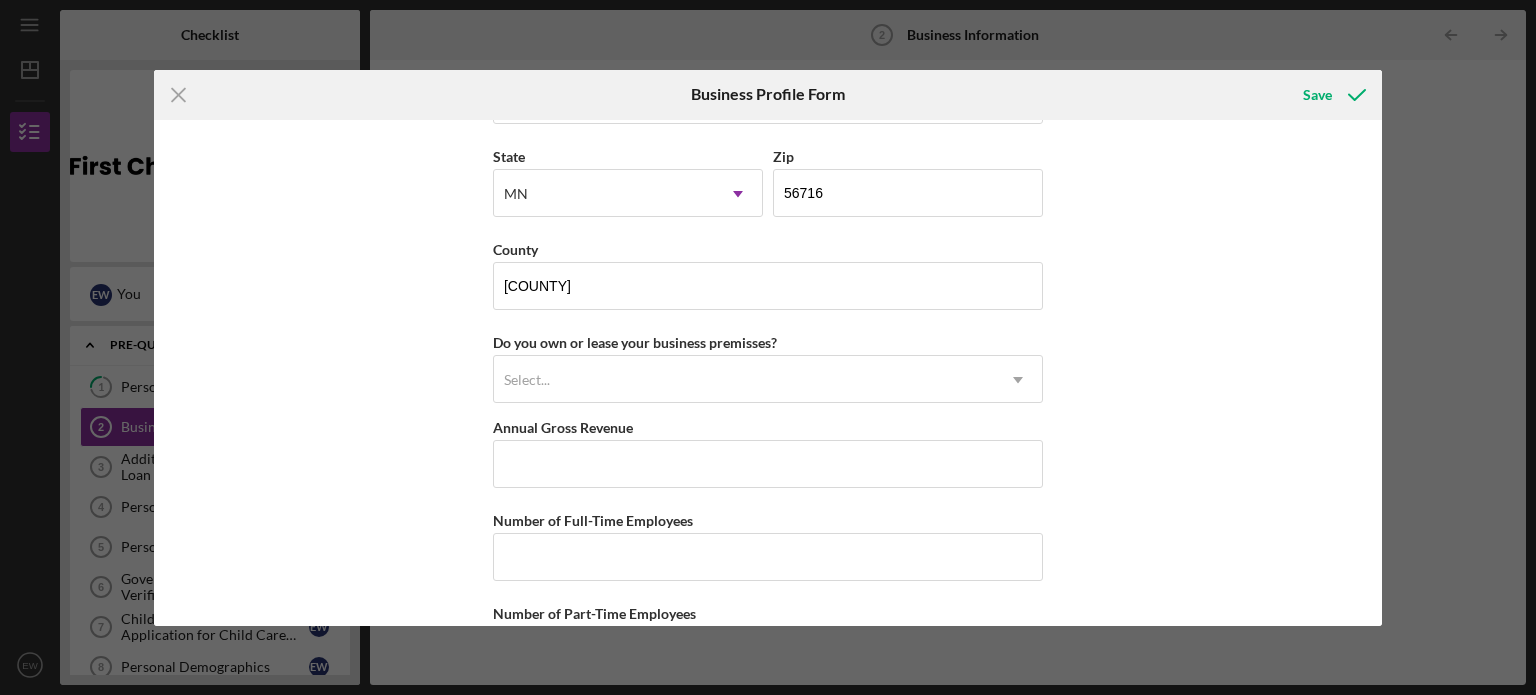 click on "Select..." at bounding box center (744, 380) 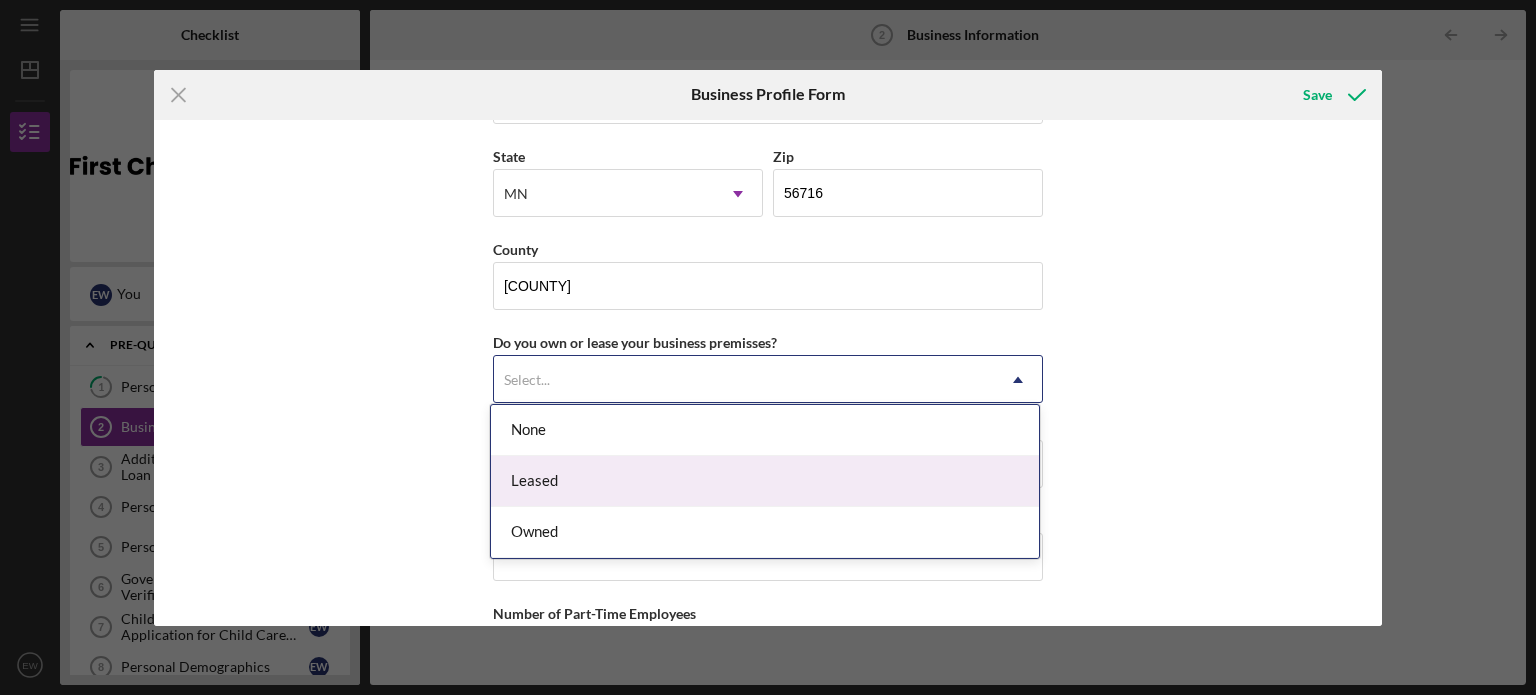 click on "Leased" at bounding box center [765, 481] 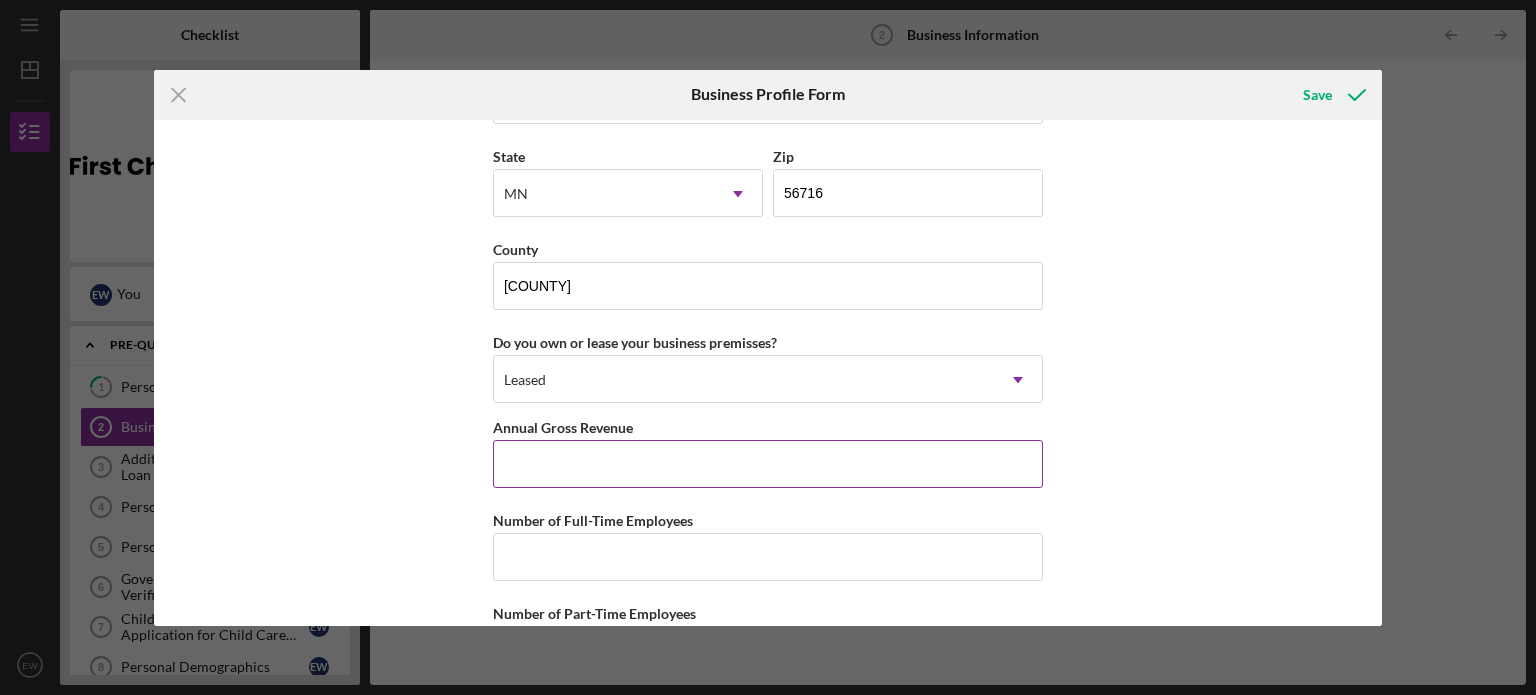 click on "Annual Gross Revenue" at bounding box center [768, 464] 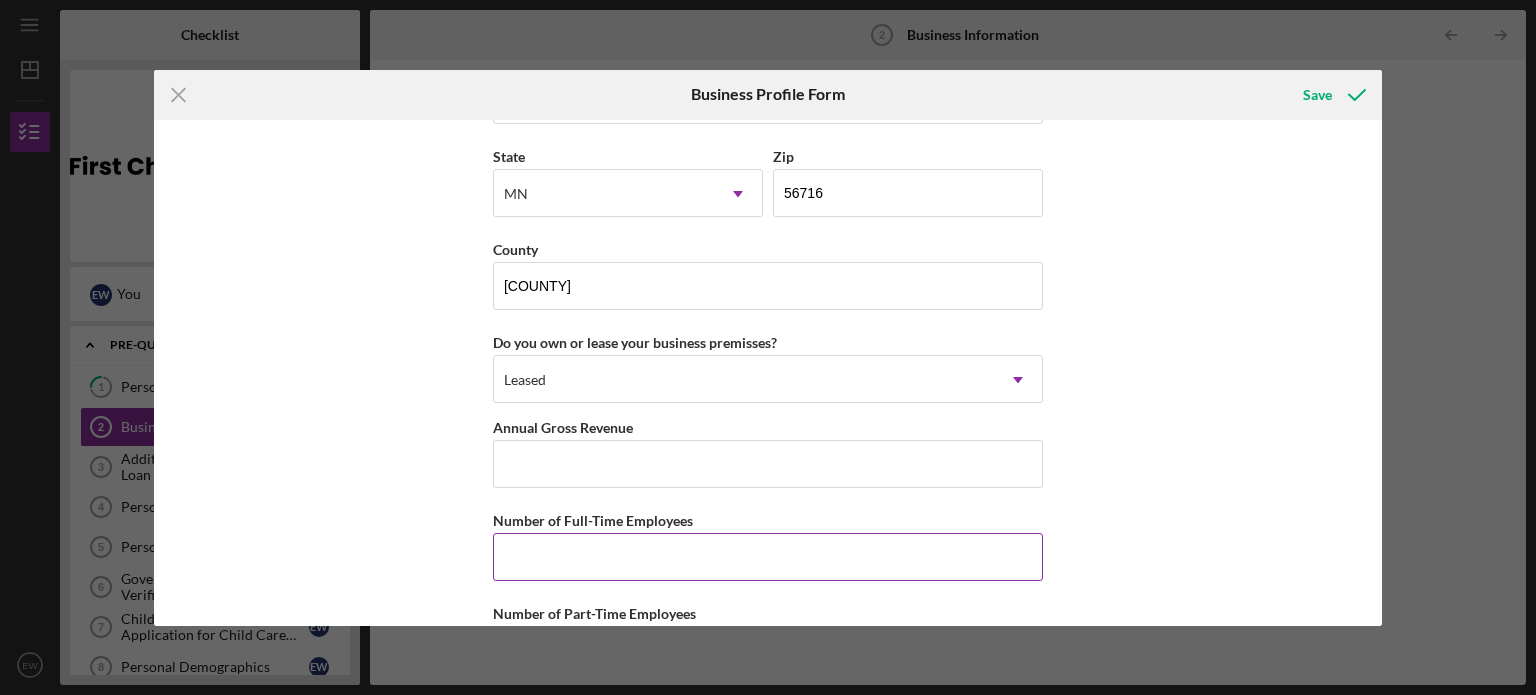 click on "Number of Full-Time Employees" at bounding box center [768, 557] 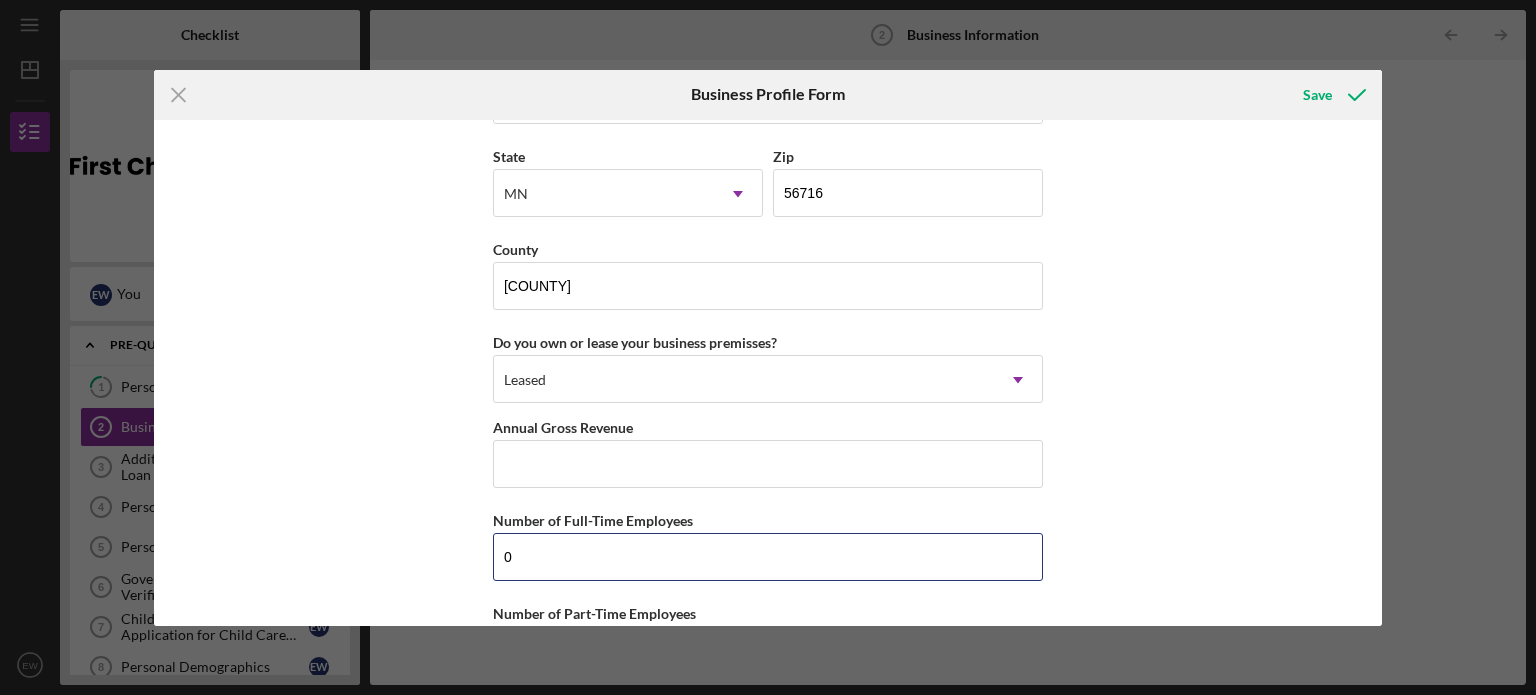 type on "0" 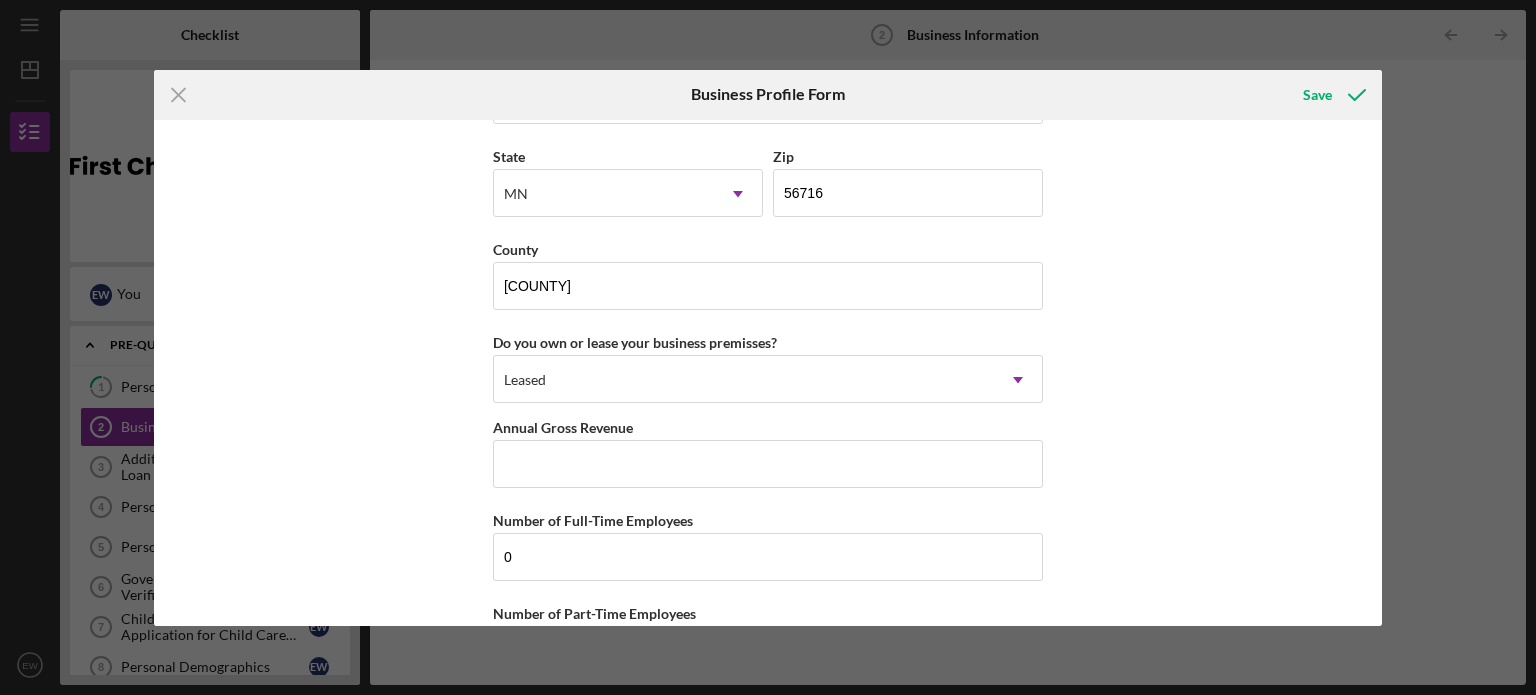 drag, startPoint x: 1384, startPoint y: 530, endPoint x: 1380, endPoint y: 566, distance: 36.221542 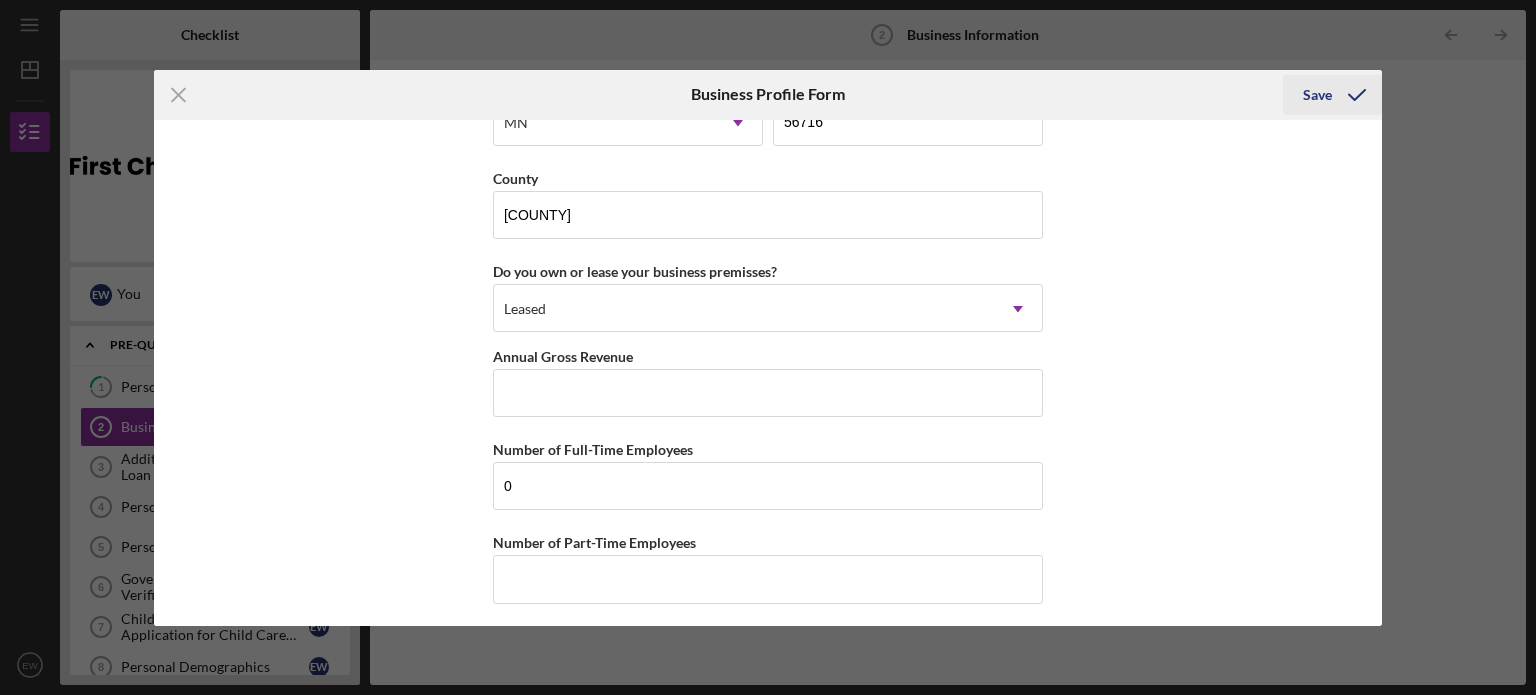 click 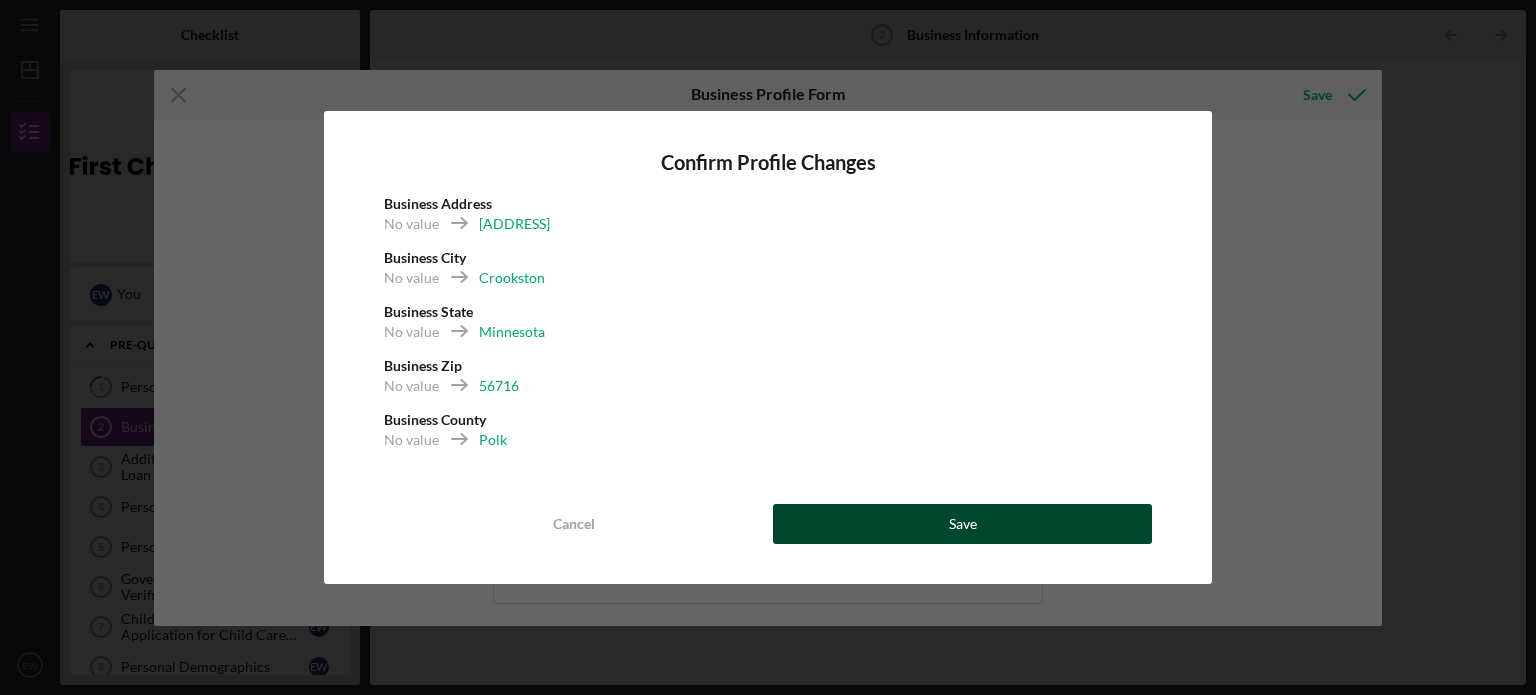 click on "Save" at bounding box center [962, 524] 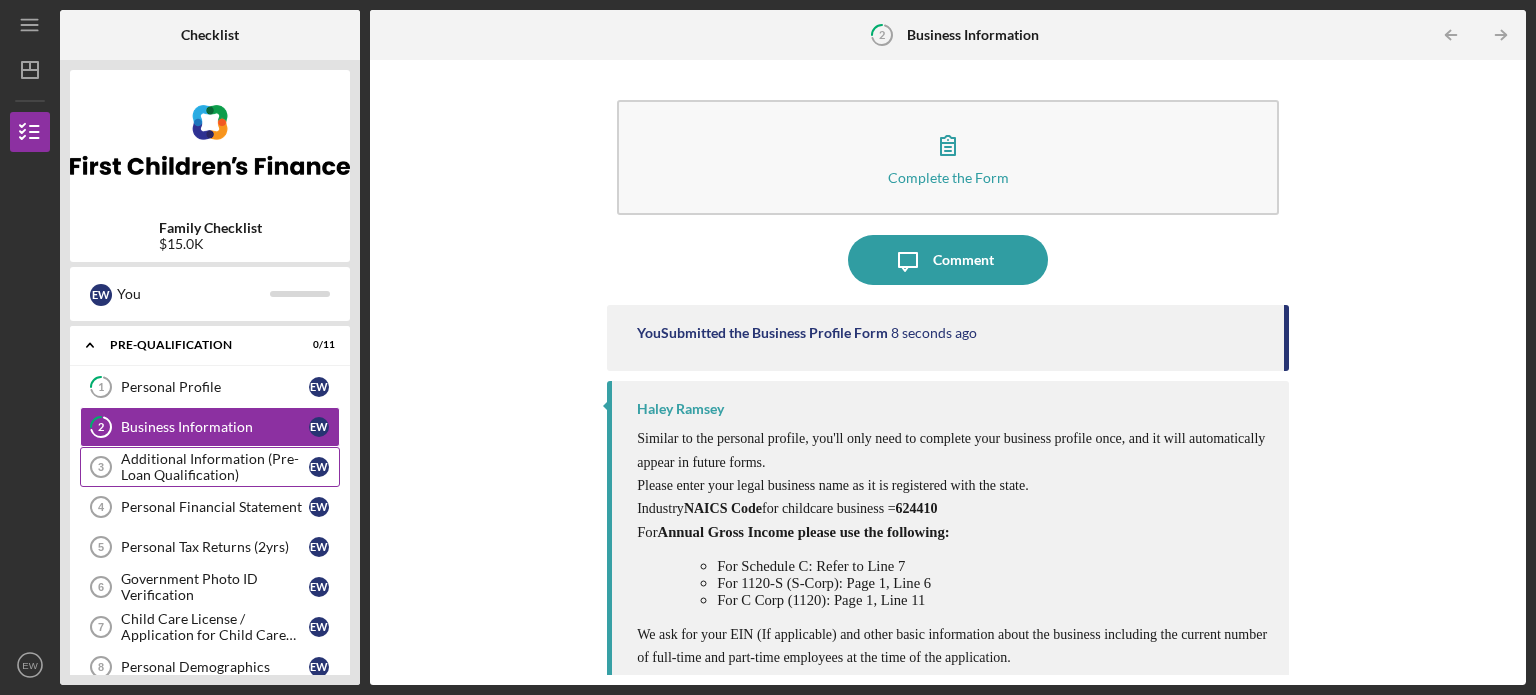 click on "Additional Information (Pre-Loan Qualification)" at bounding box center (215, 467) 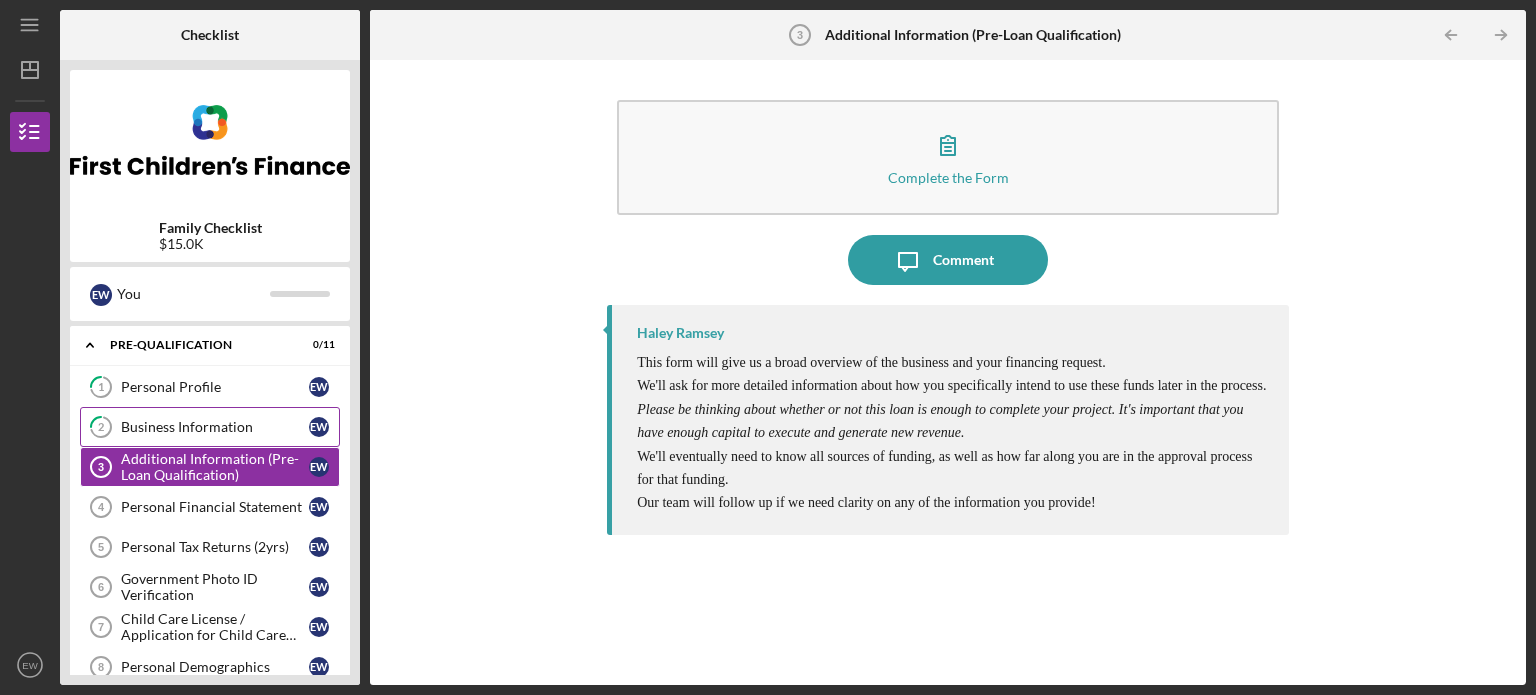 drag, startPoint x: 204, startPoint y: 417, endPoint x: 153, endPoint y: 423, distance: 51.351727 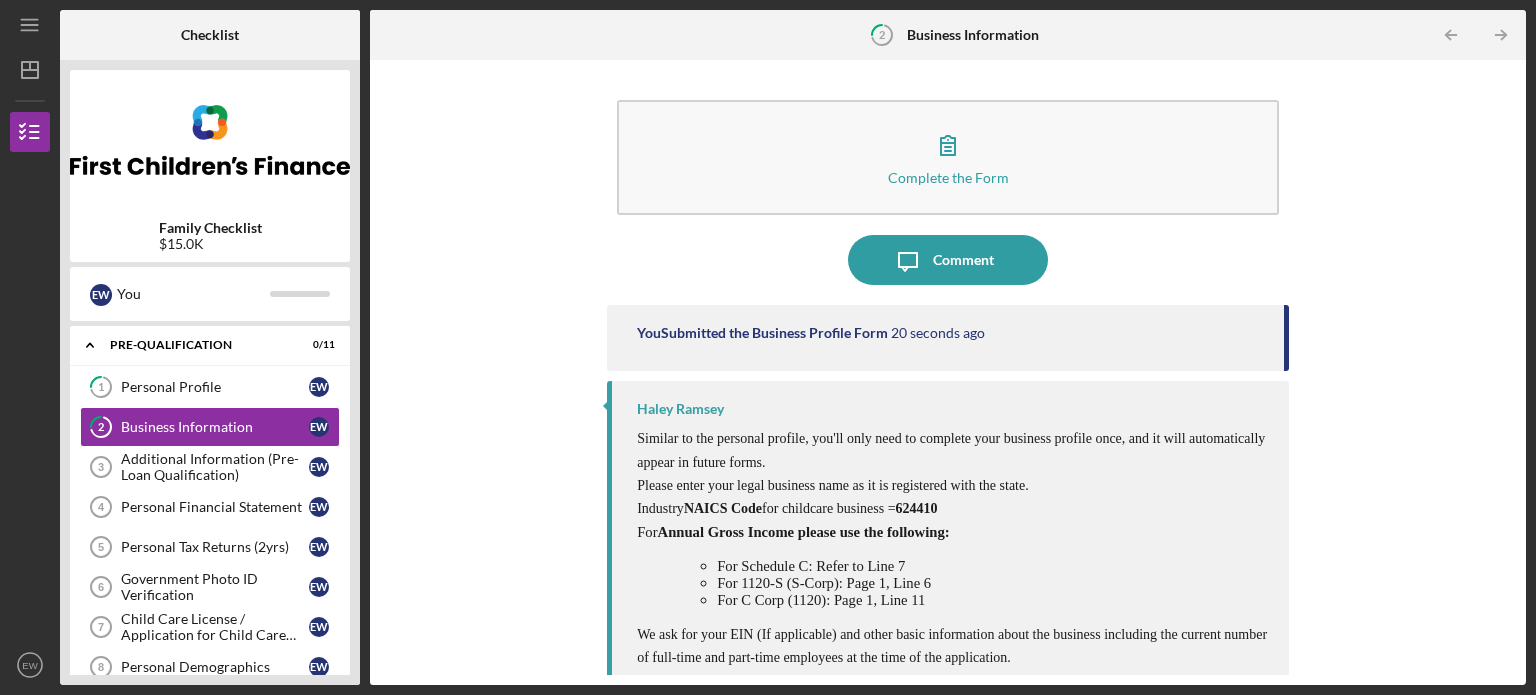 scroll, scrollTop: 8, scrollLeft: 0, axis: vertical 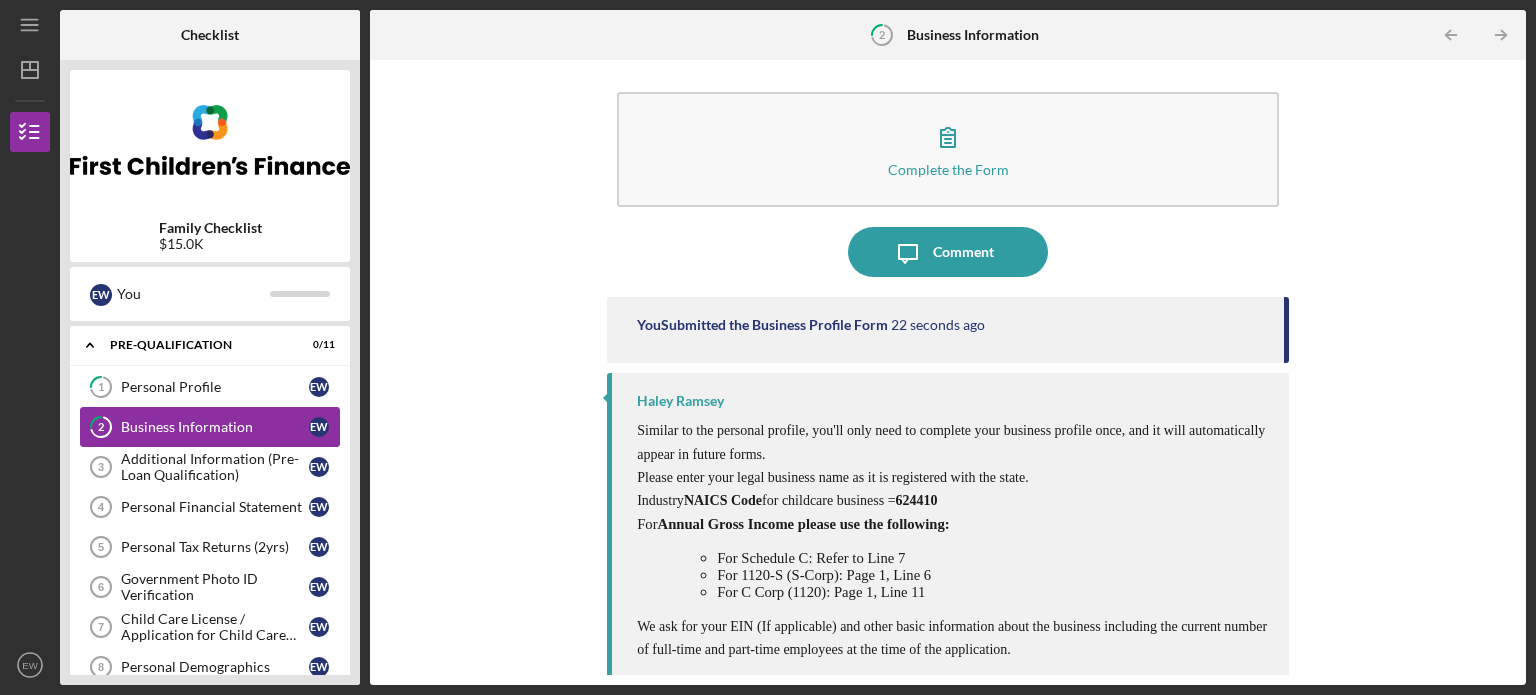 click on "2 Business Information E W" at bounding box center [210, 427] 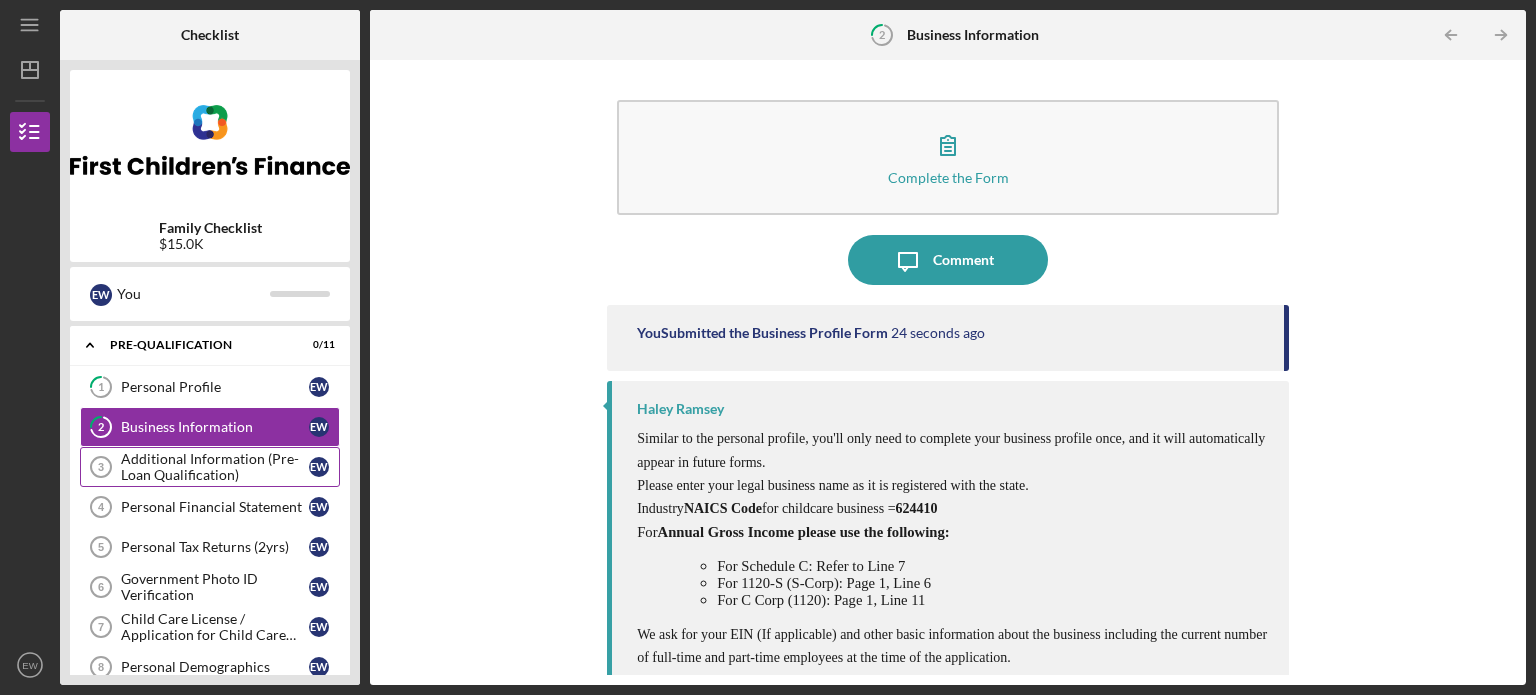 click on "Additional Information (Pre-Loan Qualification)" at bounding box center [215, 467] 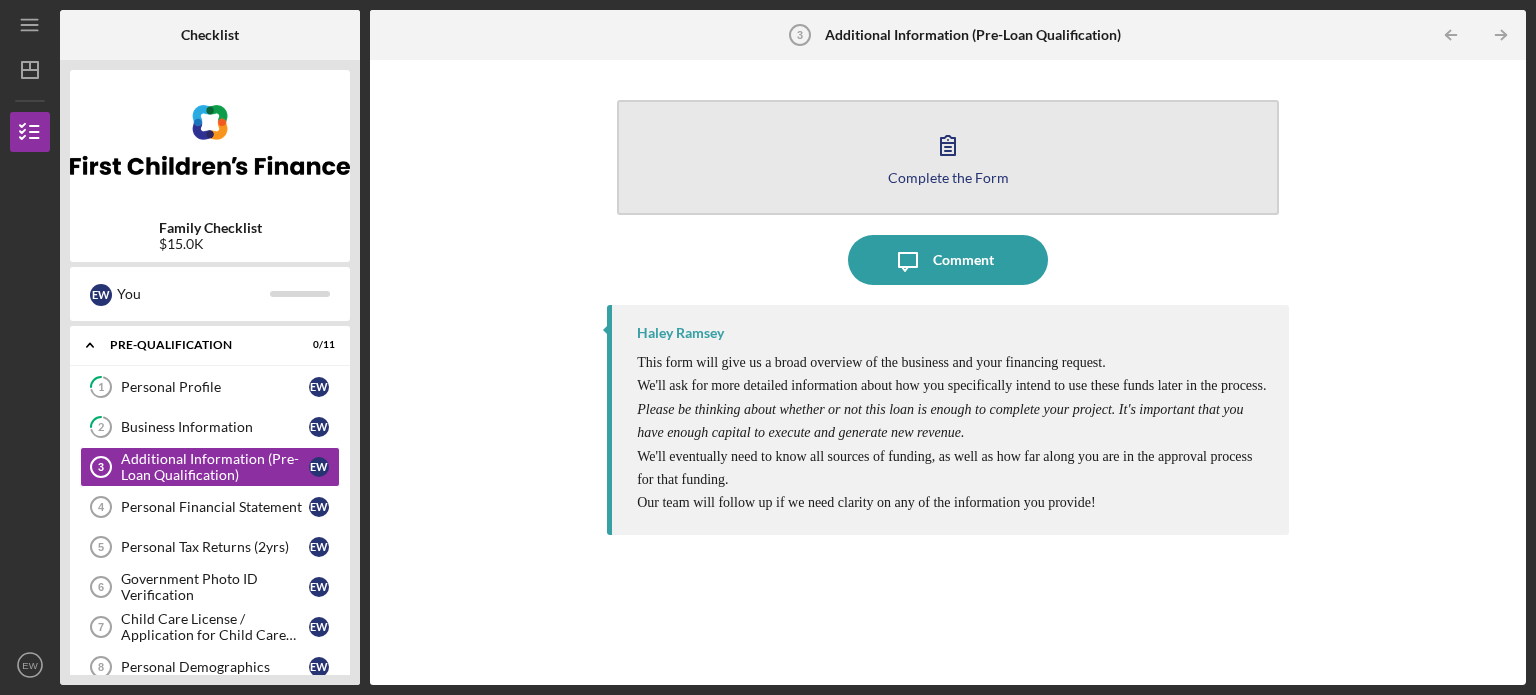 click on "Complete the Form Form" at bounding box center [948, 157] 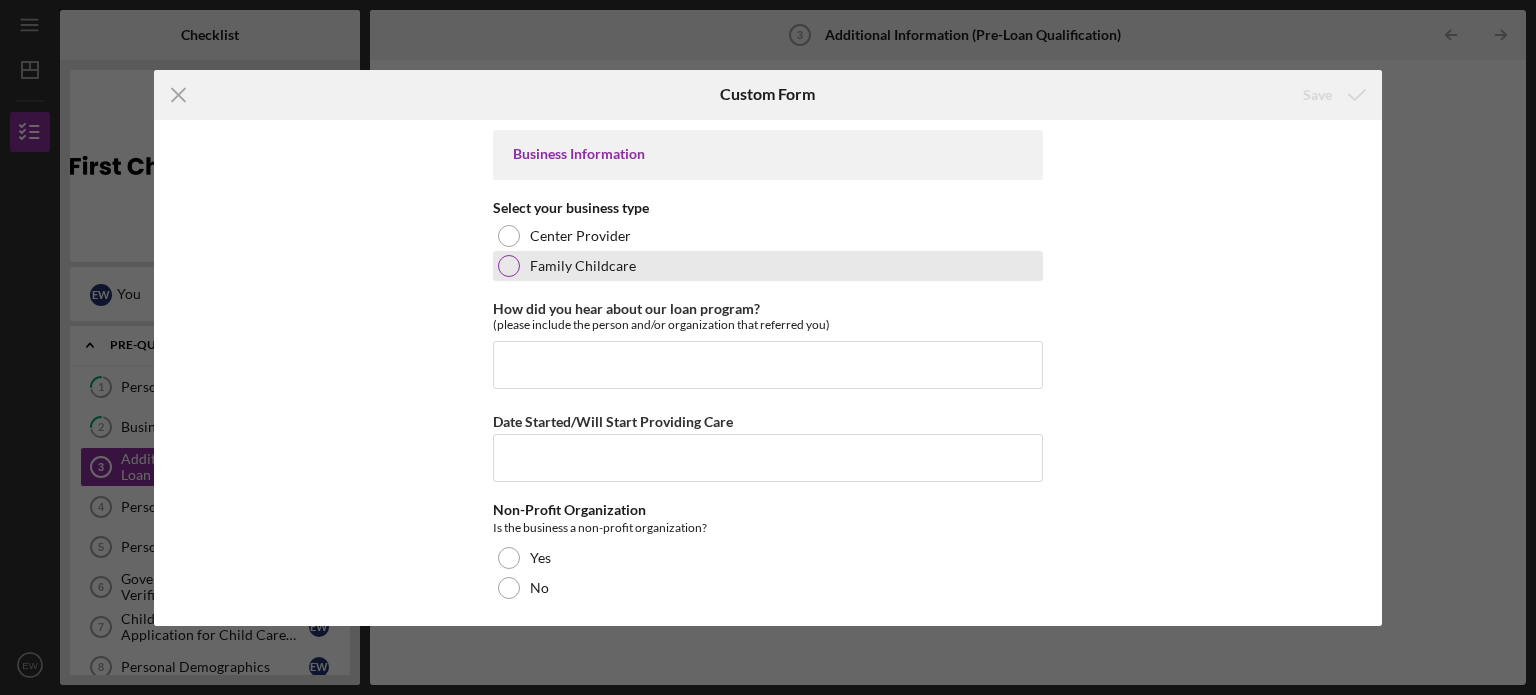 click on "Family Childcare" at bounding box center (583, 266) 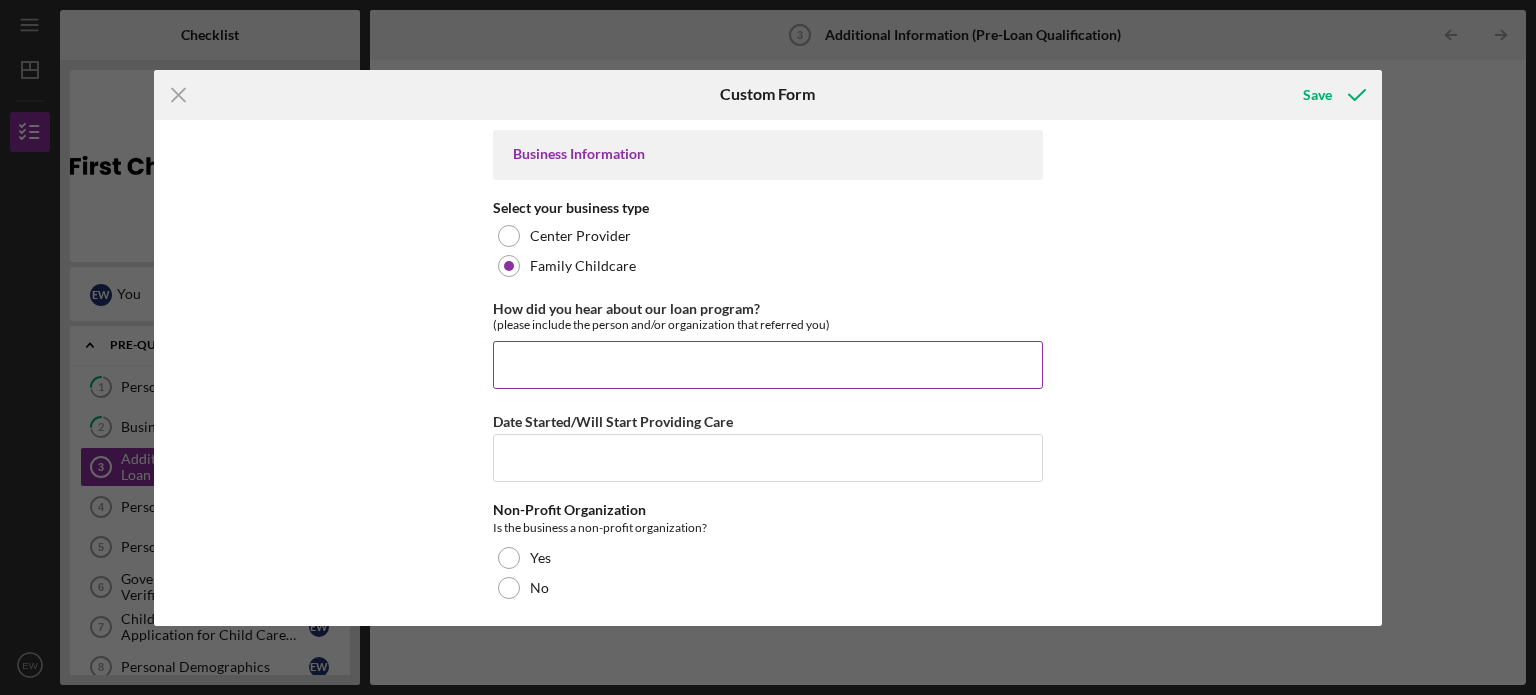 click on "How did you hear about our loan program?" at bounding box center [768, 365] 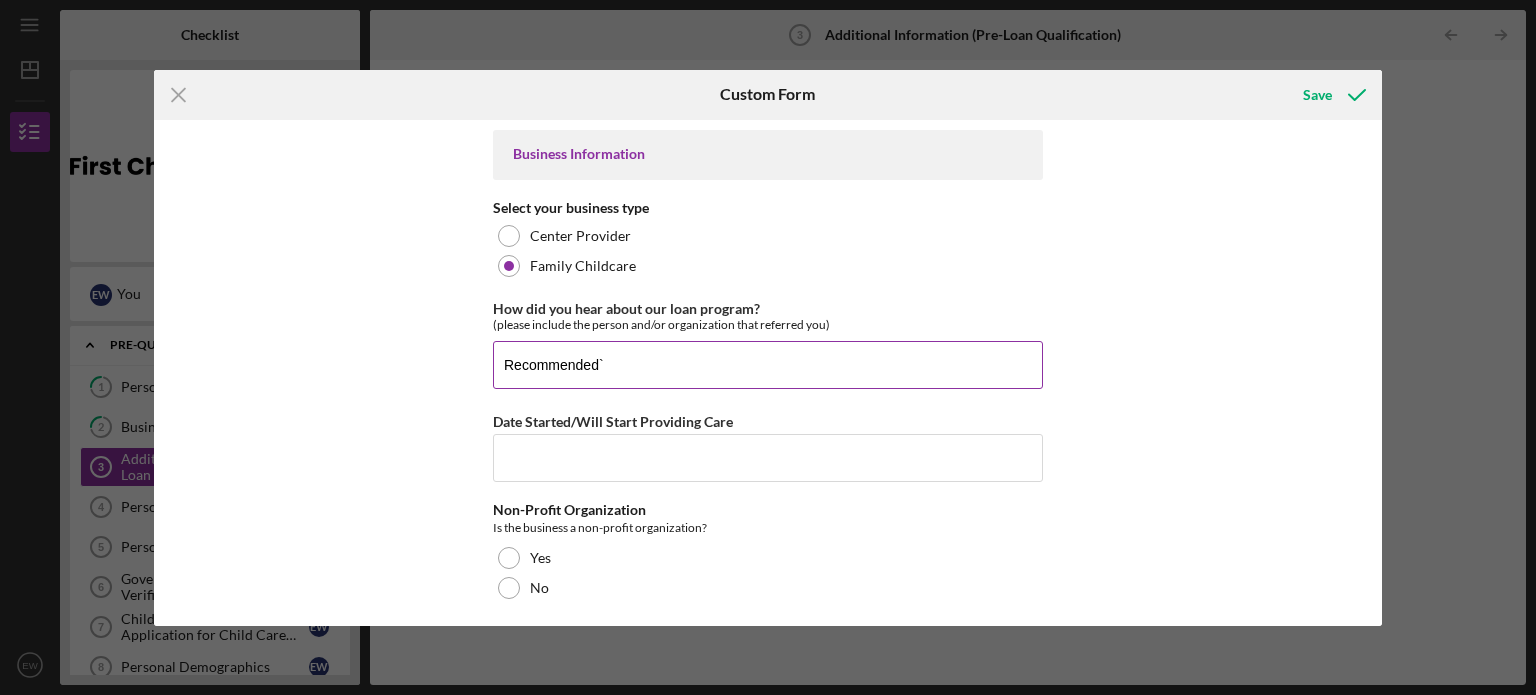 type on "Recommended`" 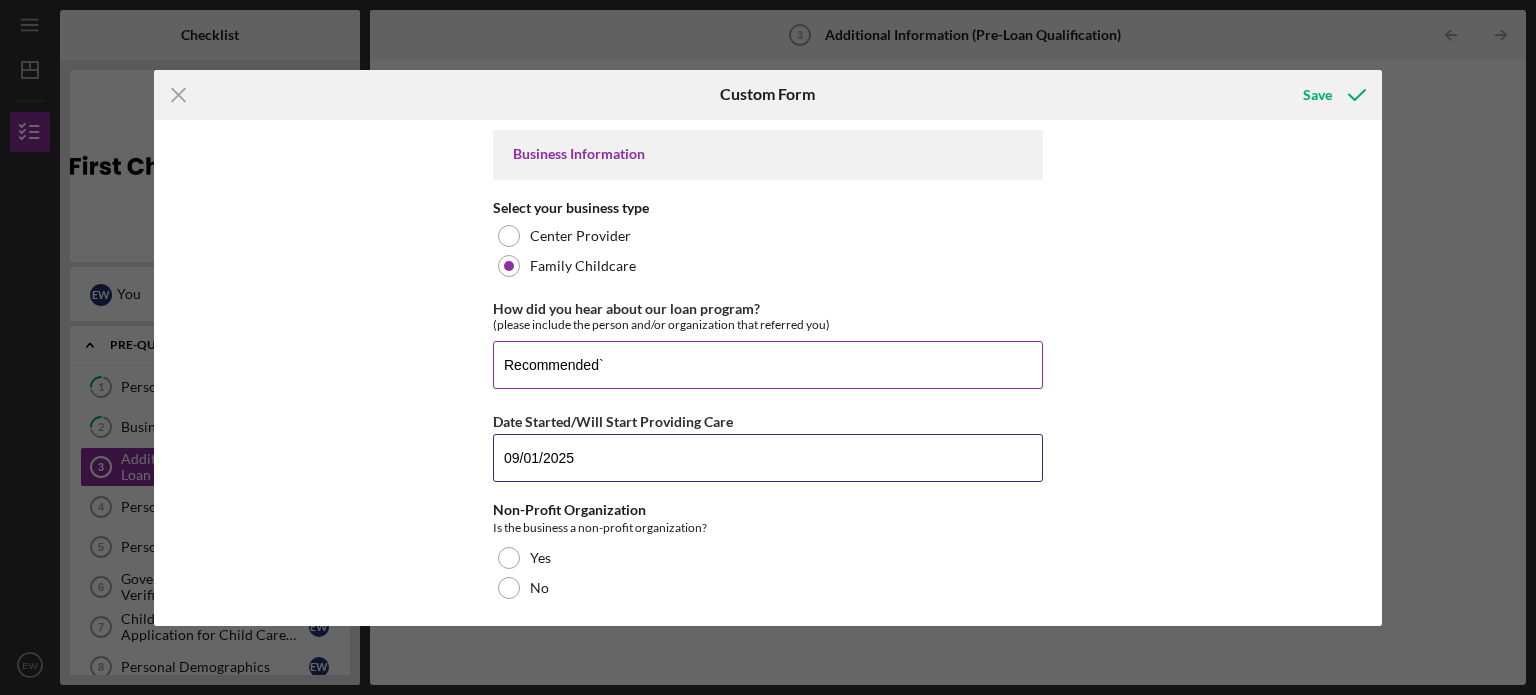 type on "09/01/2025" 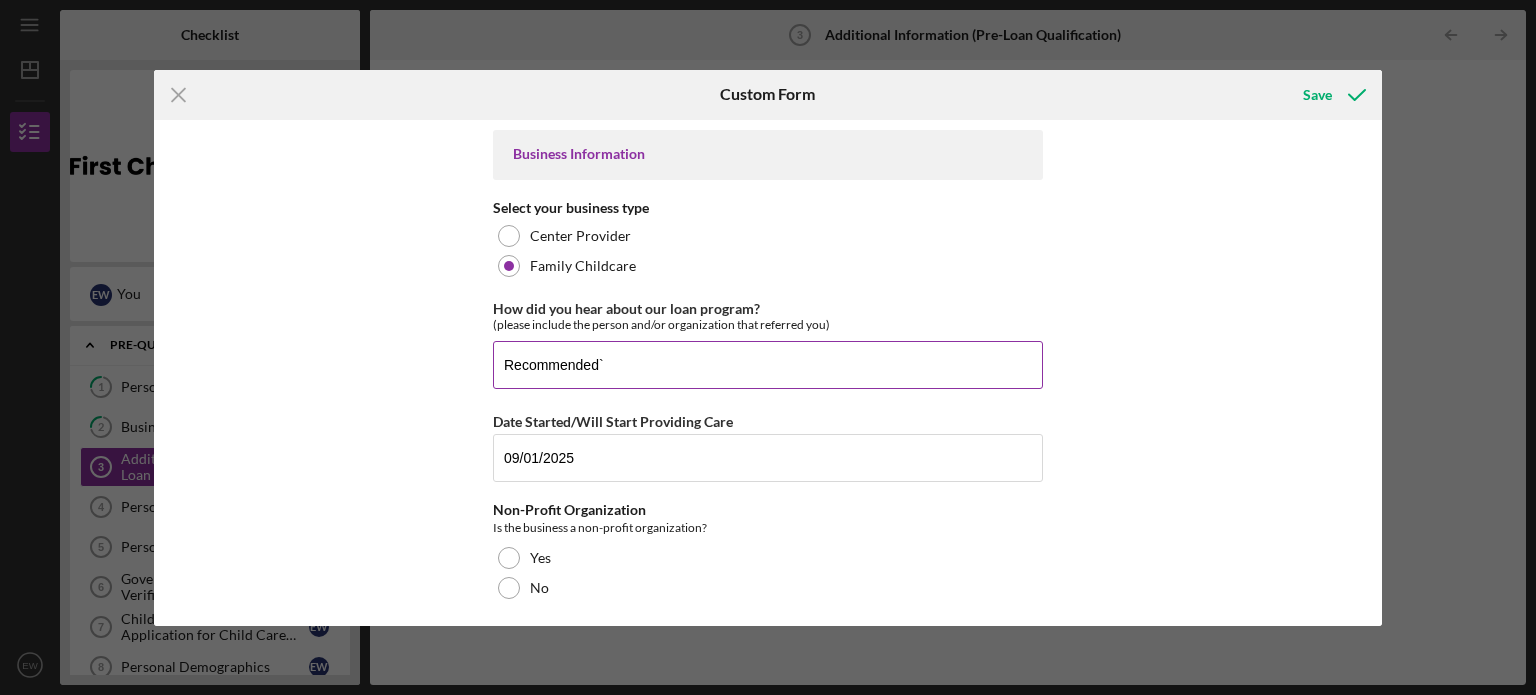 scroll, scrollTop: 272, scrollLeft: 0, axis: vertical 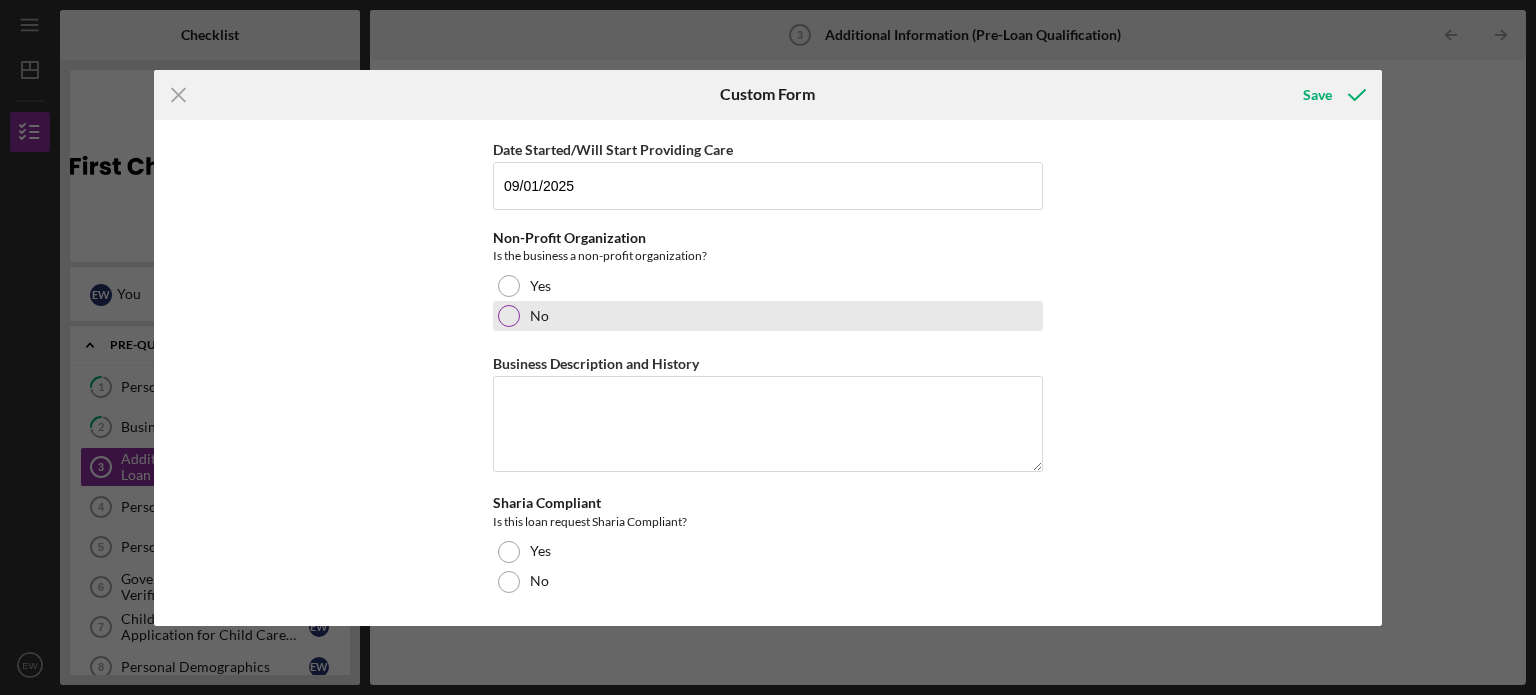 click at bounding box center [509, 316] 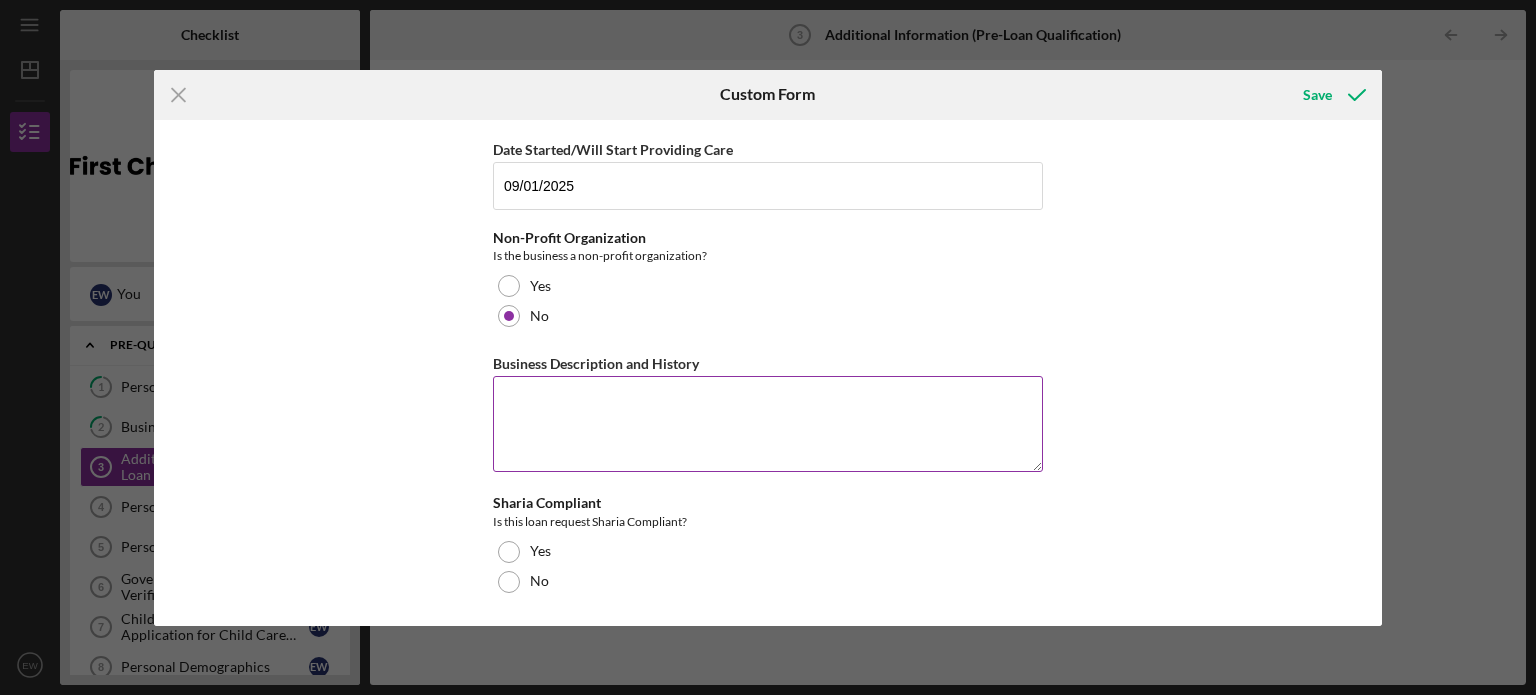 click on "Business Description and History" at bounding box center [768, 424] 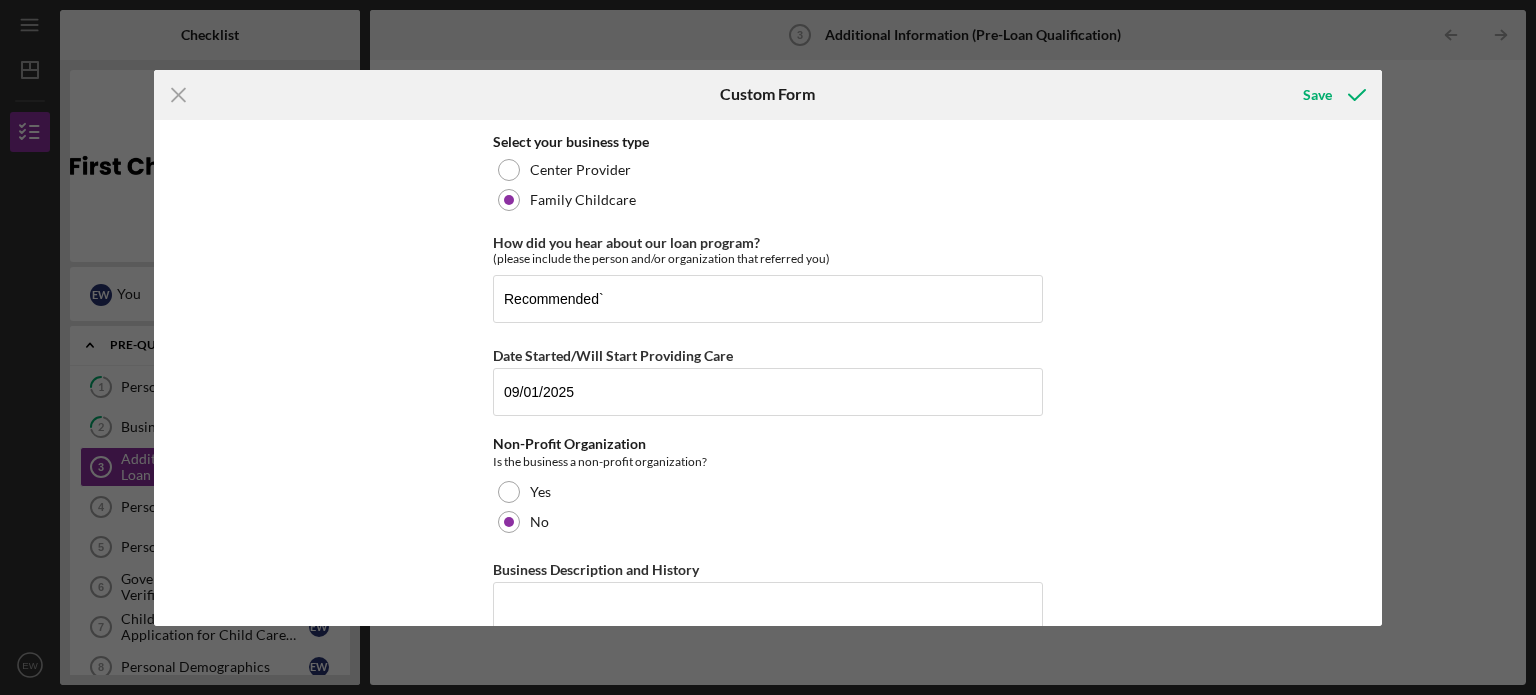 scroll, scrollTop: 56, scrollLeft: 0, axis: vertical 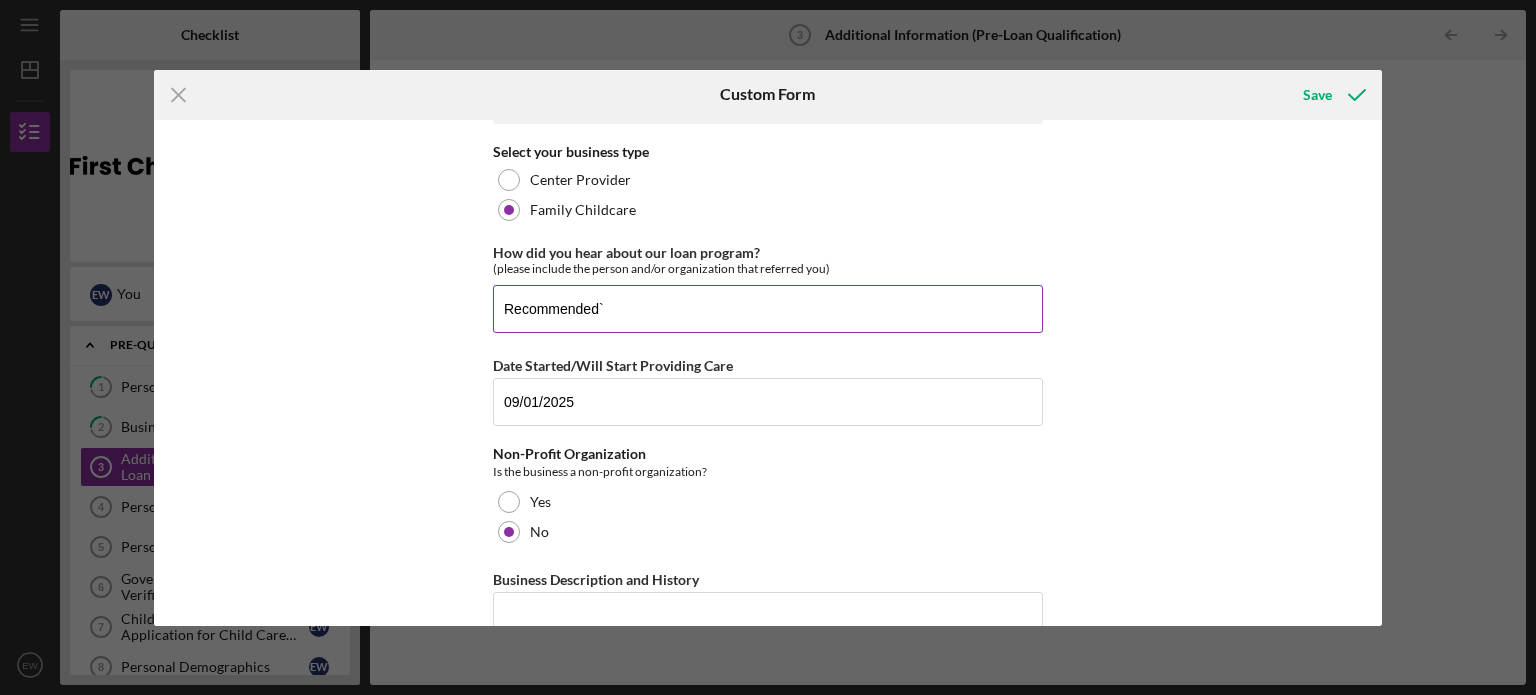 click on "Recommended`" at bounding box center (768, 309) 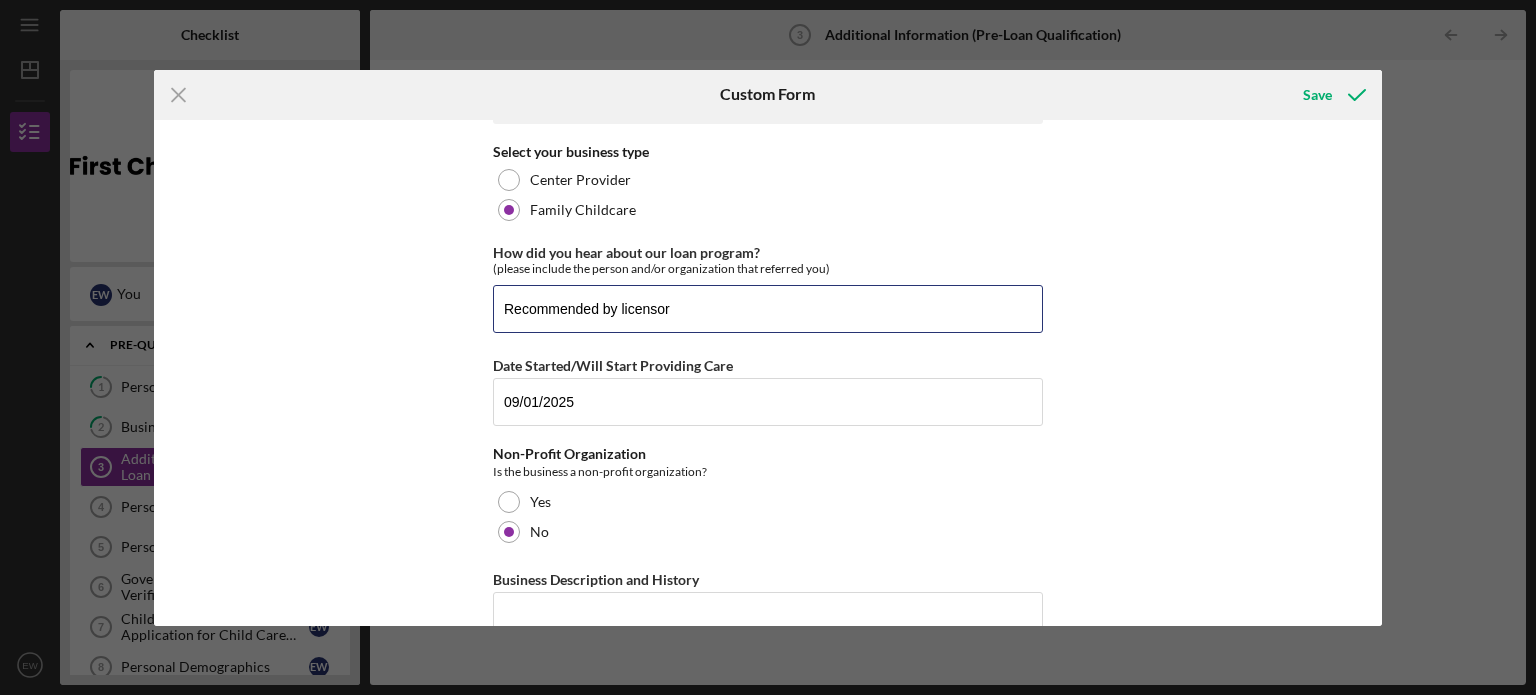 type on "Recommended by licensor" 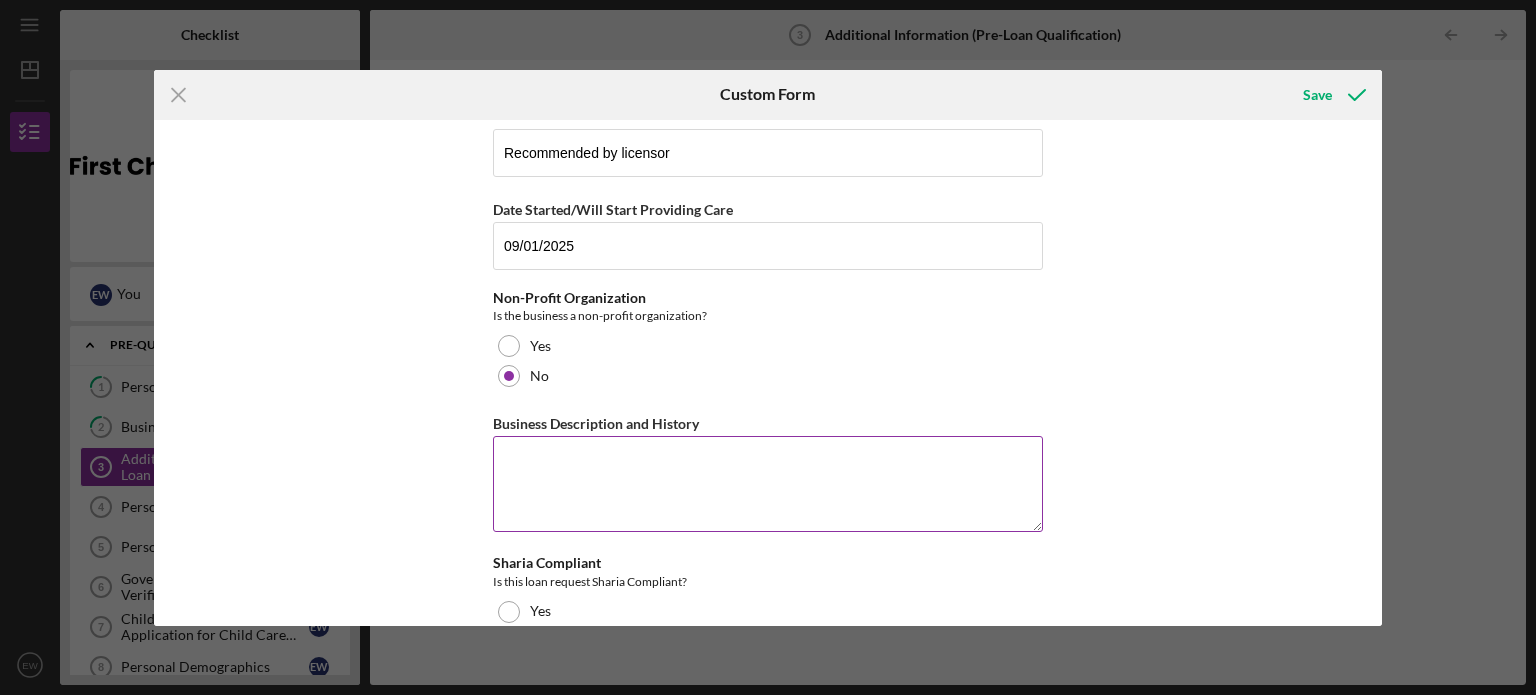 scroll, scrollTop: 217, scrollLeft: 0, axis: vertical 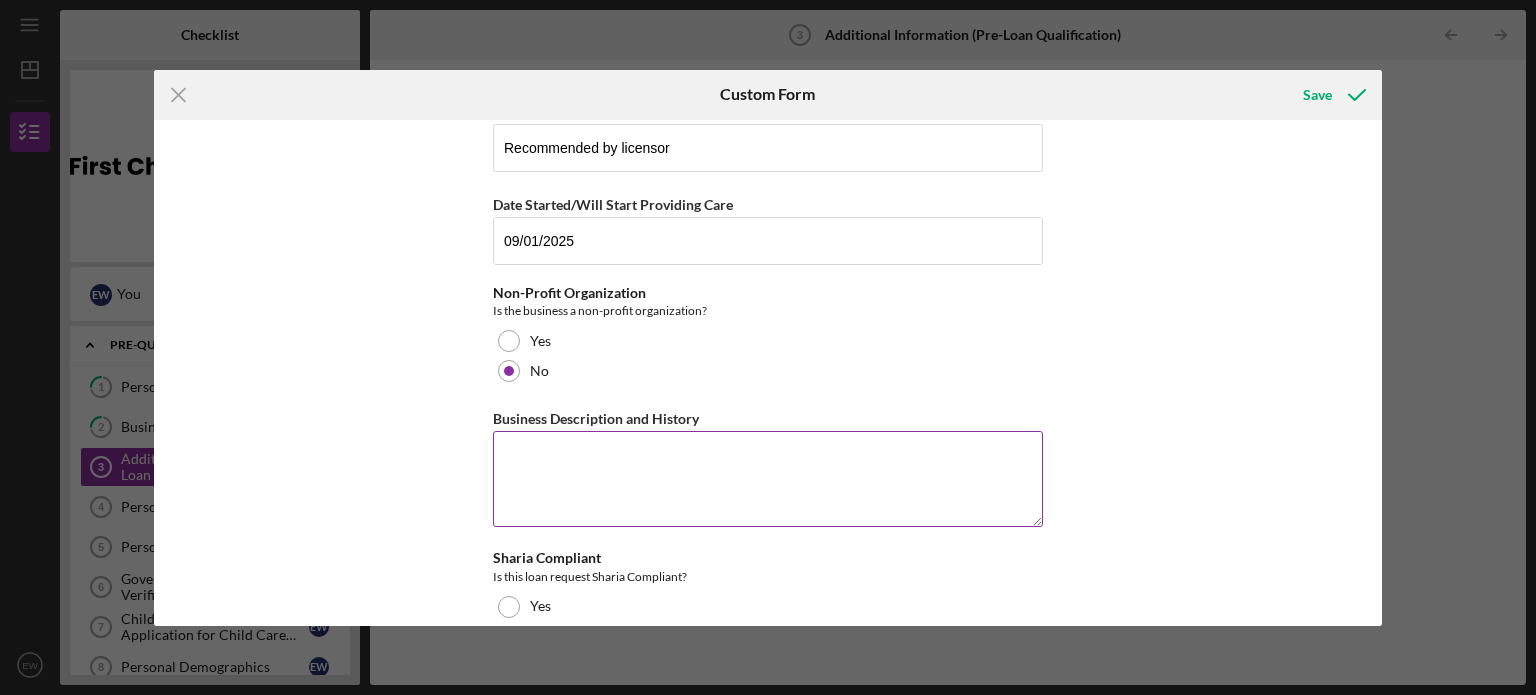 click on "Business Description and History" at bounding box center (768, 479) 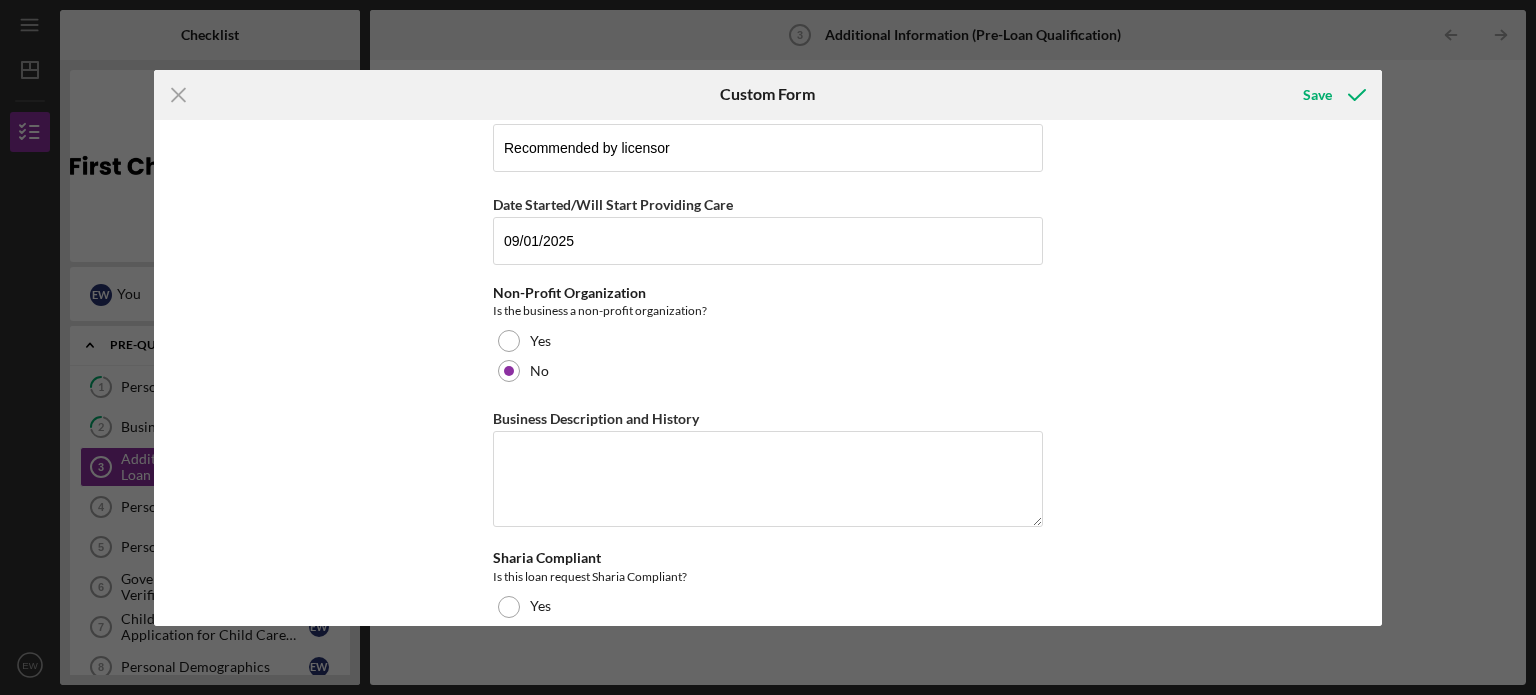 scroll, scrollTop: 272, scrollLeft: 0, axis: vertical 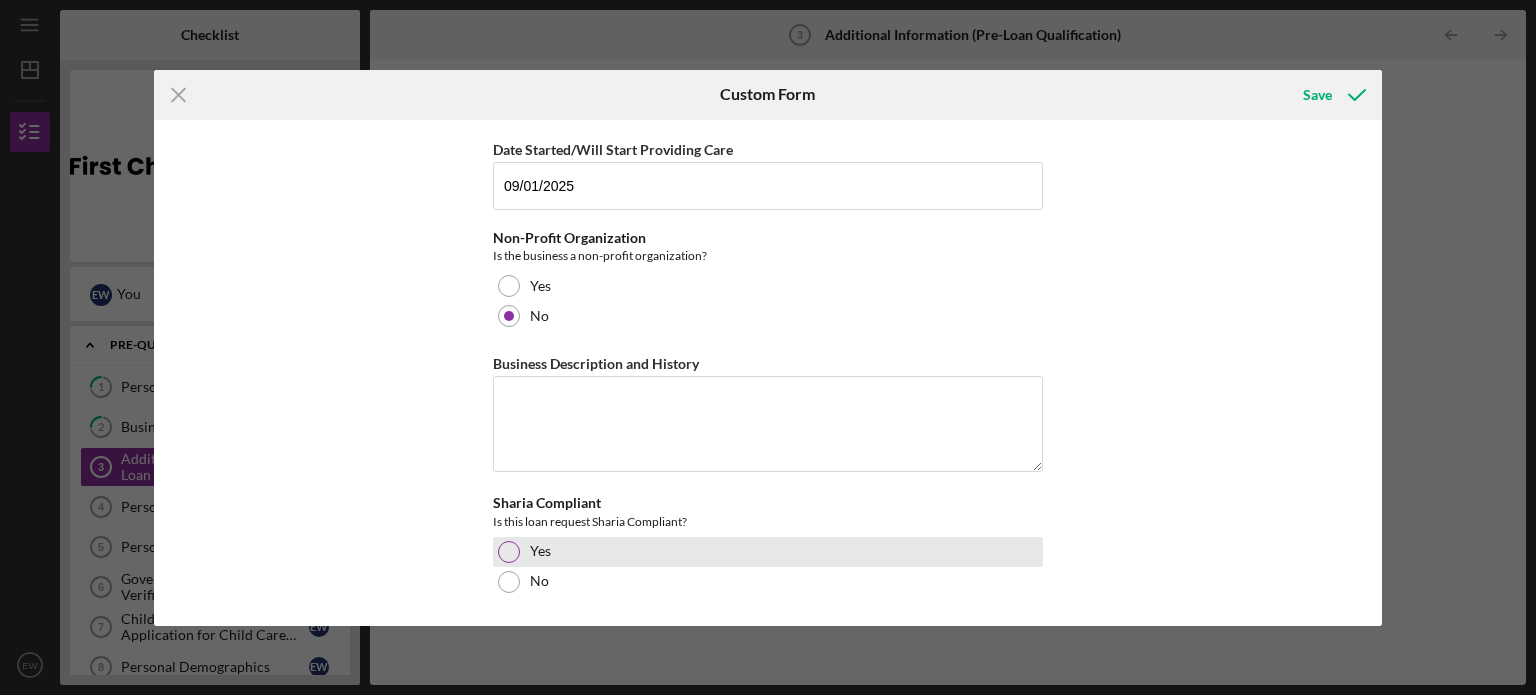 click at bounding box center (509, 552) 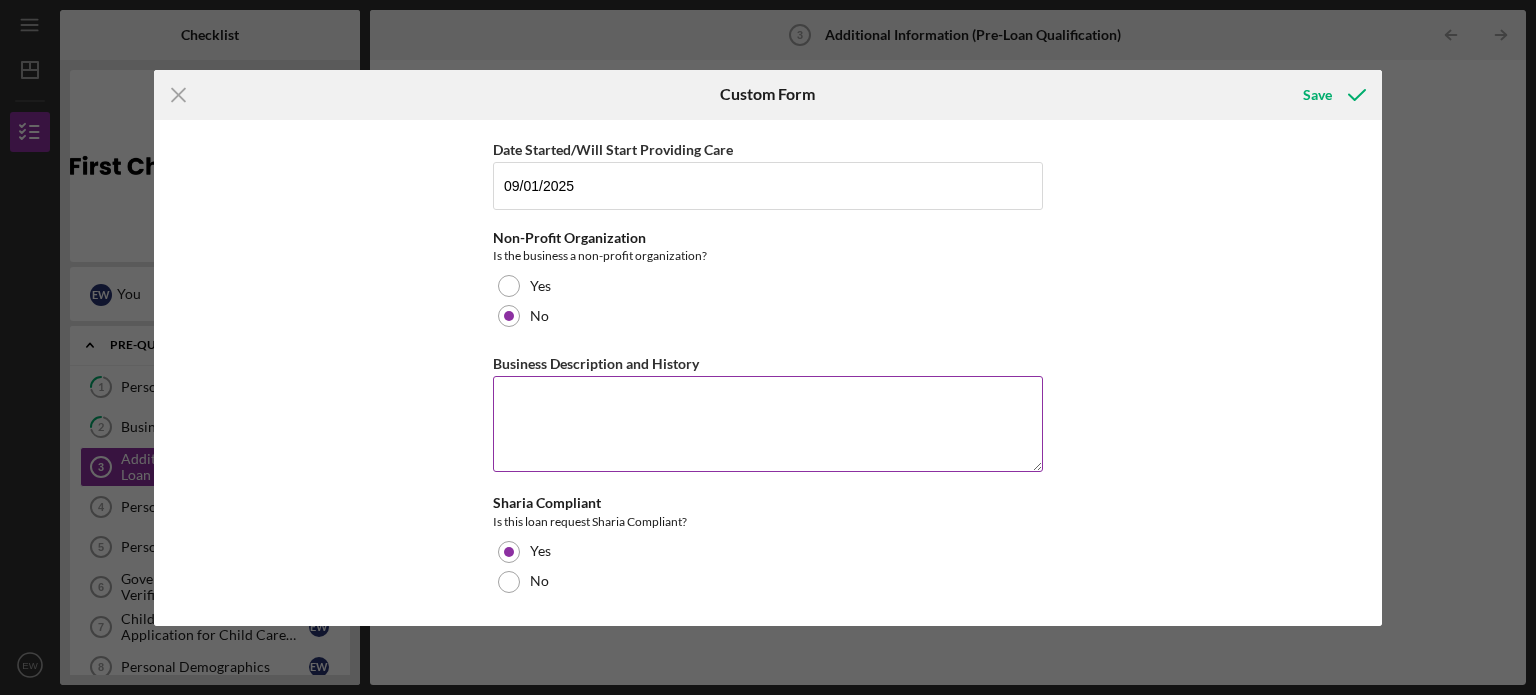 click on "Business Description and History" at bounding box center (768, 424) 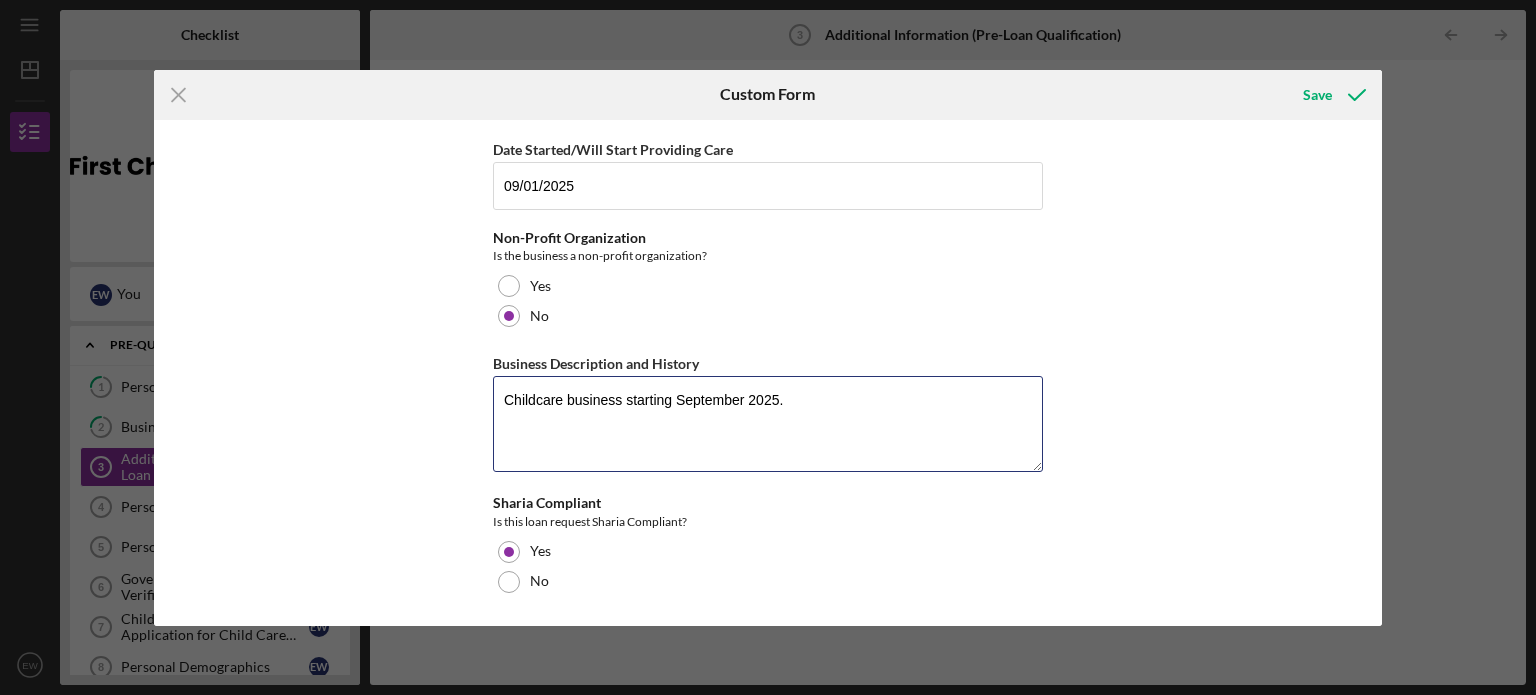 type on "Childcare business starting September 2025." 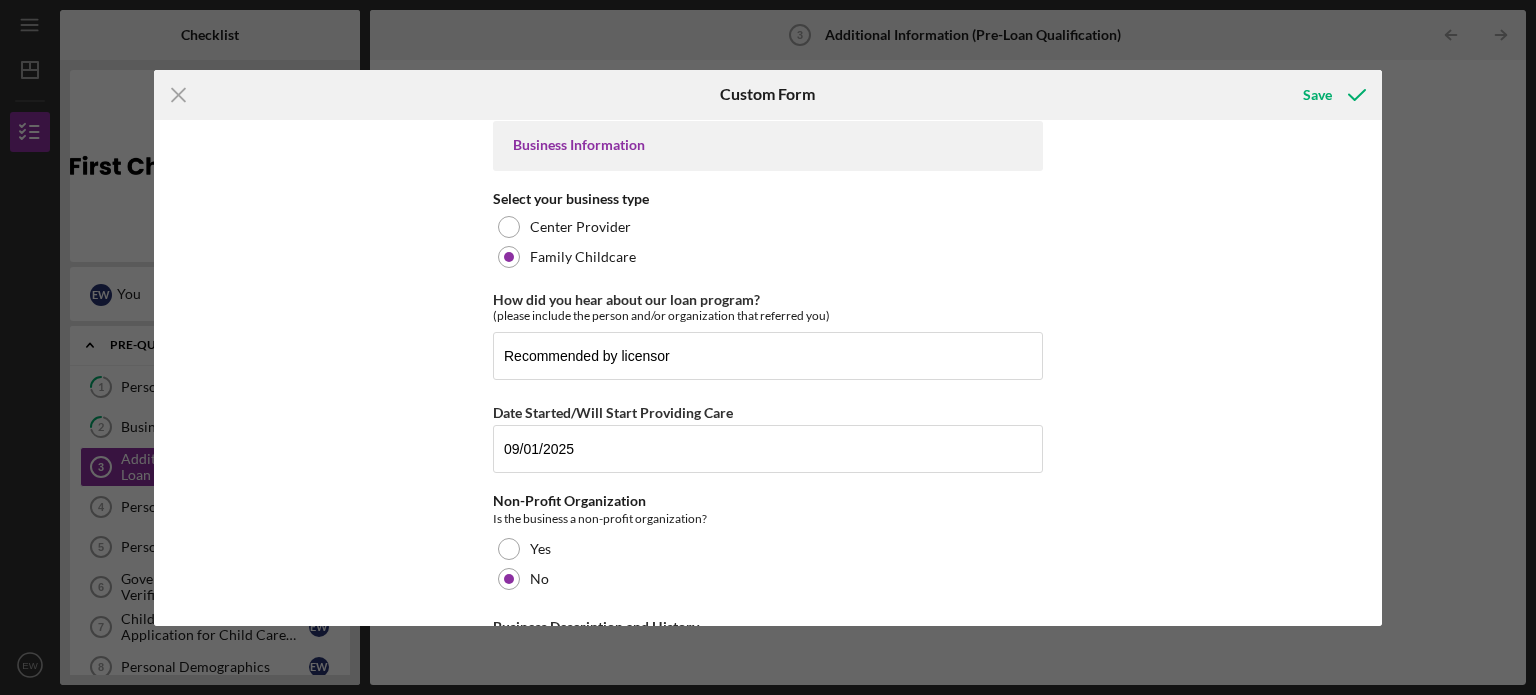 scroll, scrollTop: 0, scrollLeft: 0, axis: both 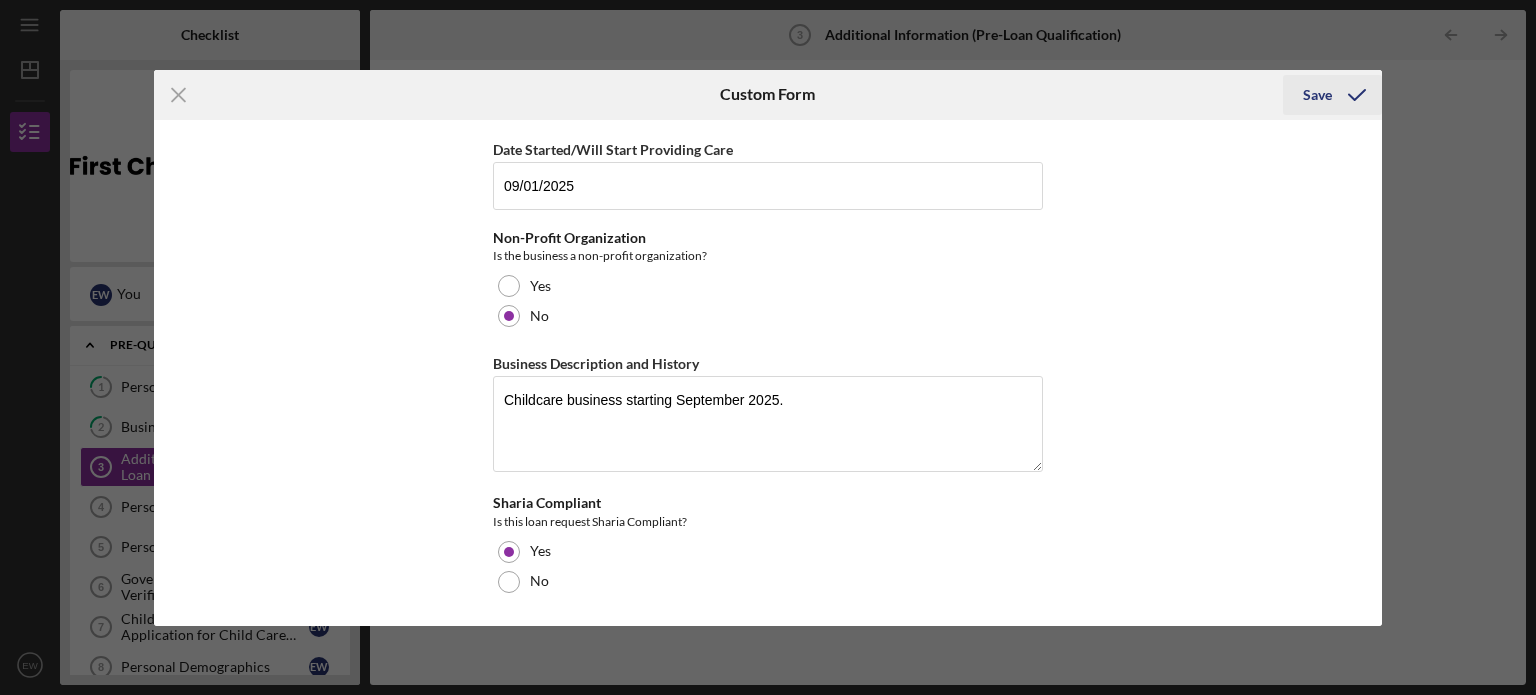 click on "Save" at bounding box center (1317, 95) 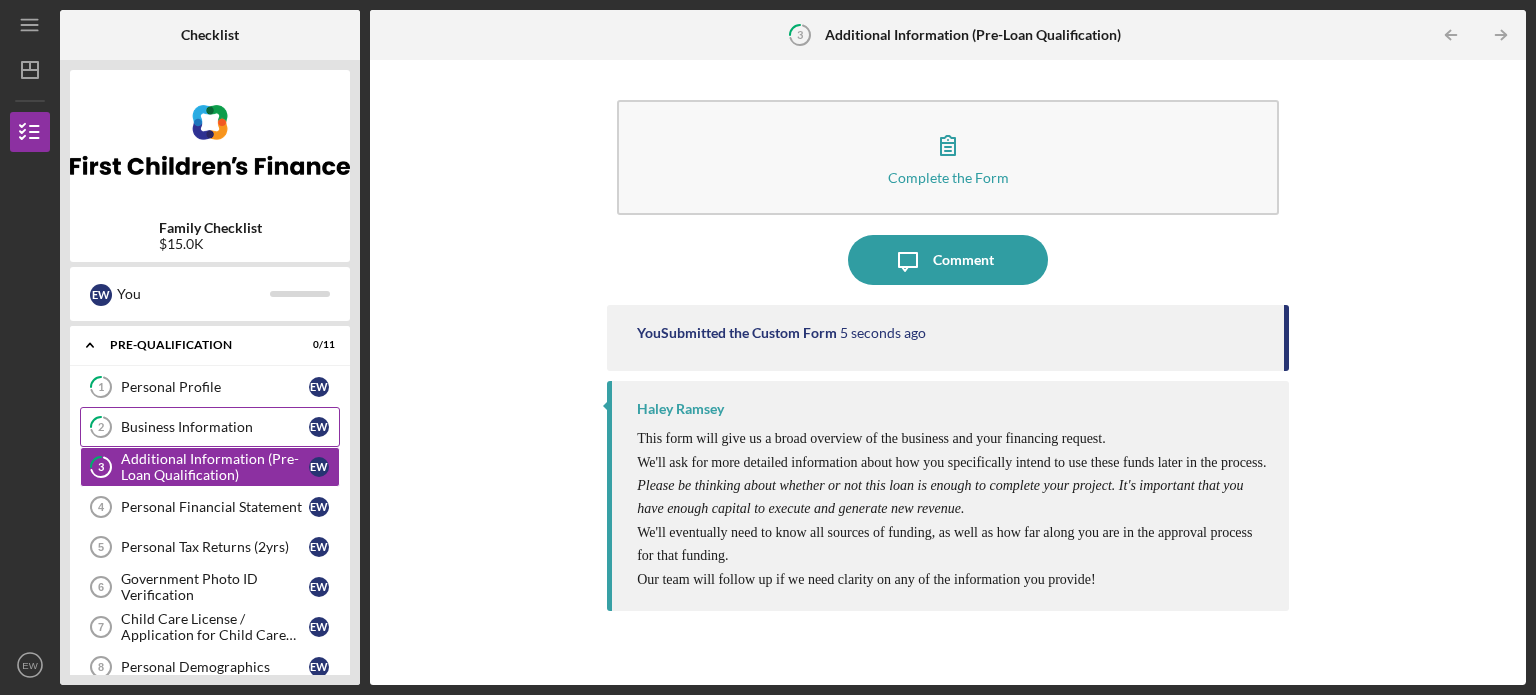 click on "Business Information" at bounding box center (215, 427) 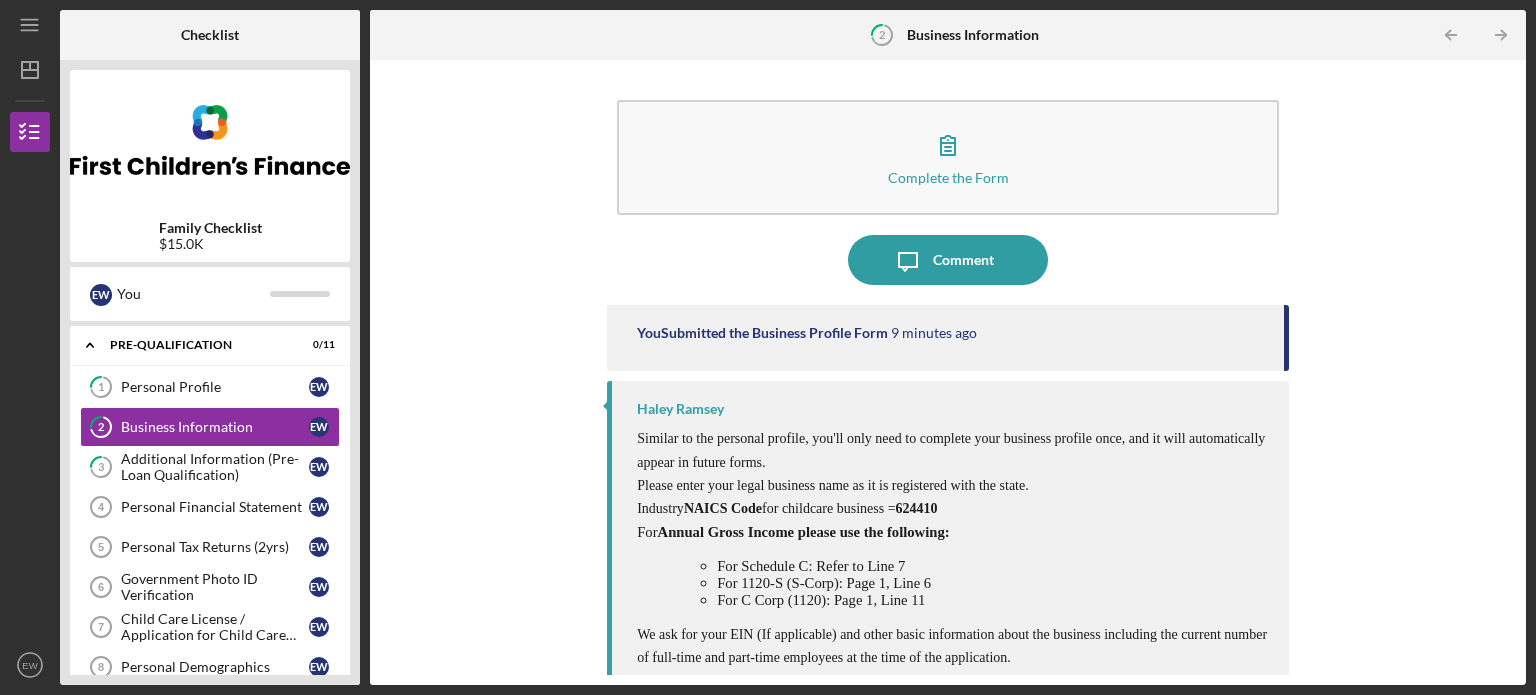 scroll, scrollTop: 8, scrollLeft: 0, axis: vertical 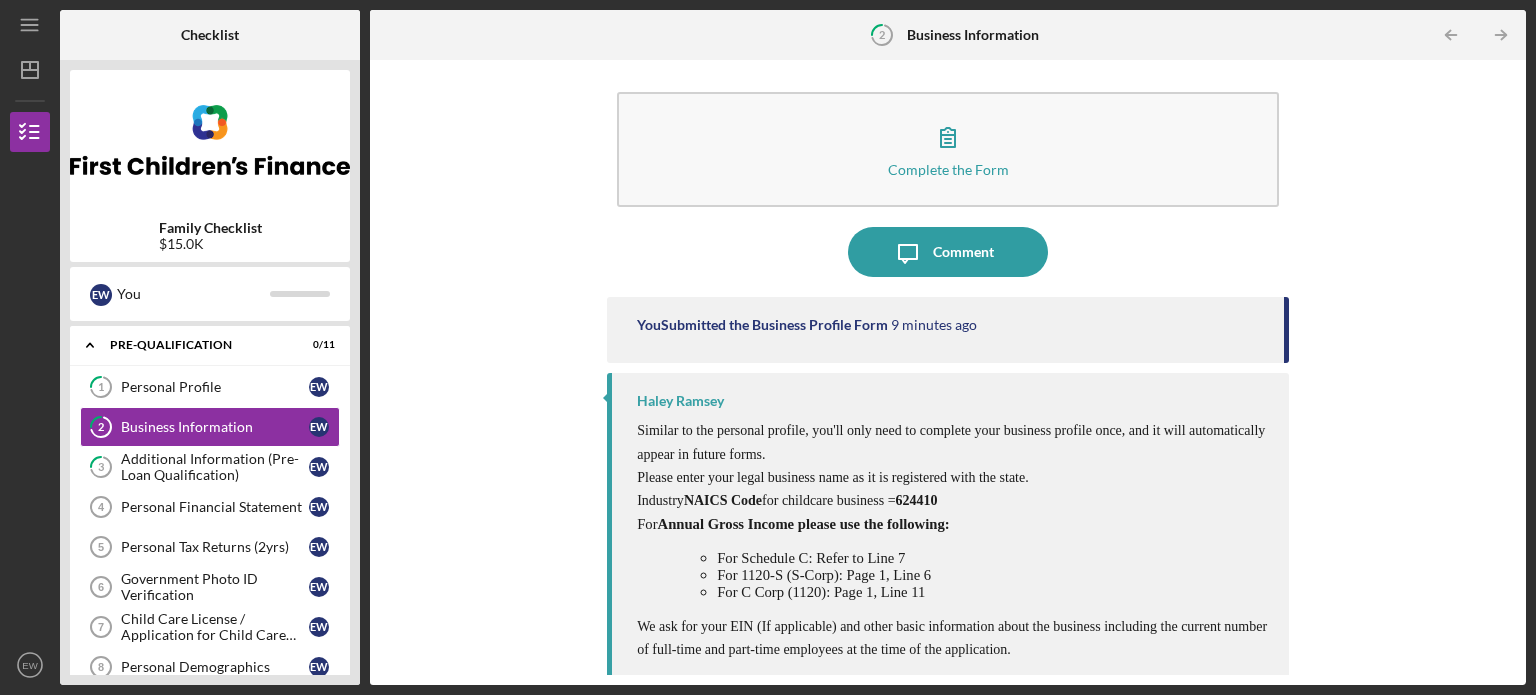 drag, startPoint x: 950, startPoint y: 492, endPoint x: 906, endPoint y: 494, distance: 44.04543 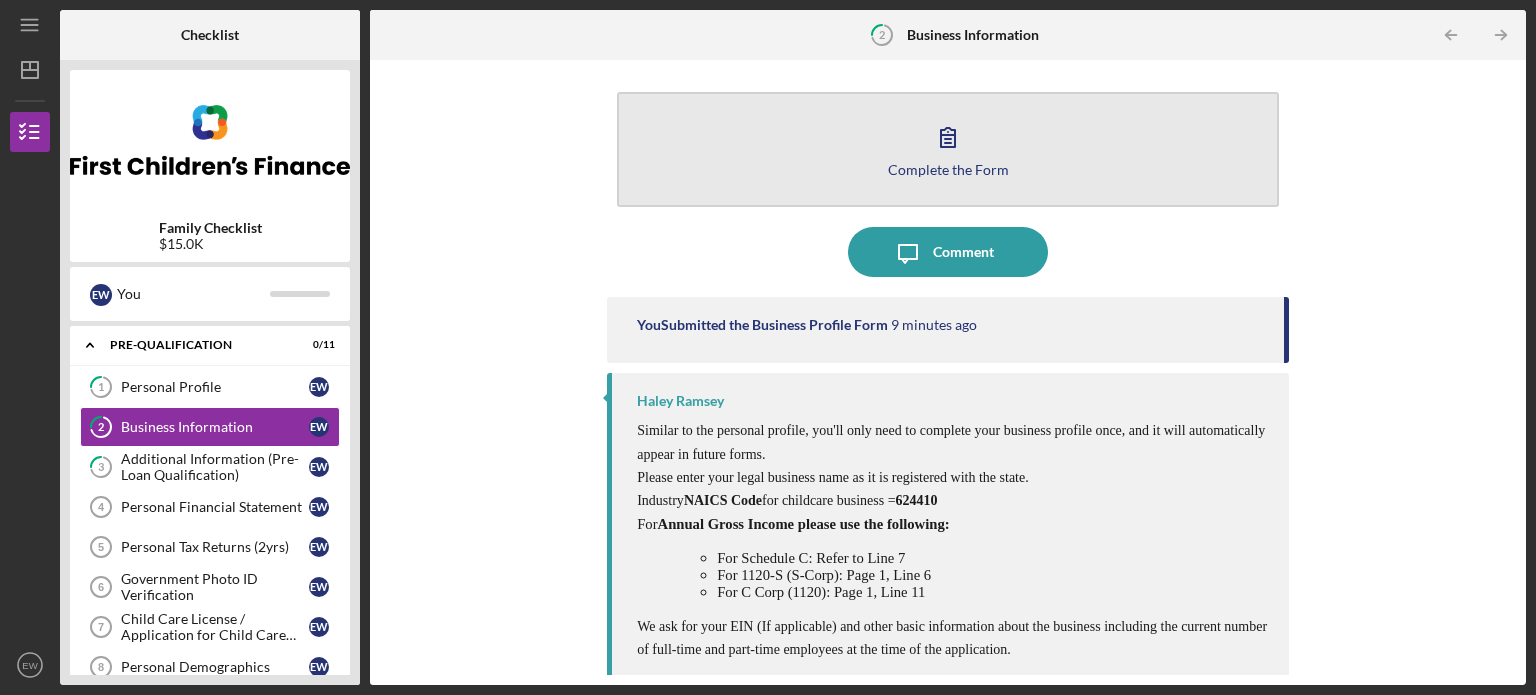 click on "Complete the Form Form" at bounding box center [948, 149] 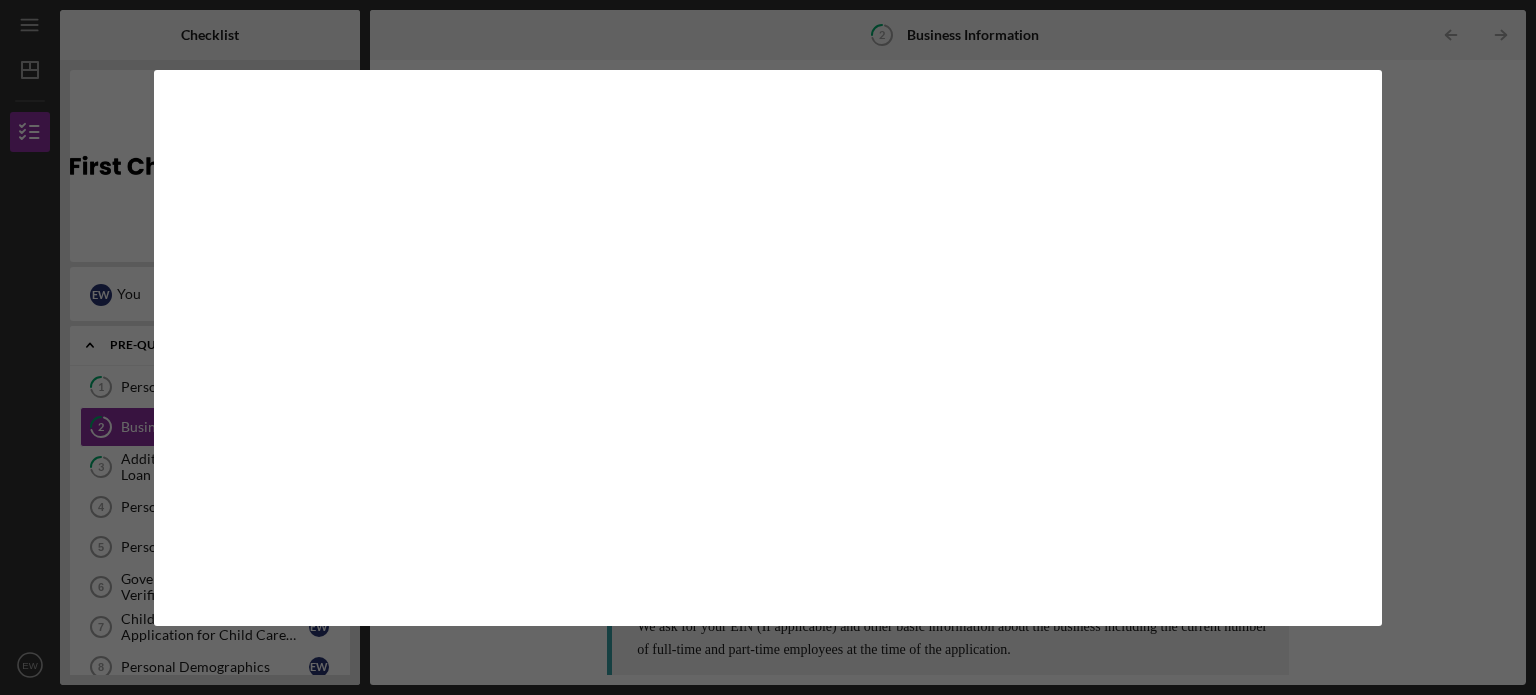 scroll, scrollTop: 0, scrollLeft: 0, axis: both 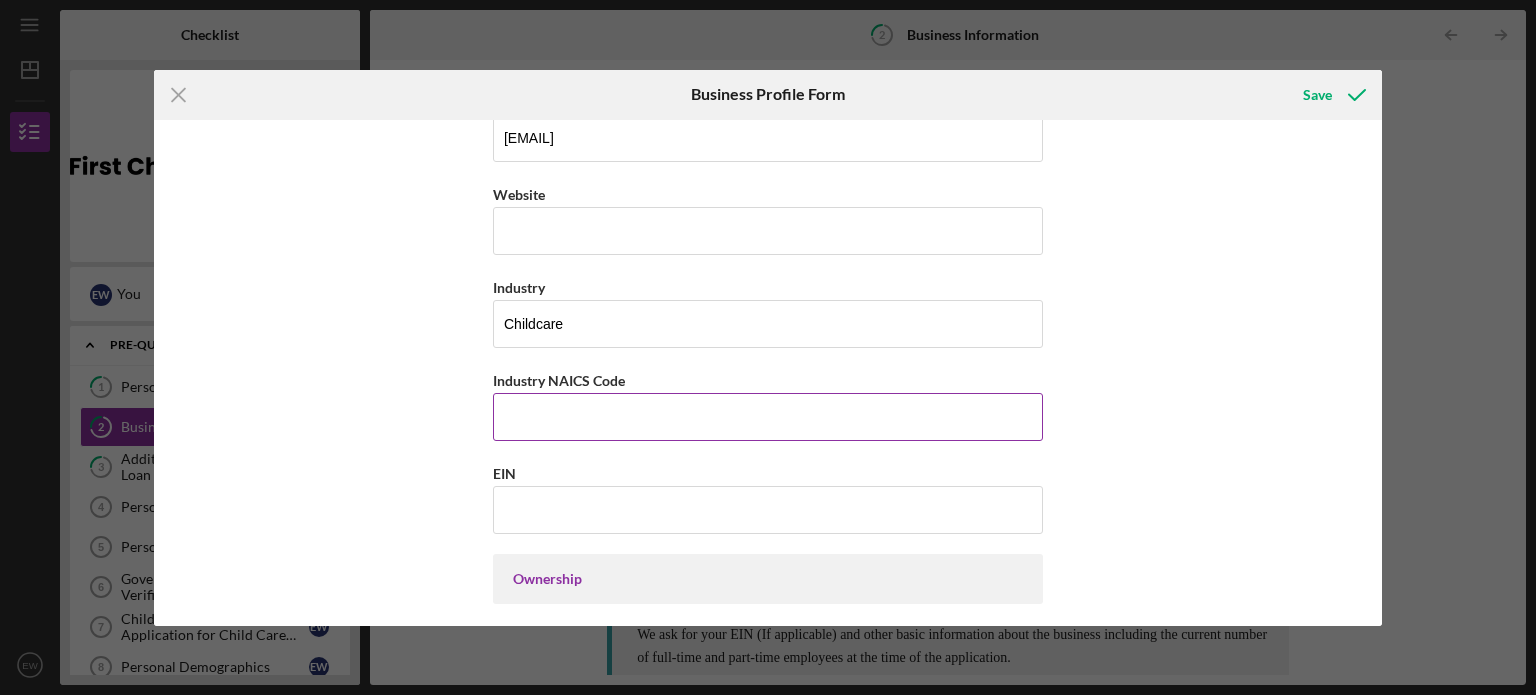 click on "Industry NAICS Code" at bounding box center (768, 417) 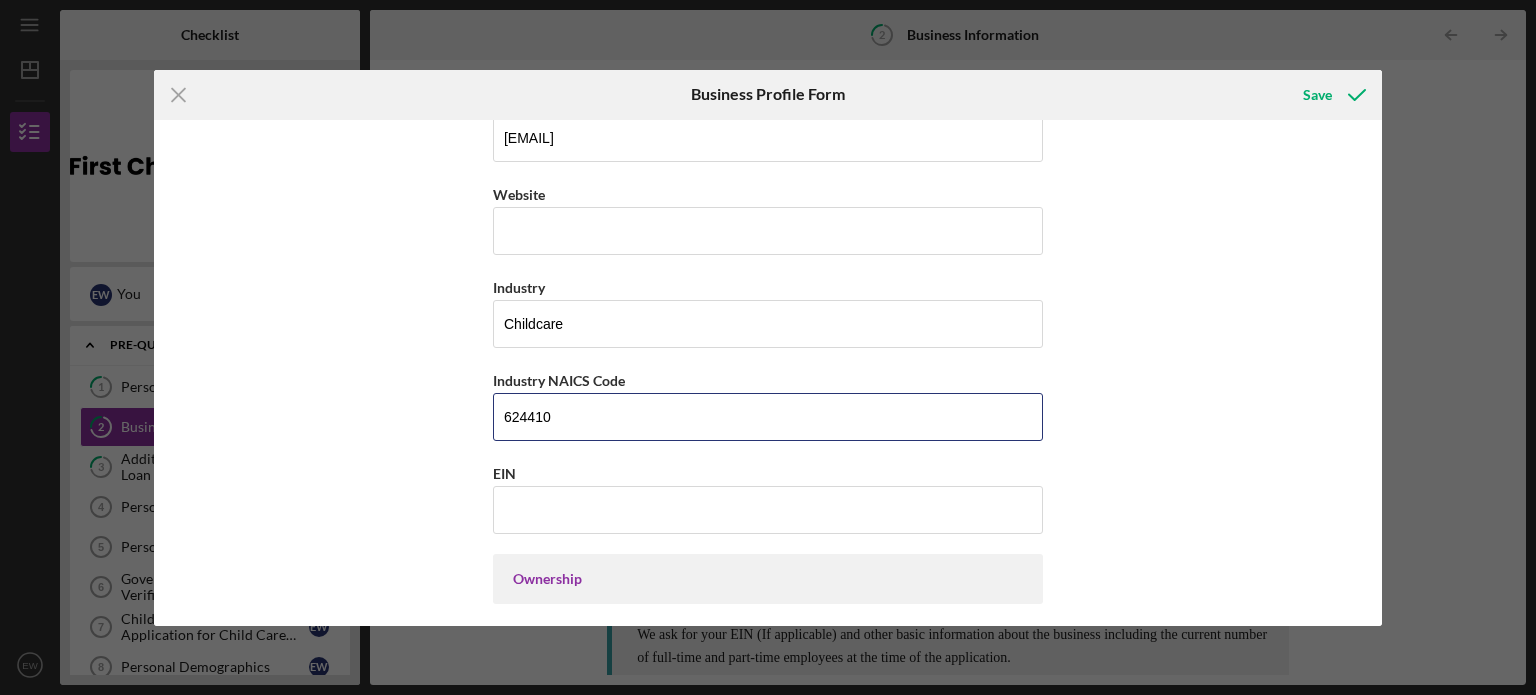type on "624410" 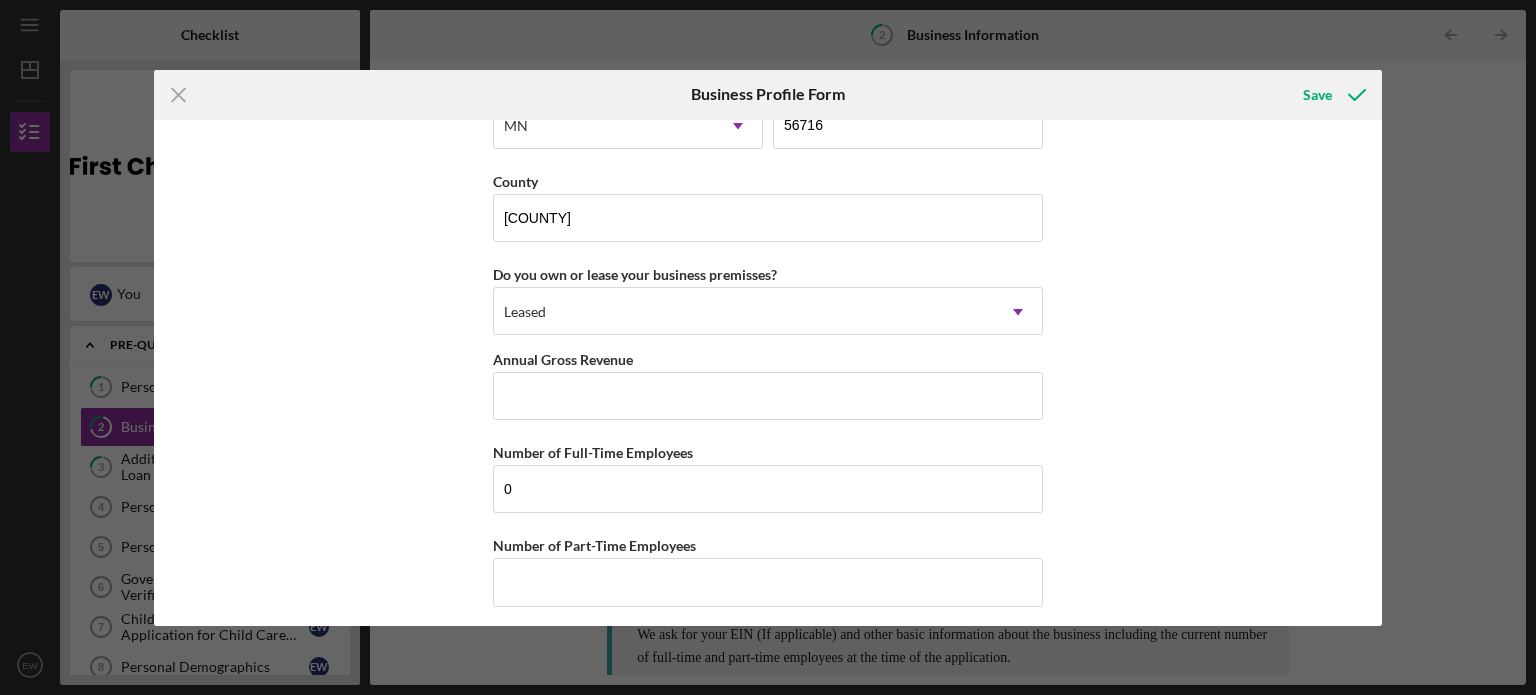 scroll, scrollTop: 1903, scrollLeft: 0, axis: vertical 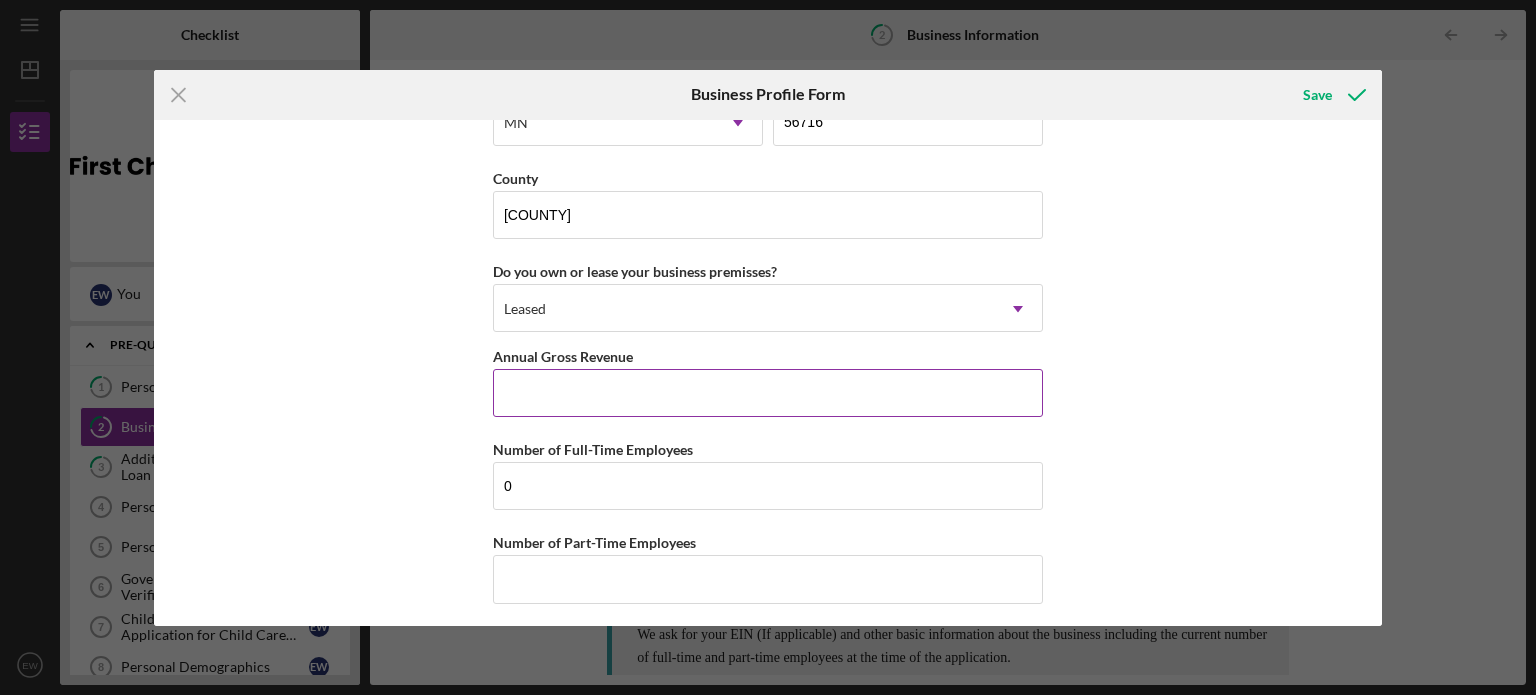 click on "Annual Gross Revenue" at bounding box center (768, 393) 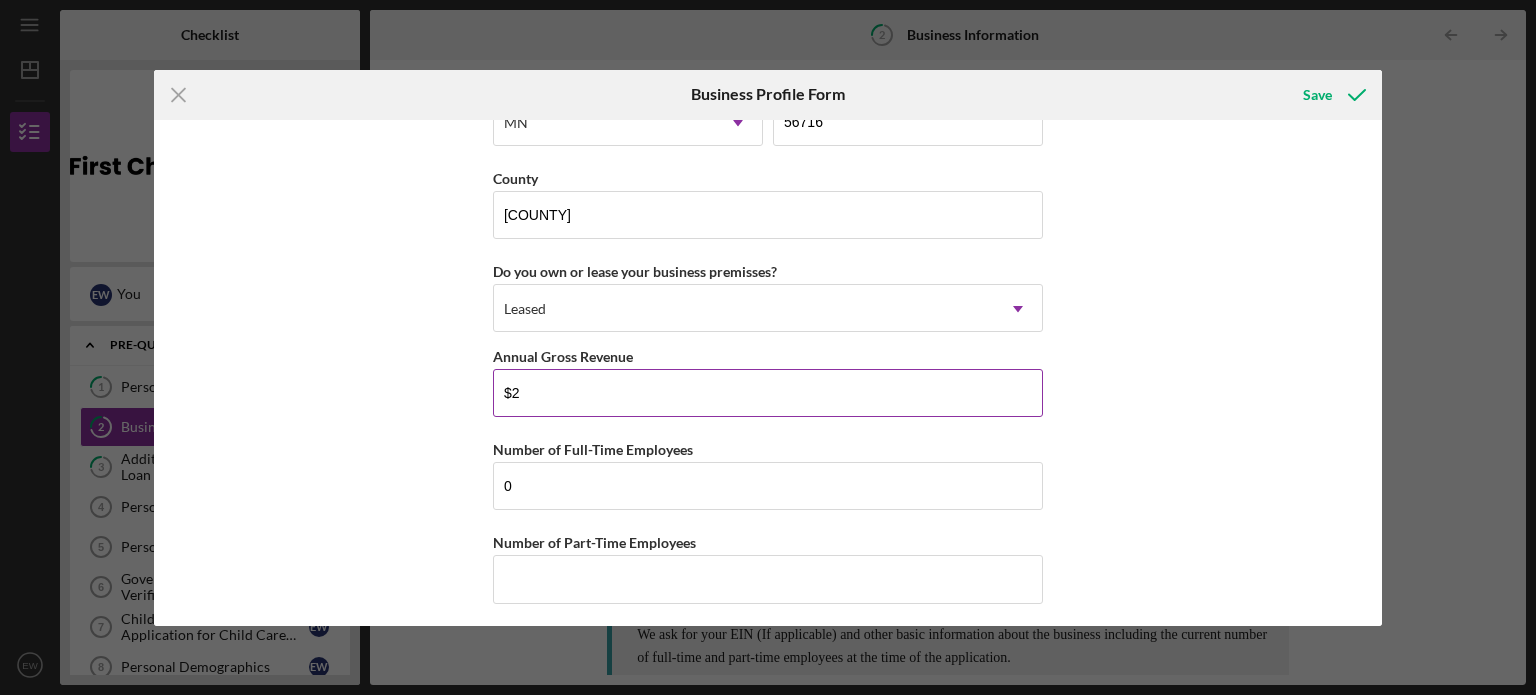 type on "$" 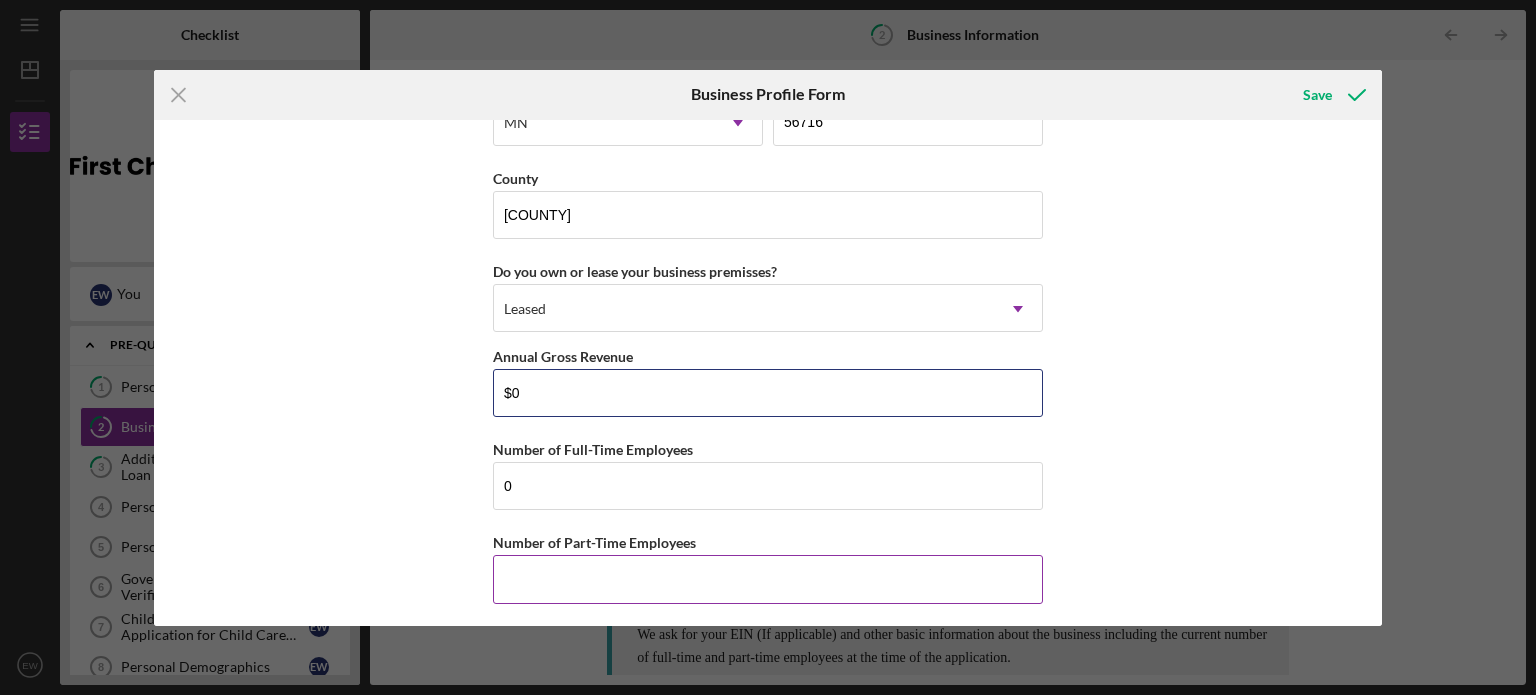 type on "$0" 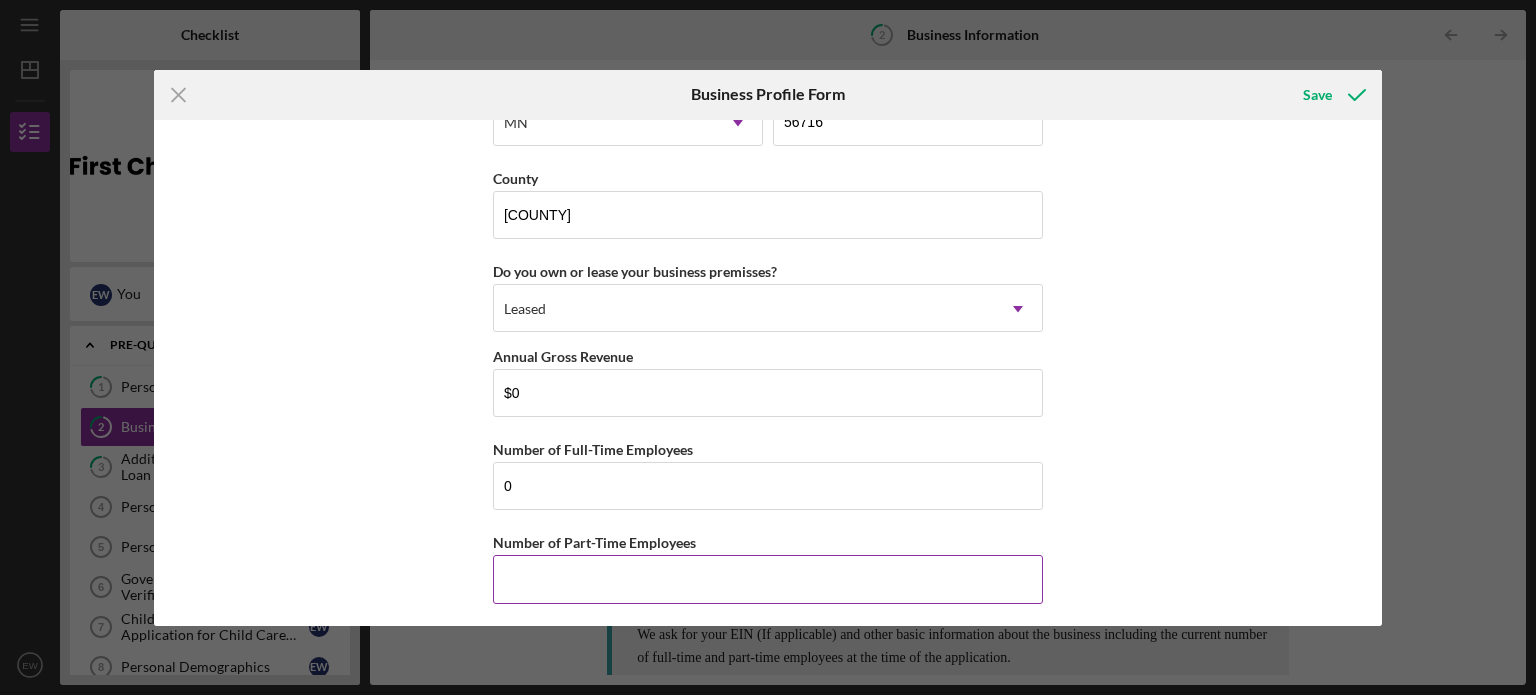 click on "Number of Part-Time Employees" at bounding box center [768, 579] 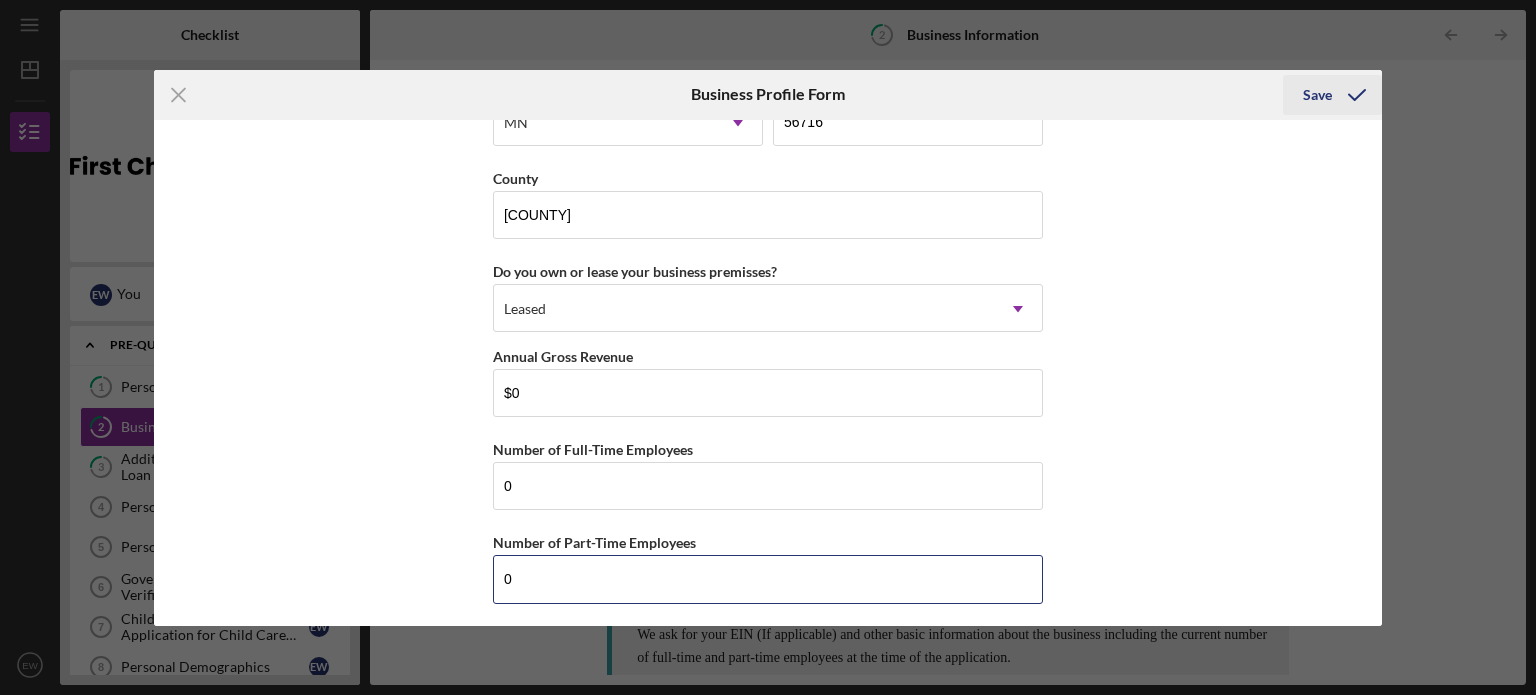 type on "0" 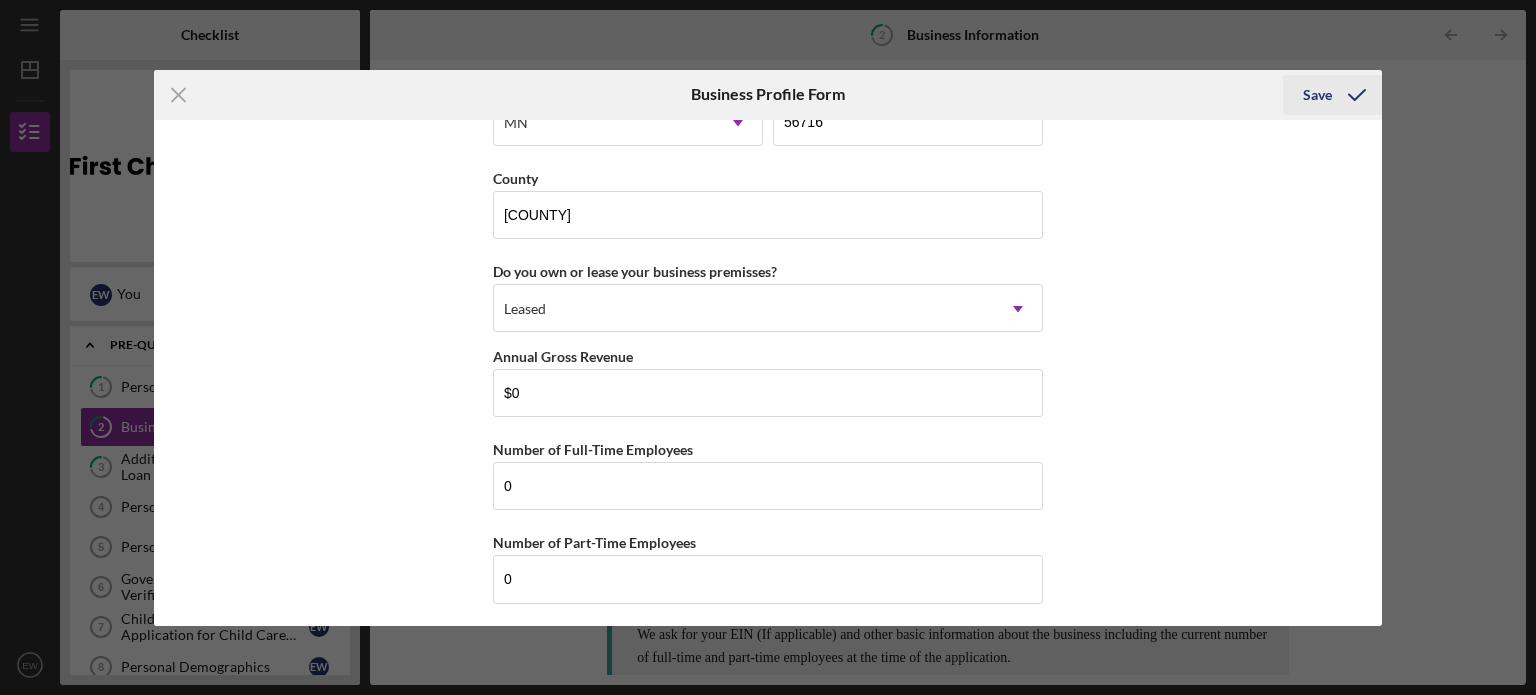 click 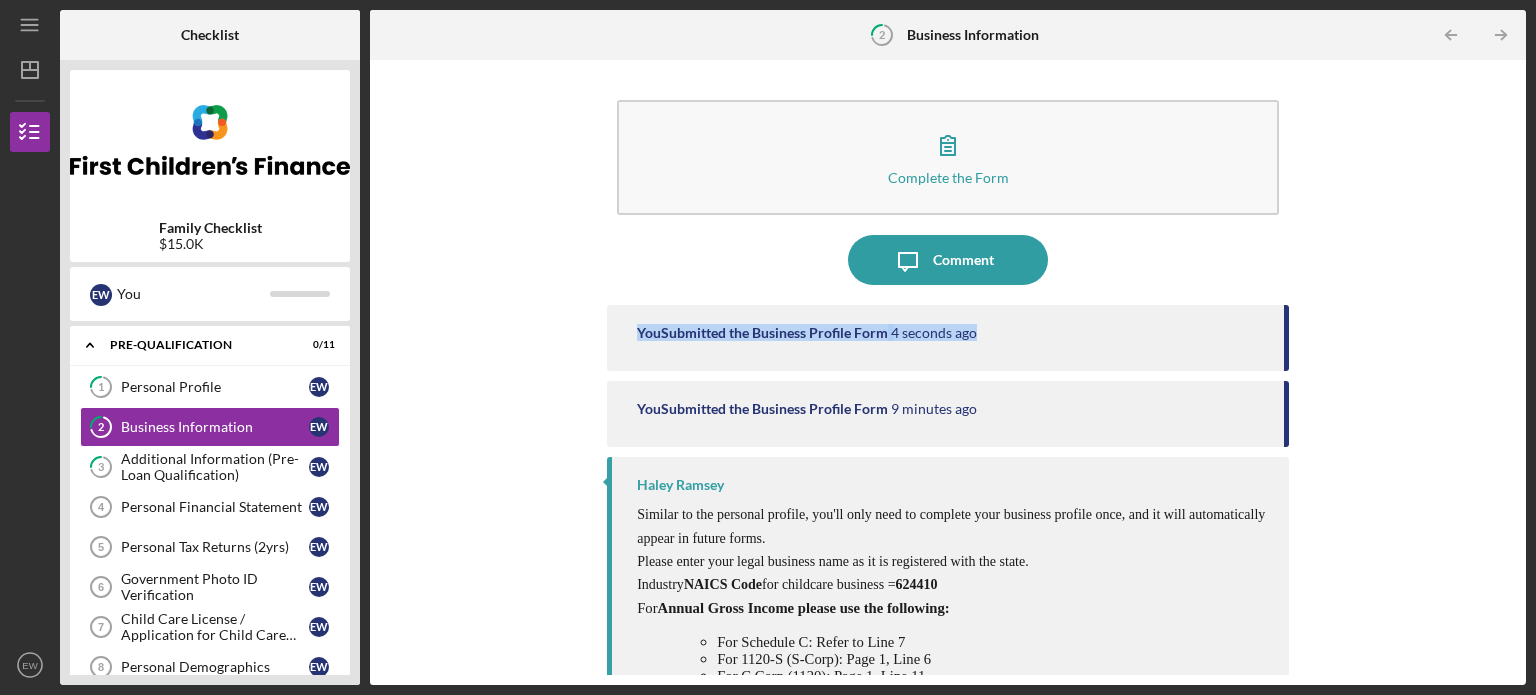 drag, startPoint x: 1520, startPoint y: 277, endPoint x: 1526, endPoint y: 337, distance: 60.299255 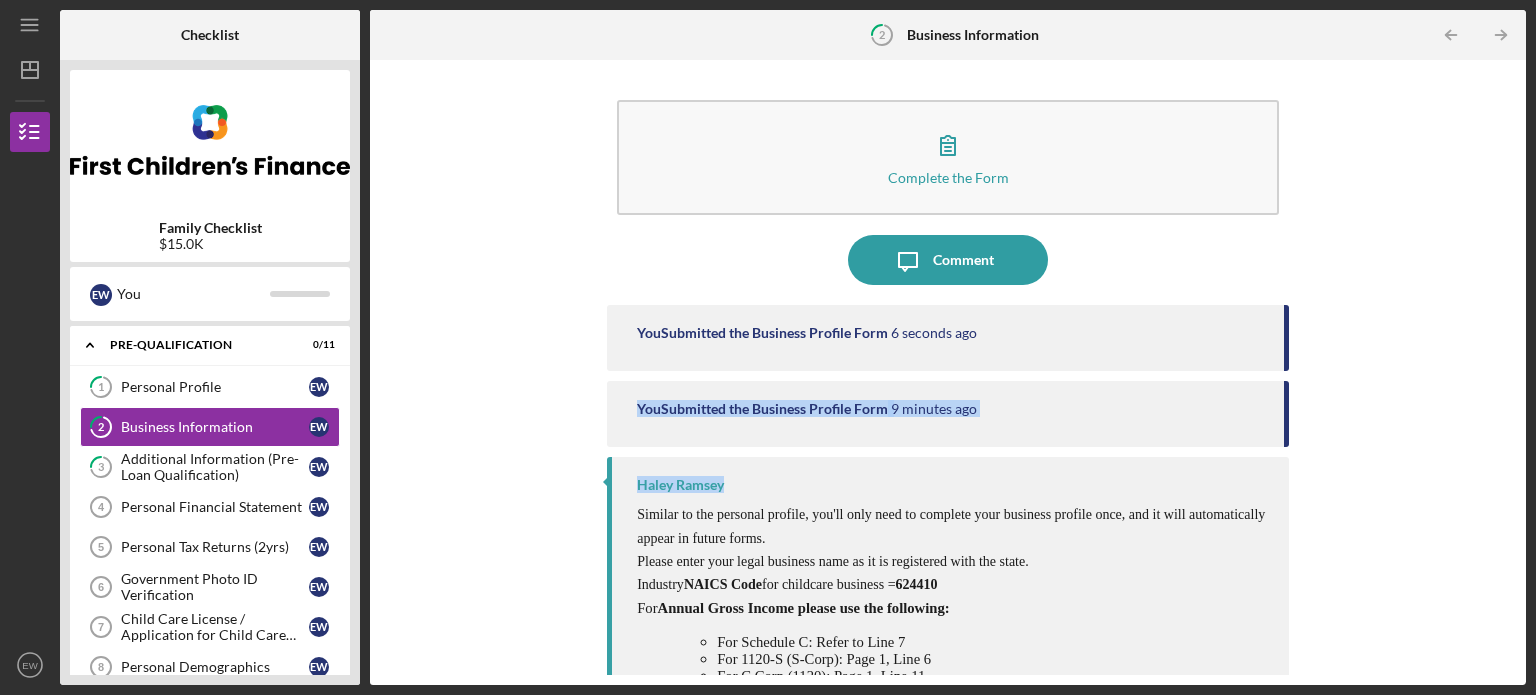 drag, startPoint x: 1508, startPoint y: 347, endPoint x: 1494, endPoint y: 493, distance: 146.6697 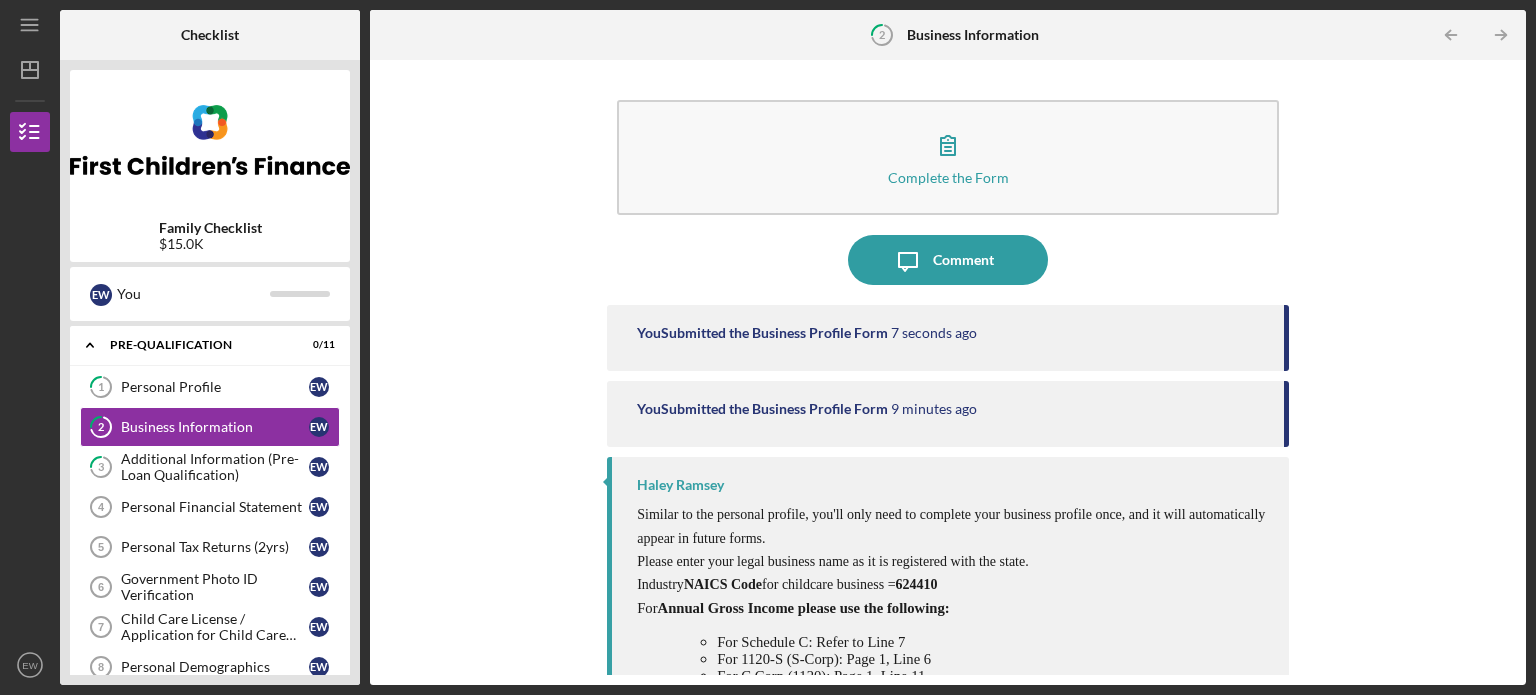 click on "Complete the Form Form Icon/Message Comment You Submitted the Business Profile Form 7 seconds ago You Submitted the Business Profile Form 9 minutes ago [NAME]
Similar to the personal profile, you'll only need to complete your business profile once, and it will automatically appear in future forms. Please enter your legal business name as it is registered with the state.
Industry NAICS Code for childcare business = 624410
For Annual Gross Income please use the following:
For Schedule C: Refer to Line 7
For 1120-S (S-Corp): Page 1, Line 6
For C Corp (1120): Page 1, Line 11
We ask for your EIN (If applicable) and other basic information about the business including the current number of full-time and part-time employees at the time of the application." at bounding box center (948, 372) 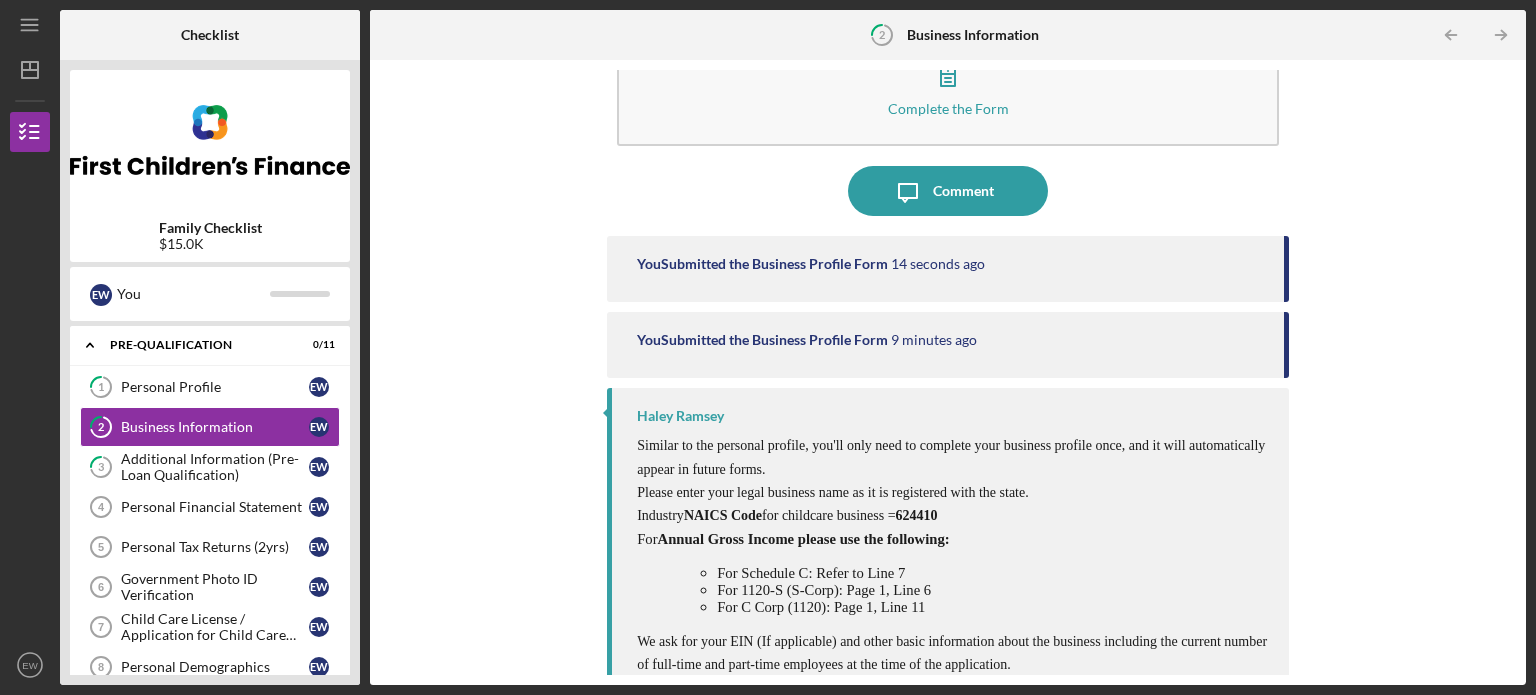 scroll, scrollTop: 84, scrollLeft: 0, axis: vertical 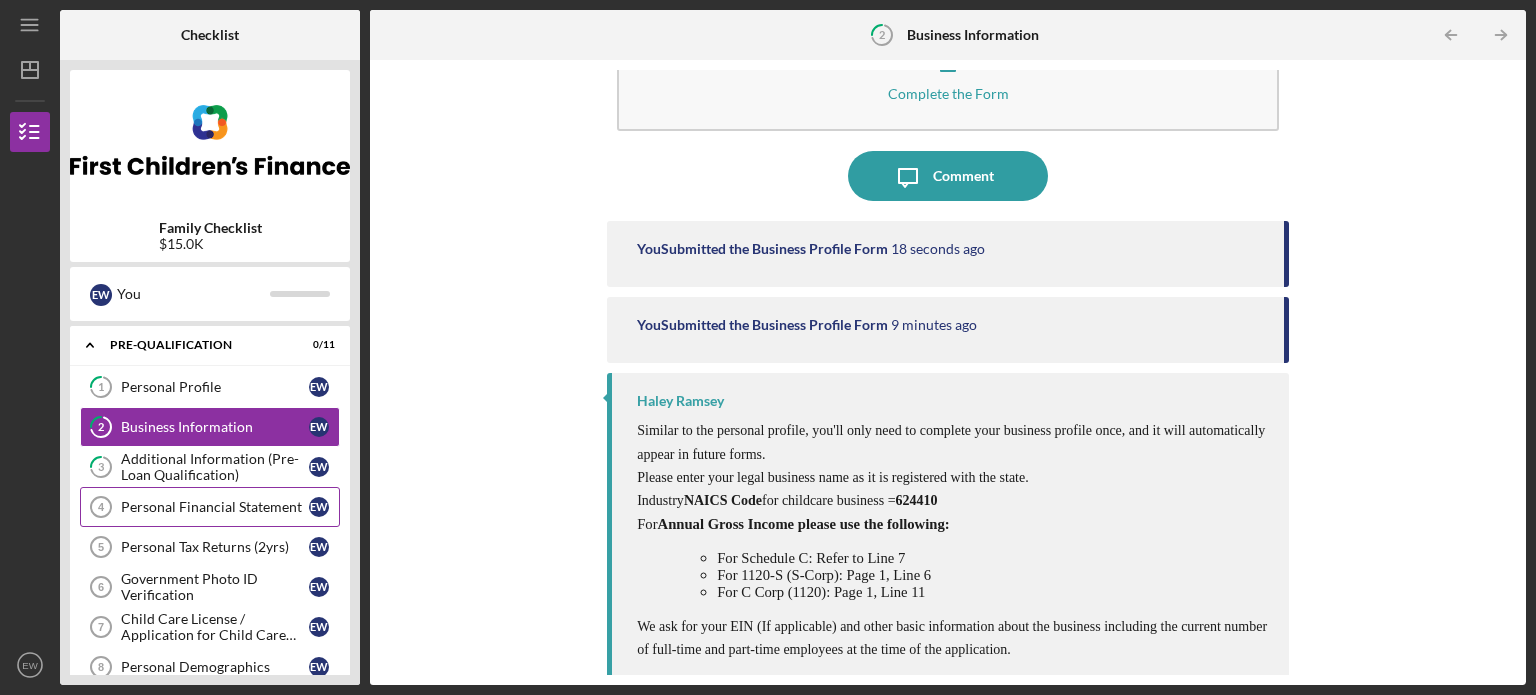 click on "Personal Financial Statement 4 Personal Financial Statement [FIRST INITIAL] [LAST INITIAL]" at bounding box center (210, 507) 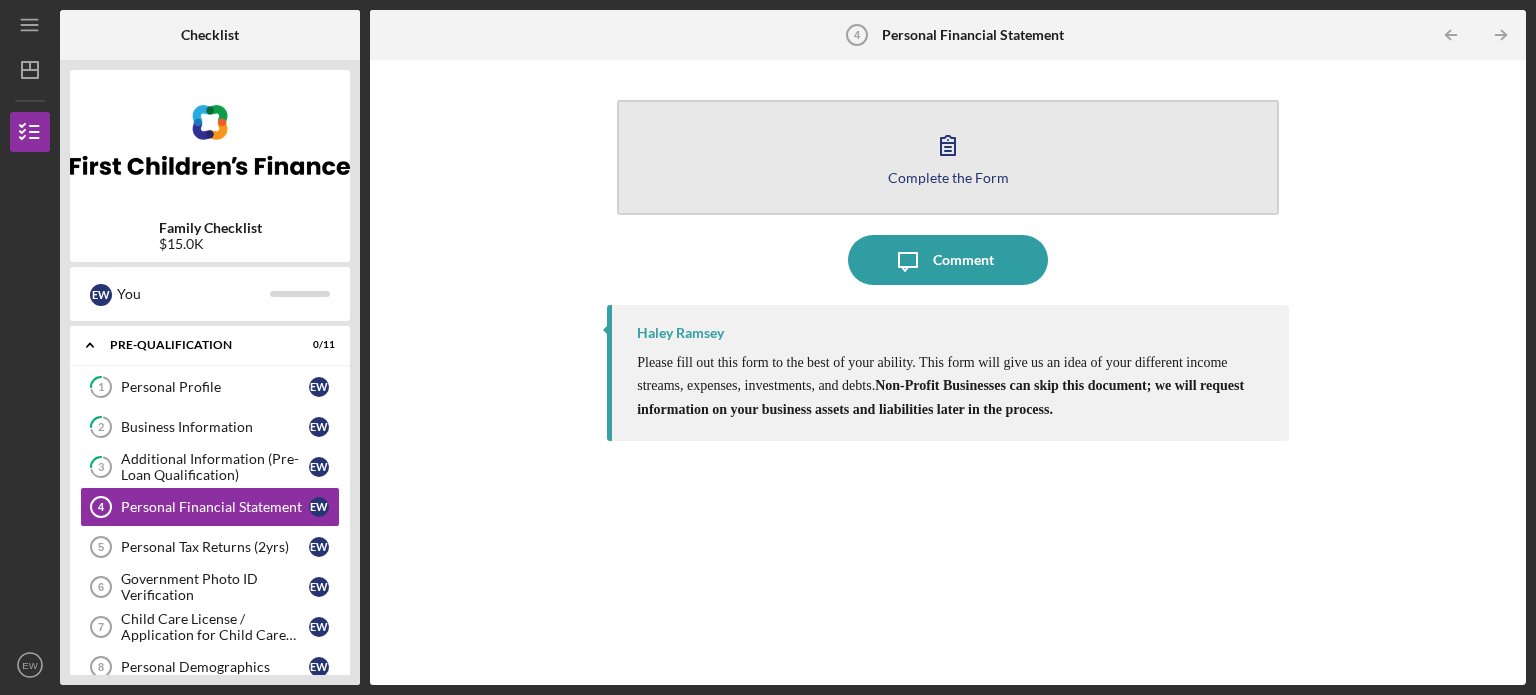 click 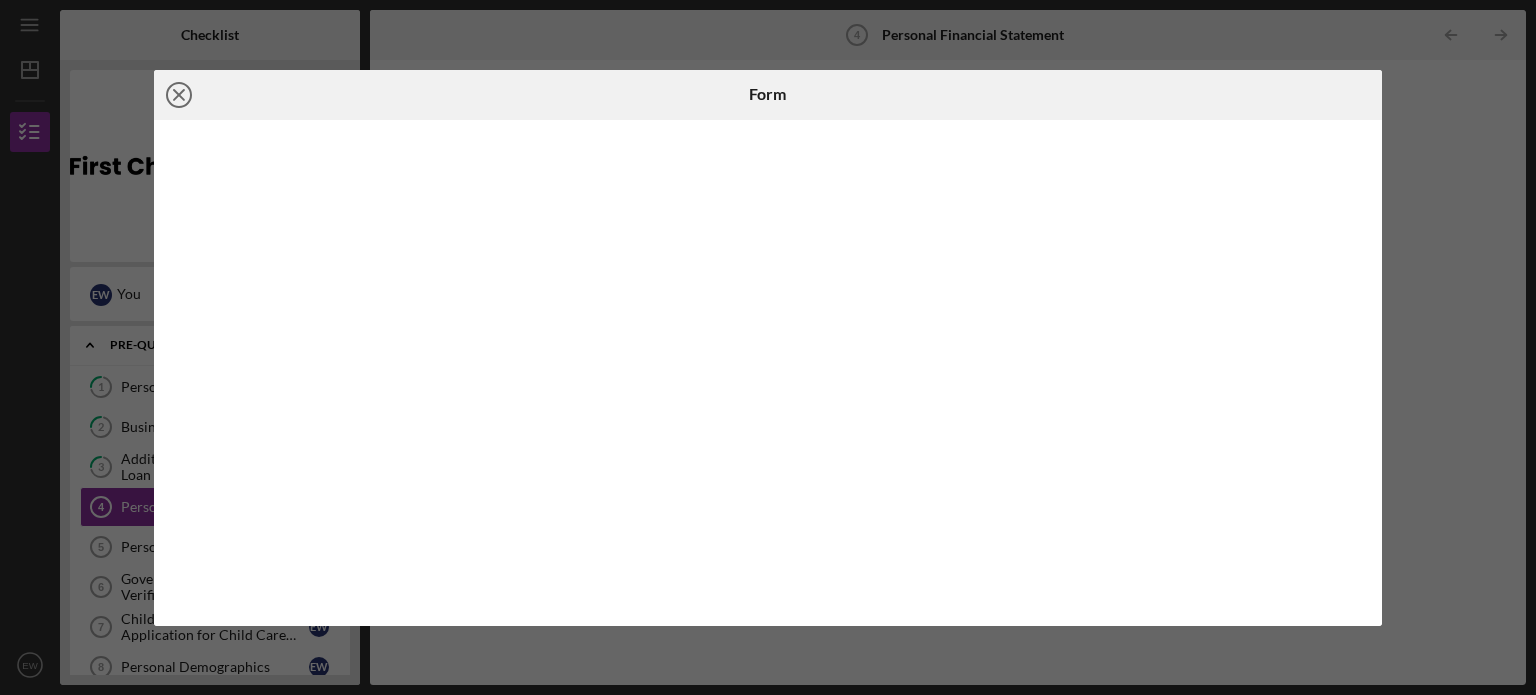 click on "Icon/Close" 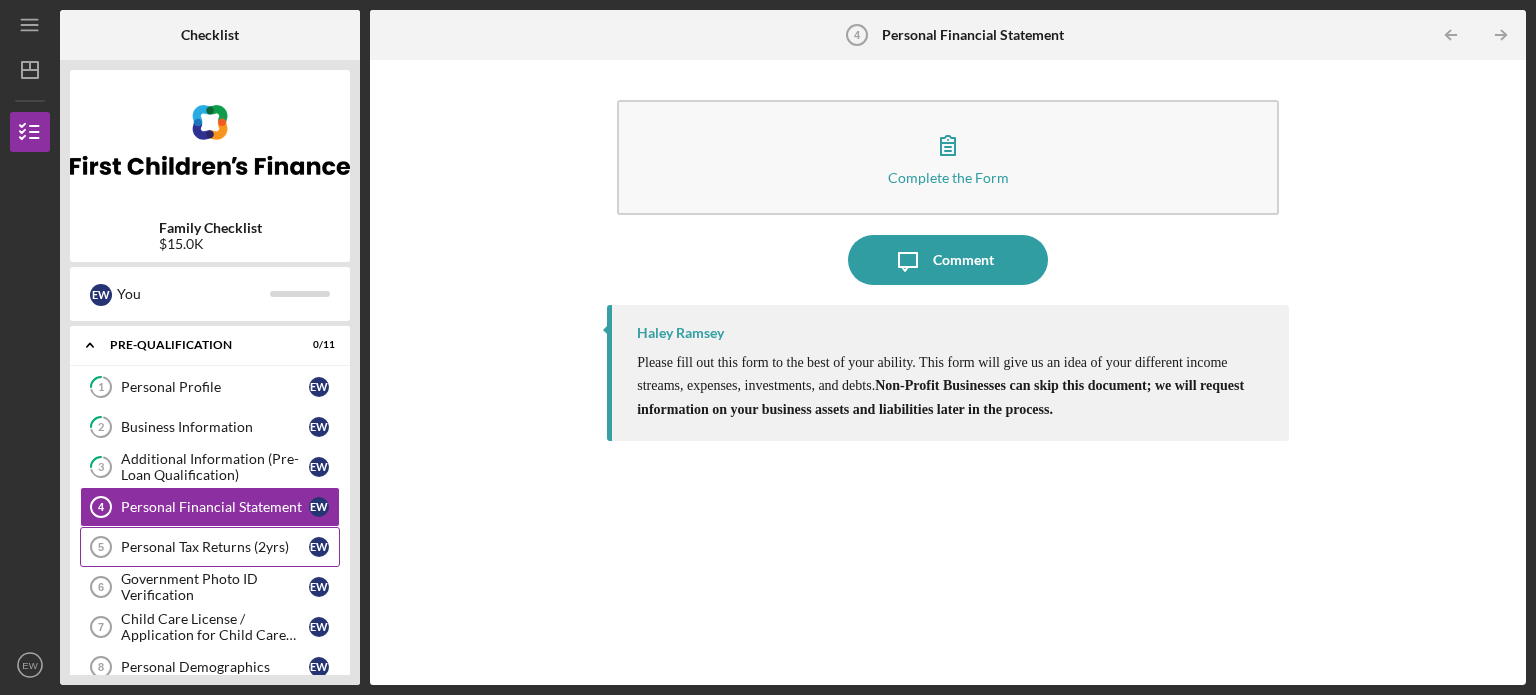 click on "Personal Tax Returns (2yrs)" at bounding box center (215, 547) 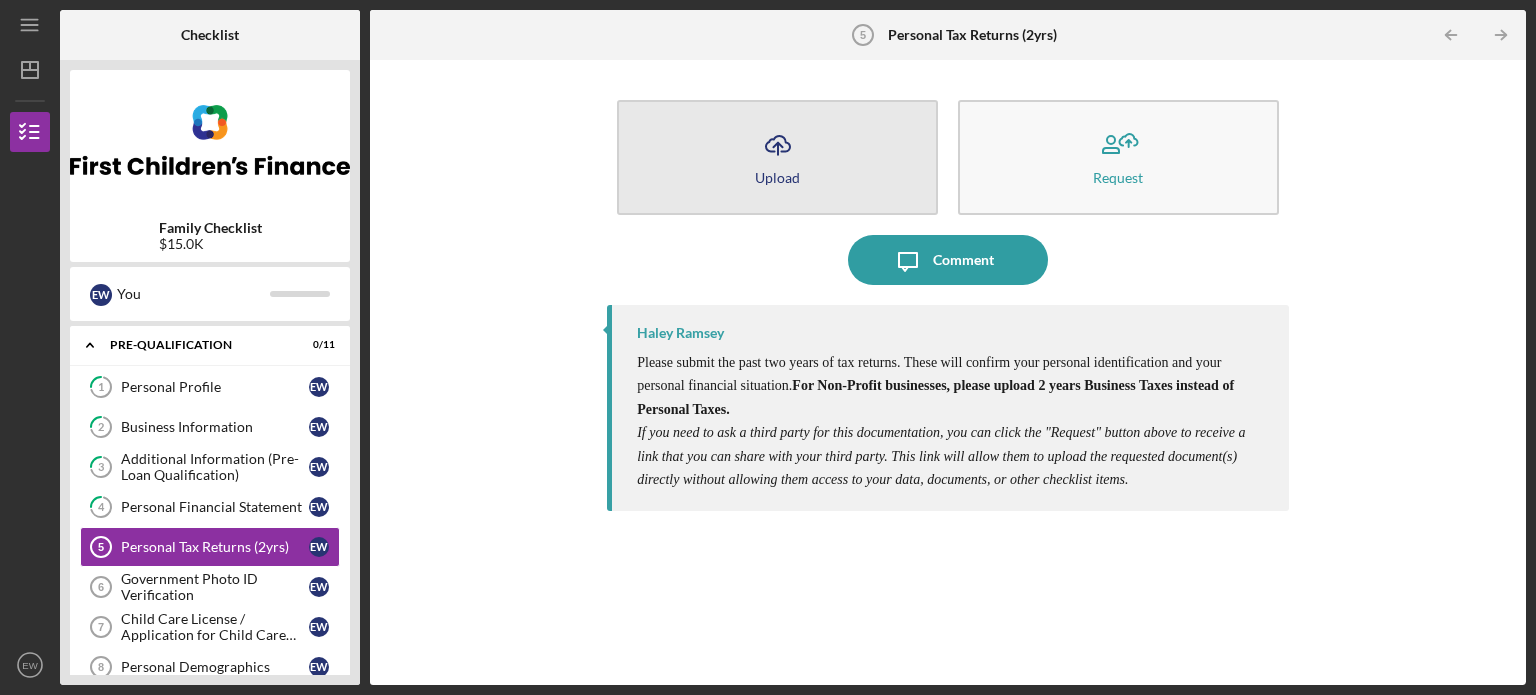 click on "Icon/Upload Upload" at bounding box center [777, 157] 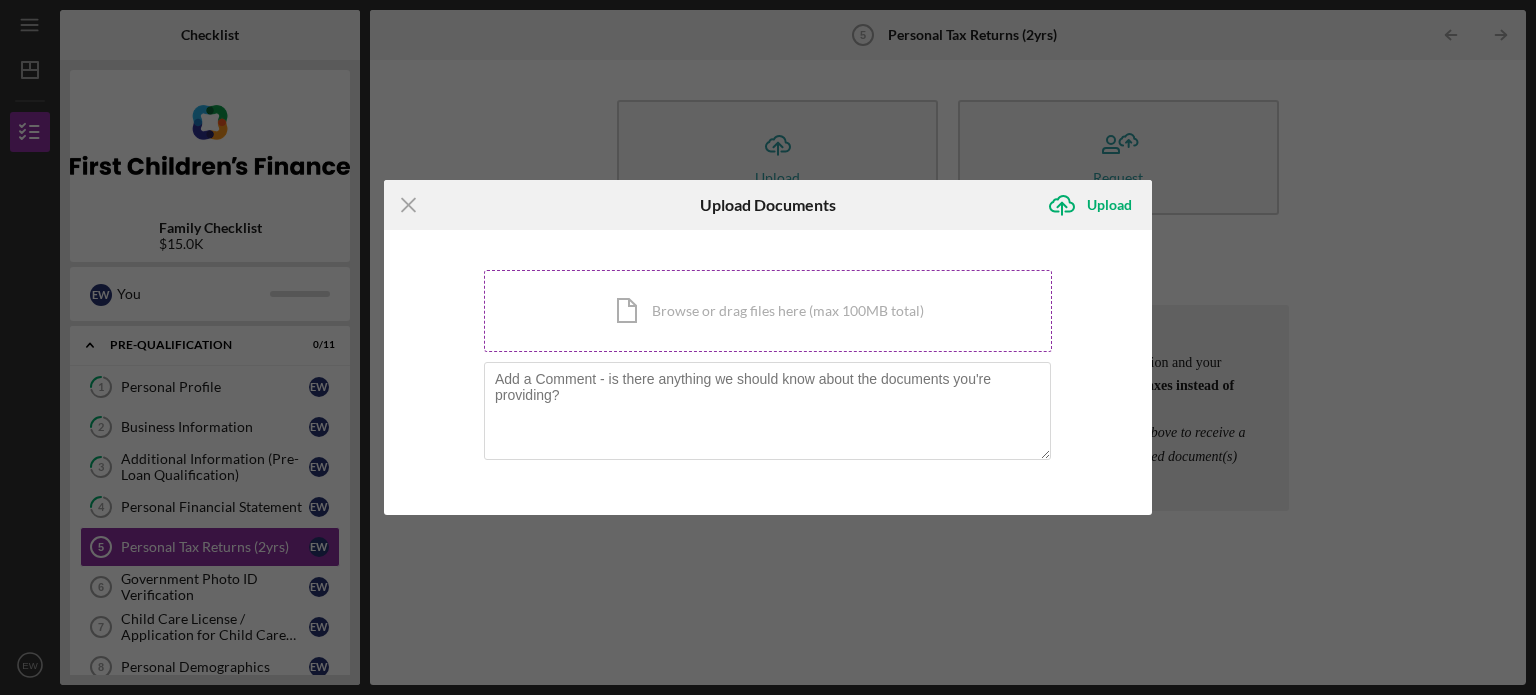 click on "Icon/Document Browse or drag files here (max 100MB total) Tap to choose files or take a photo" at bounding box center [768, 311] 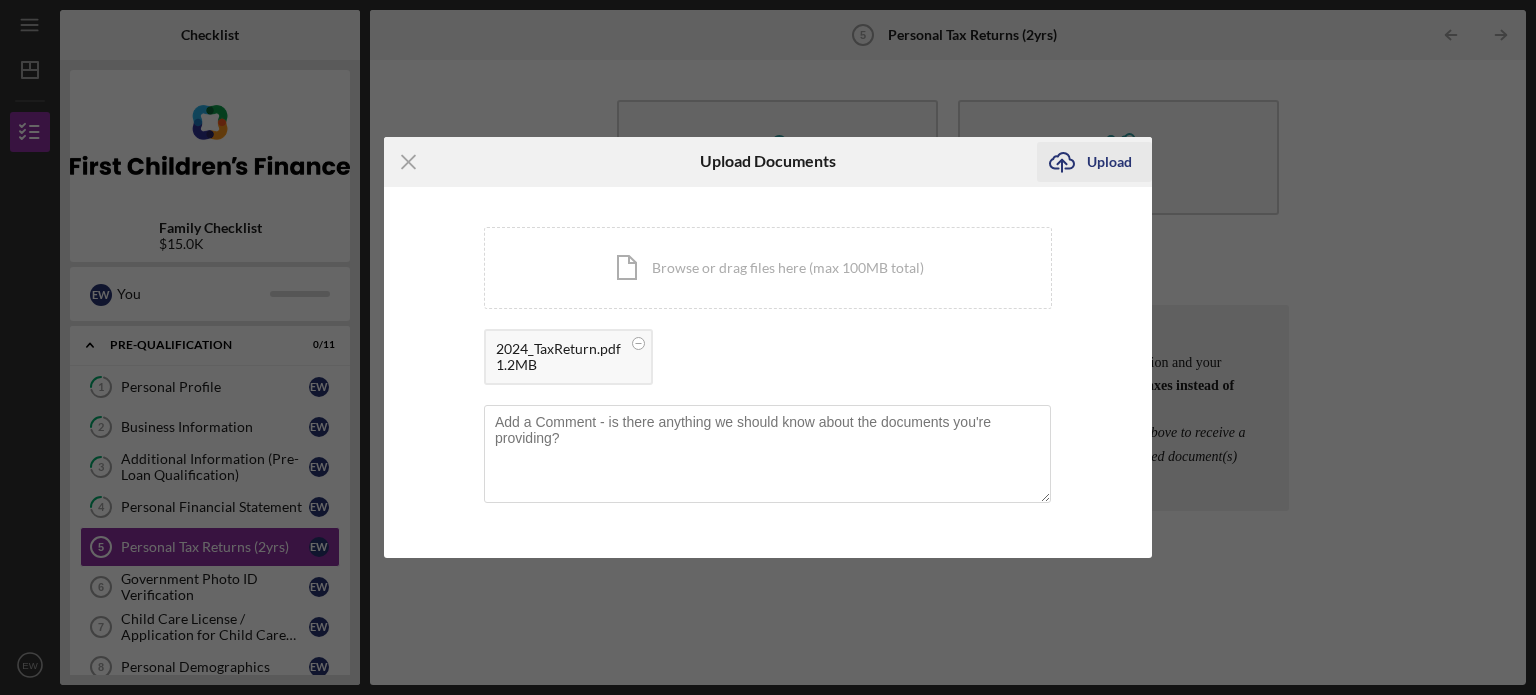 click on "Upload" at bounding box center [1109, 162] 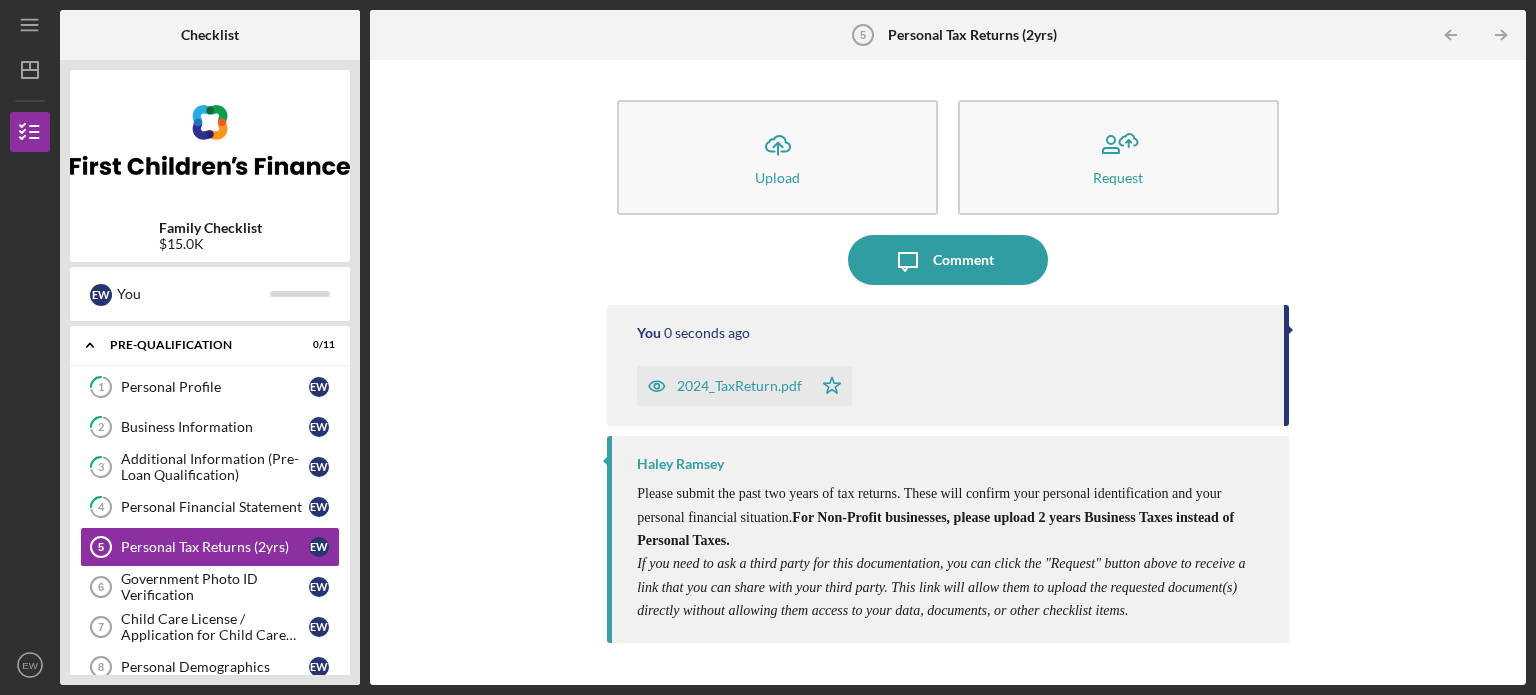 click on "Request" at bounding box center [1118, 157] 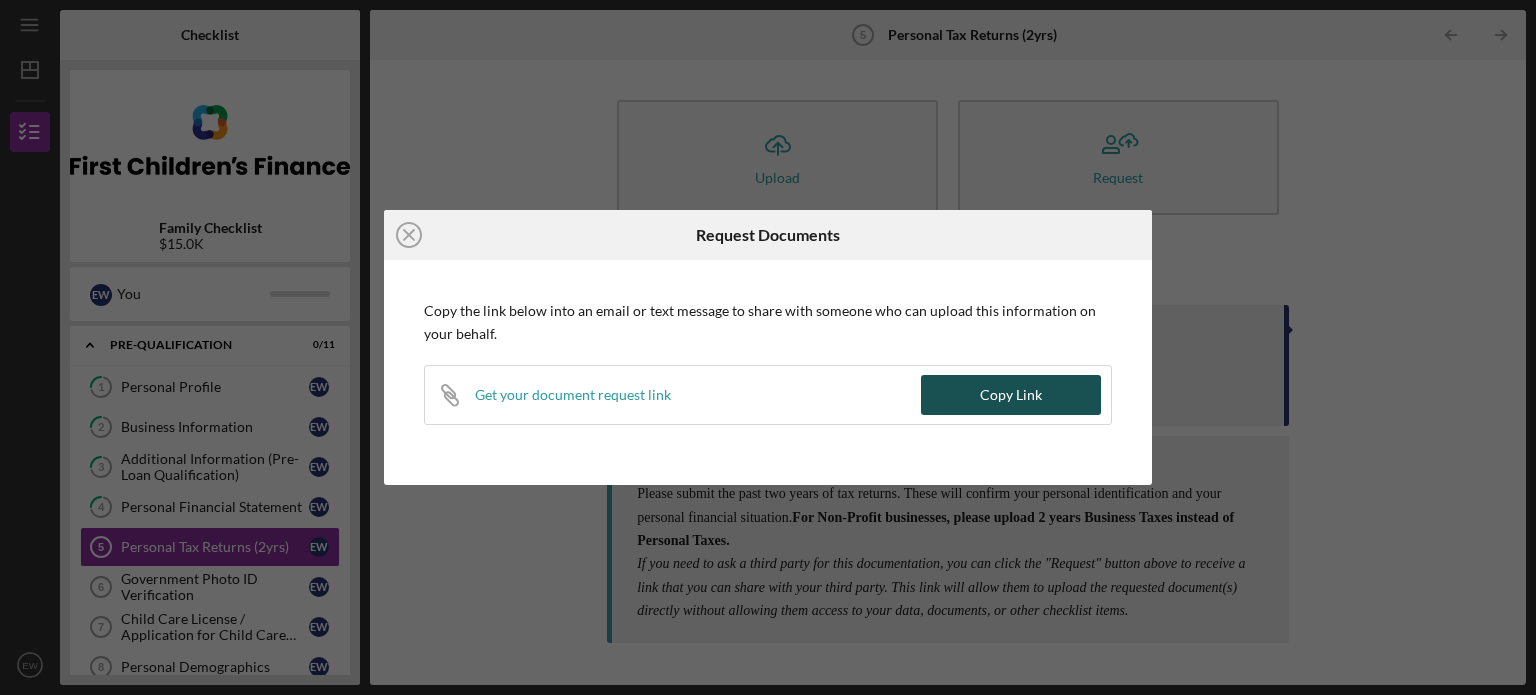 click on "Copy Link" at bounding box center (1011, 395) 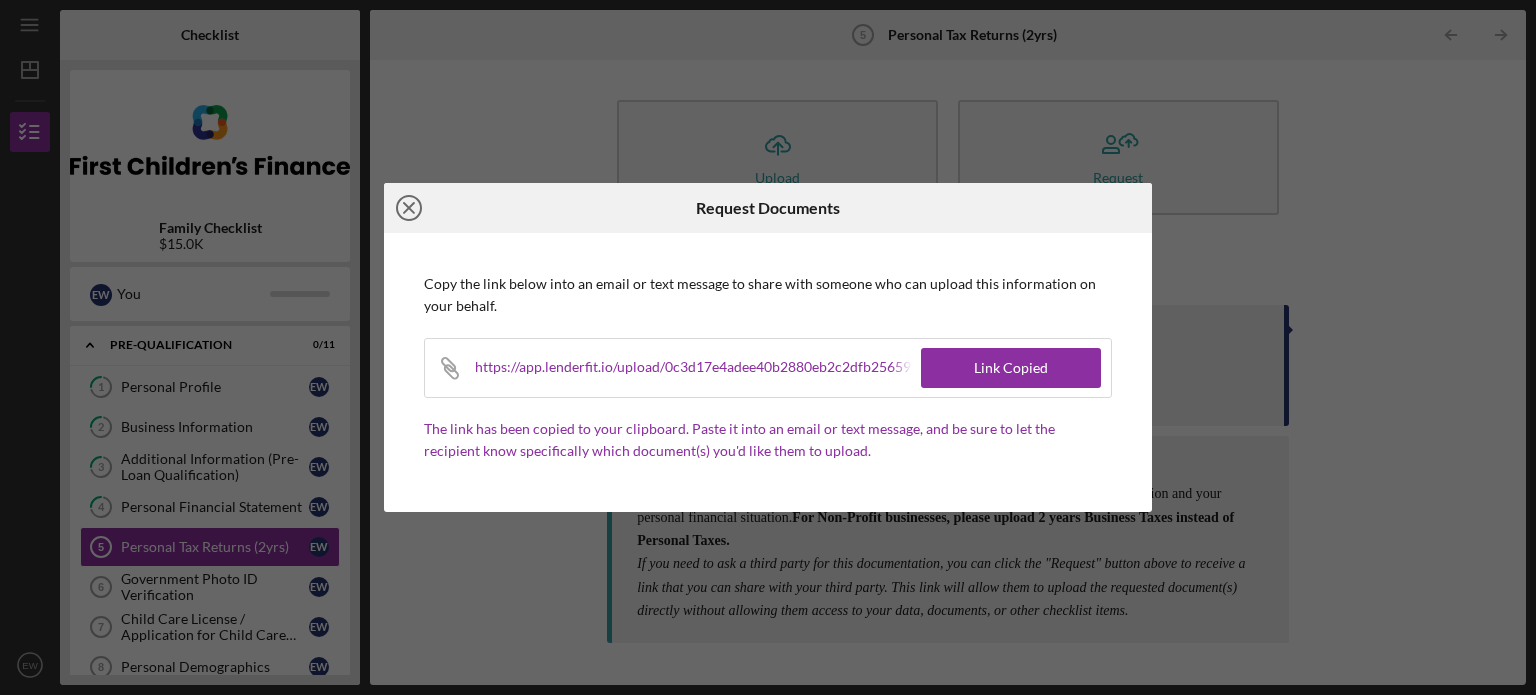 click on "Icon/Close" 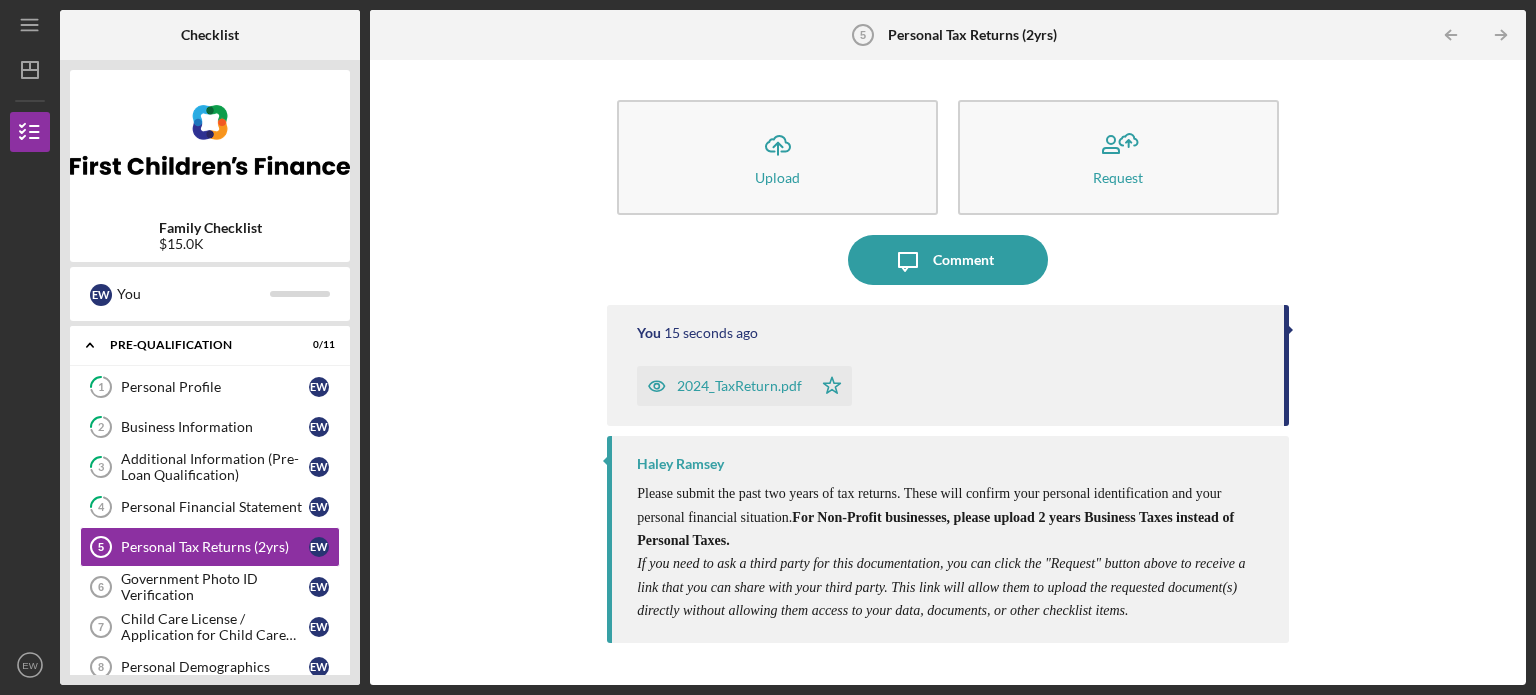 click on "Icon/Upload Upload Request Icon/Message Comment You 15 seconds ago 2024_TaxReturn.pdf Icon/Star [NAME]
Please submit the past two years of tax returns. These will confirm your personal identification and your personal financial situation. For Non-Profit businesses, please upload 2 years Business Taxes instead of Personal Taxes.
​ If you need to ask a third party for this documentation, you can click the "Request" button above to receive a link that you can share with your third party. This link will allow them to upload the requested document(s) directly without allowing them access to your data, documents, or other checklist items." at bounding box center [948, 372] 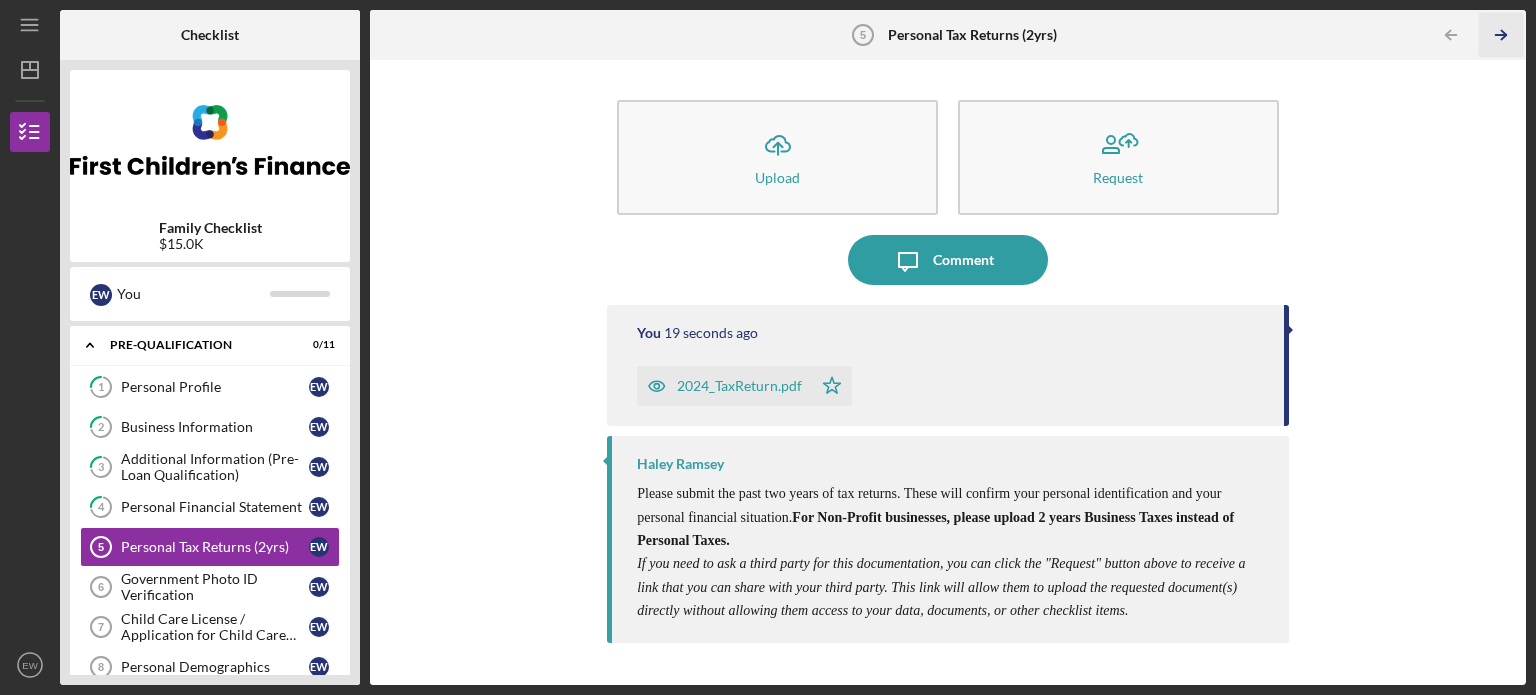 click on "Icon/Table Pagination Arrow" 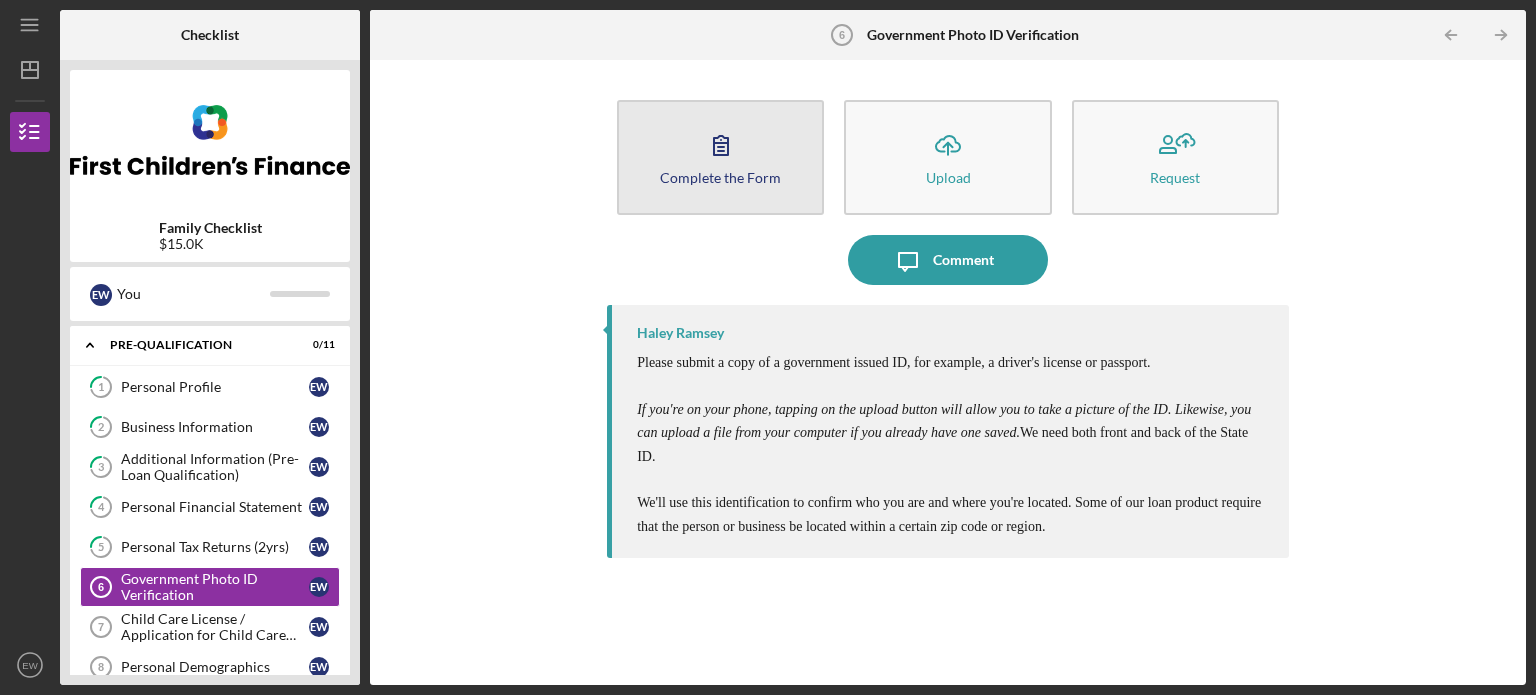click on "Complete the Form Form" at bounding box center [720, 157] 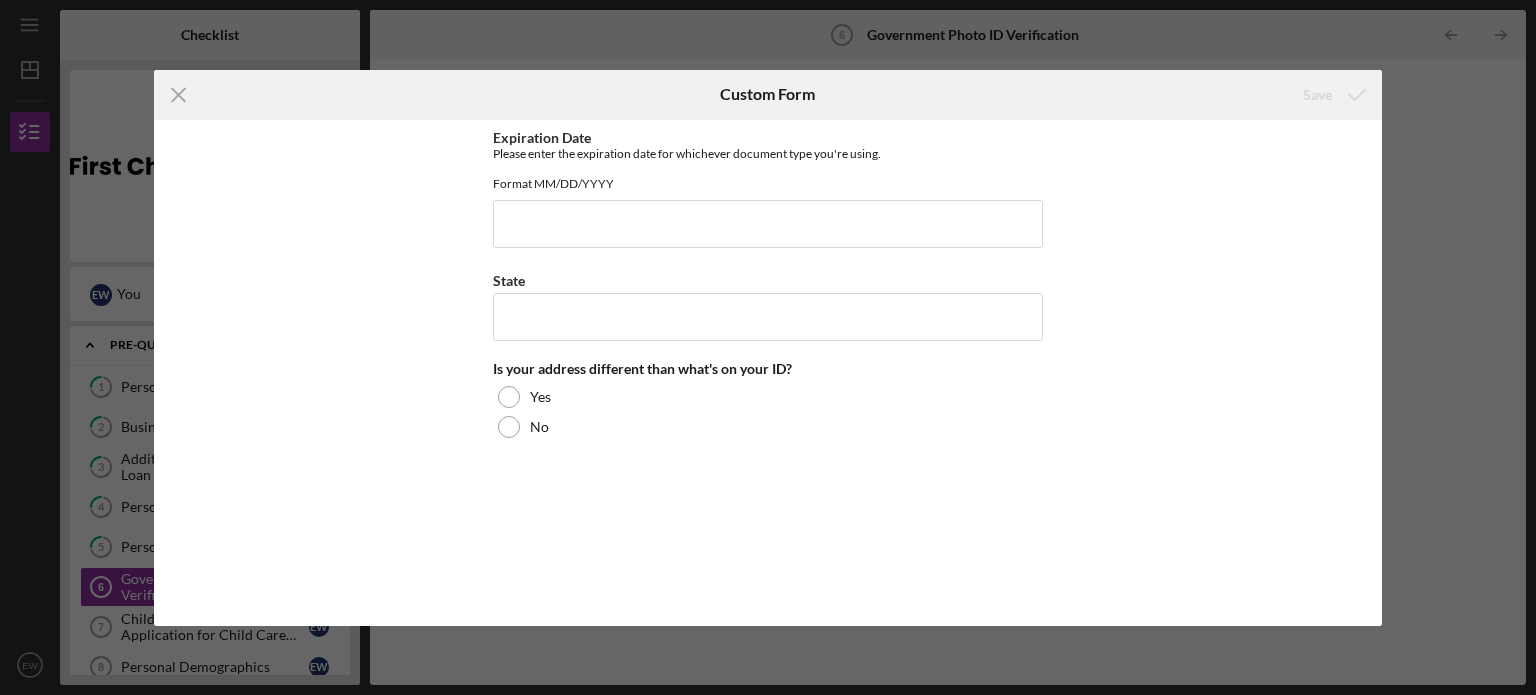 click on "Icon/Menu Close" 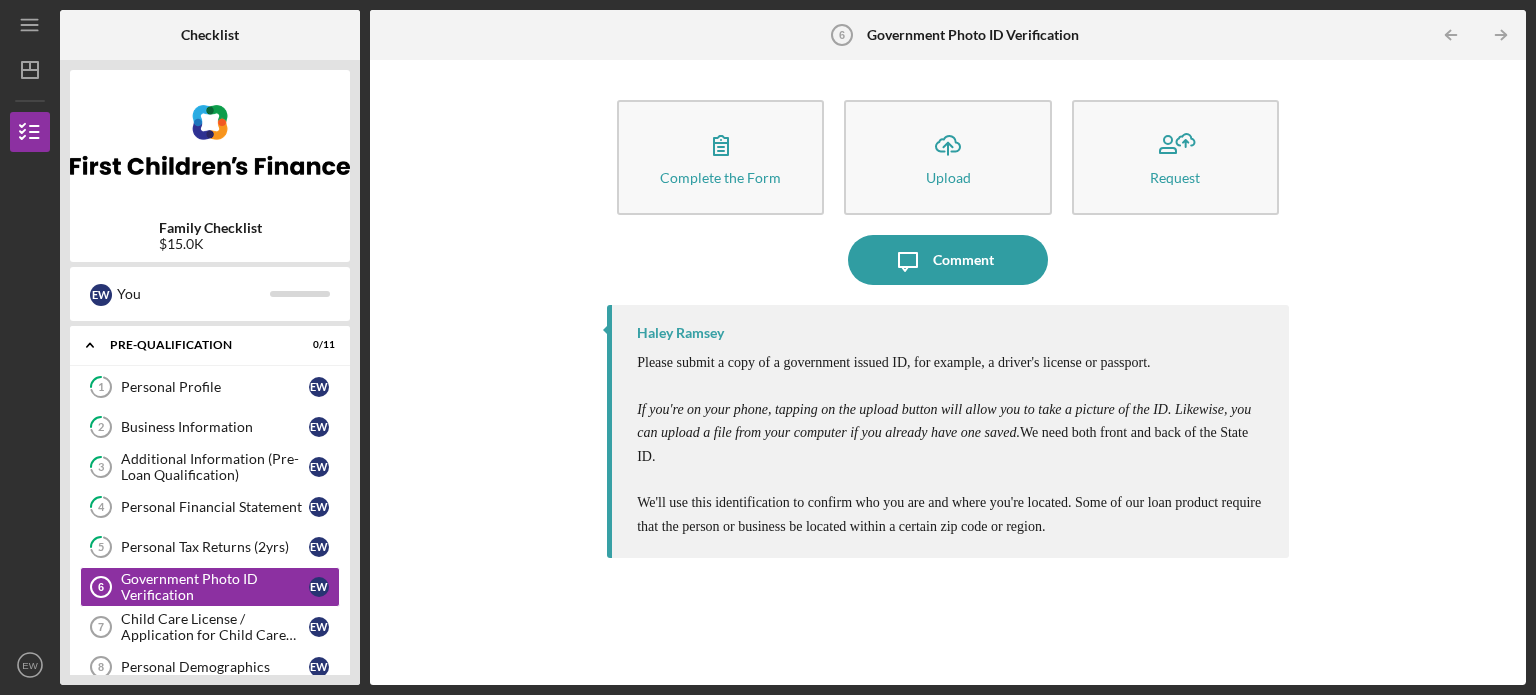 click on "Icon/Table Pagination Arrow" 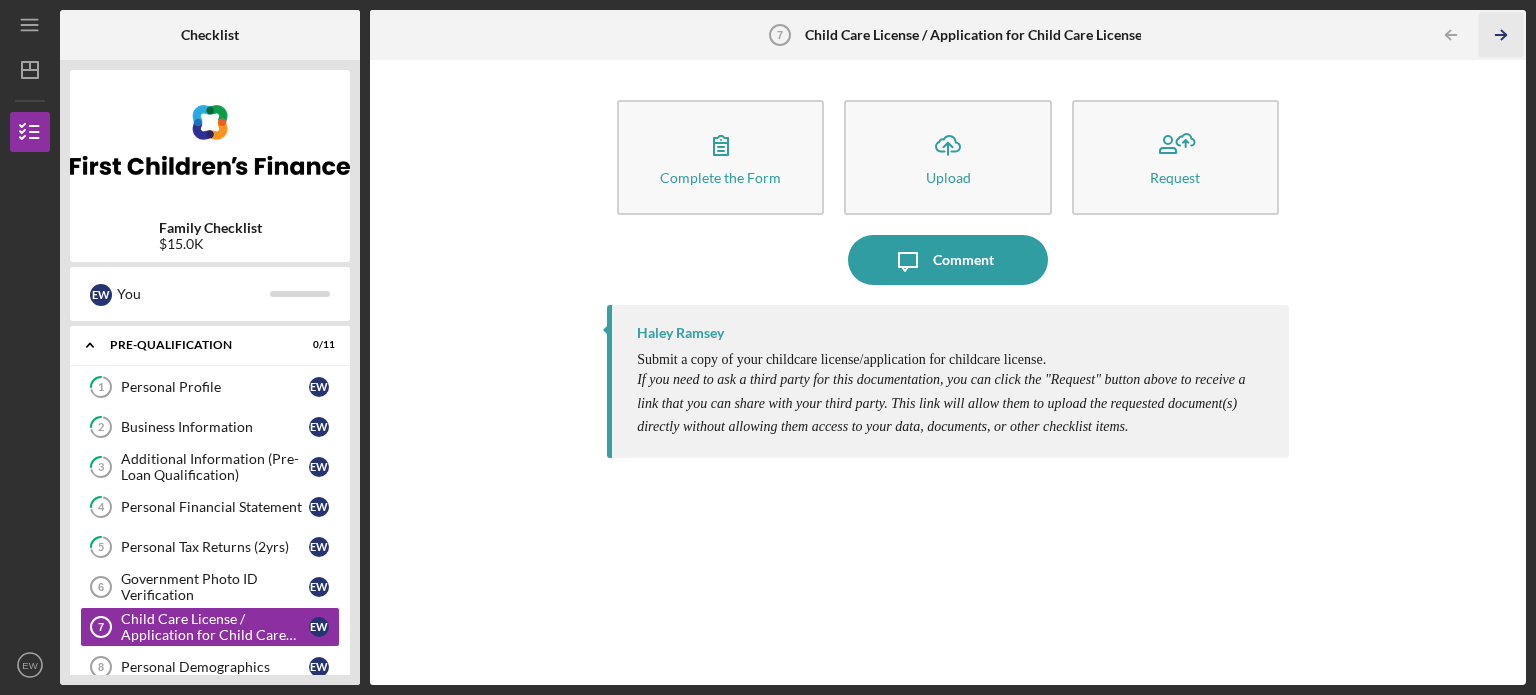 click on "Icon/Table Pagination Arrow" 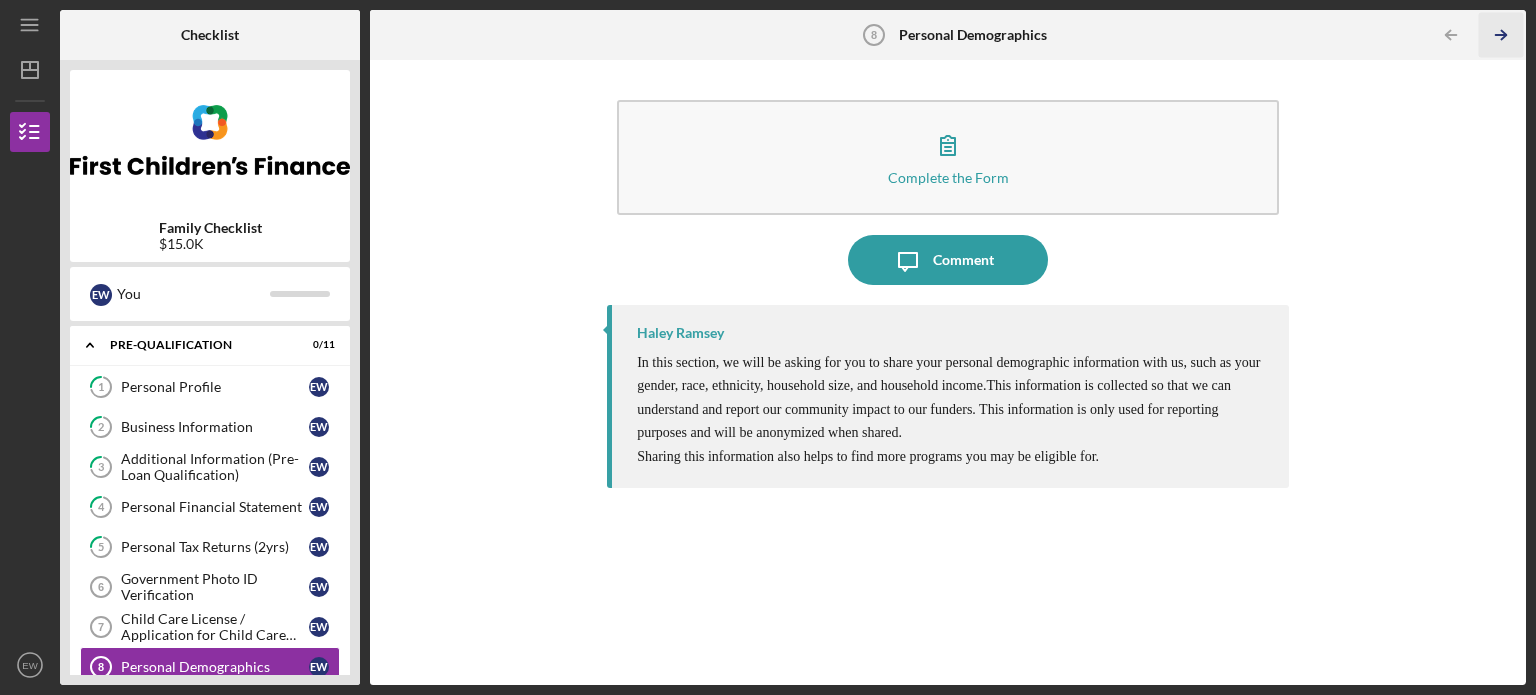 click on "Icon/Table Pagination Arrow" 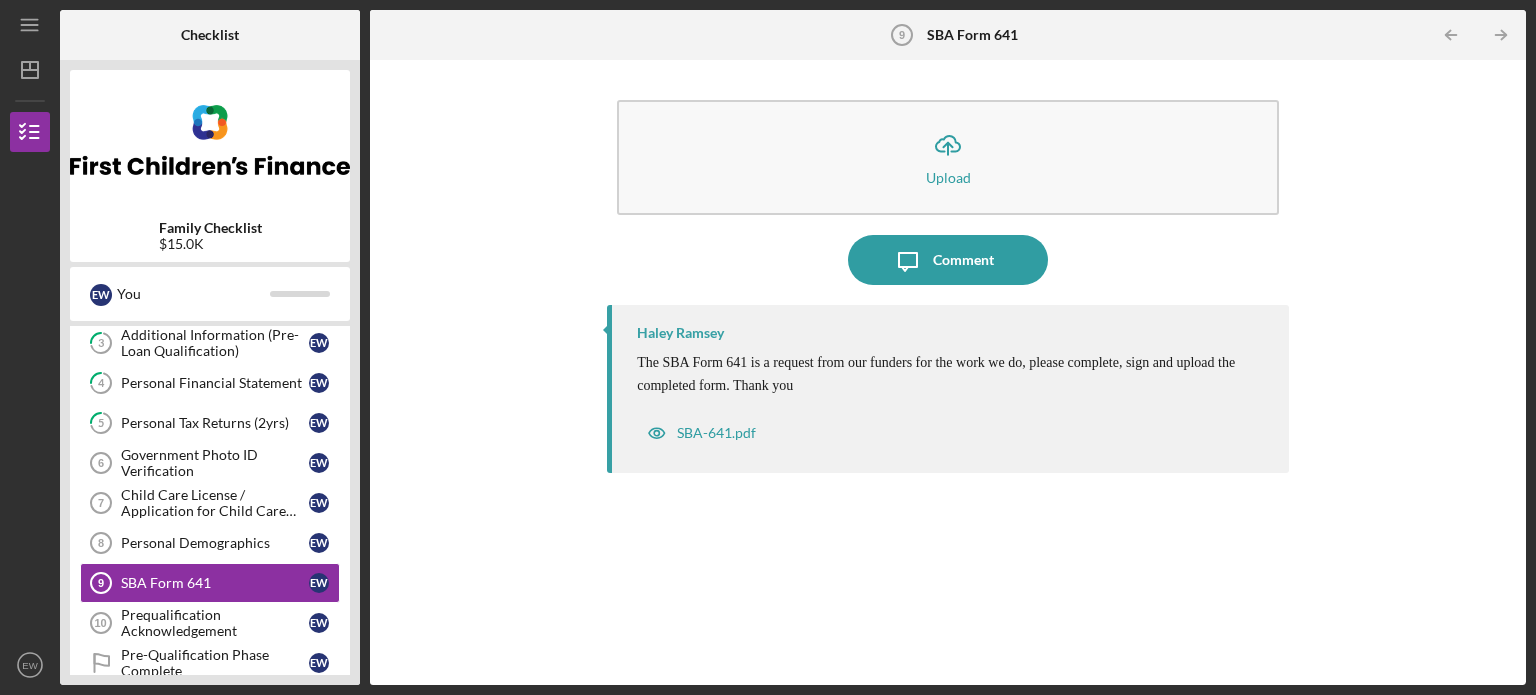scroll, scrollTop: 203, scrollLeft: 0, axis: vertical 